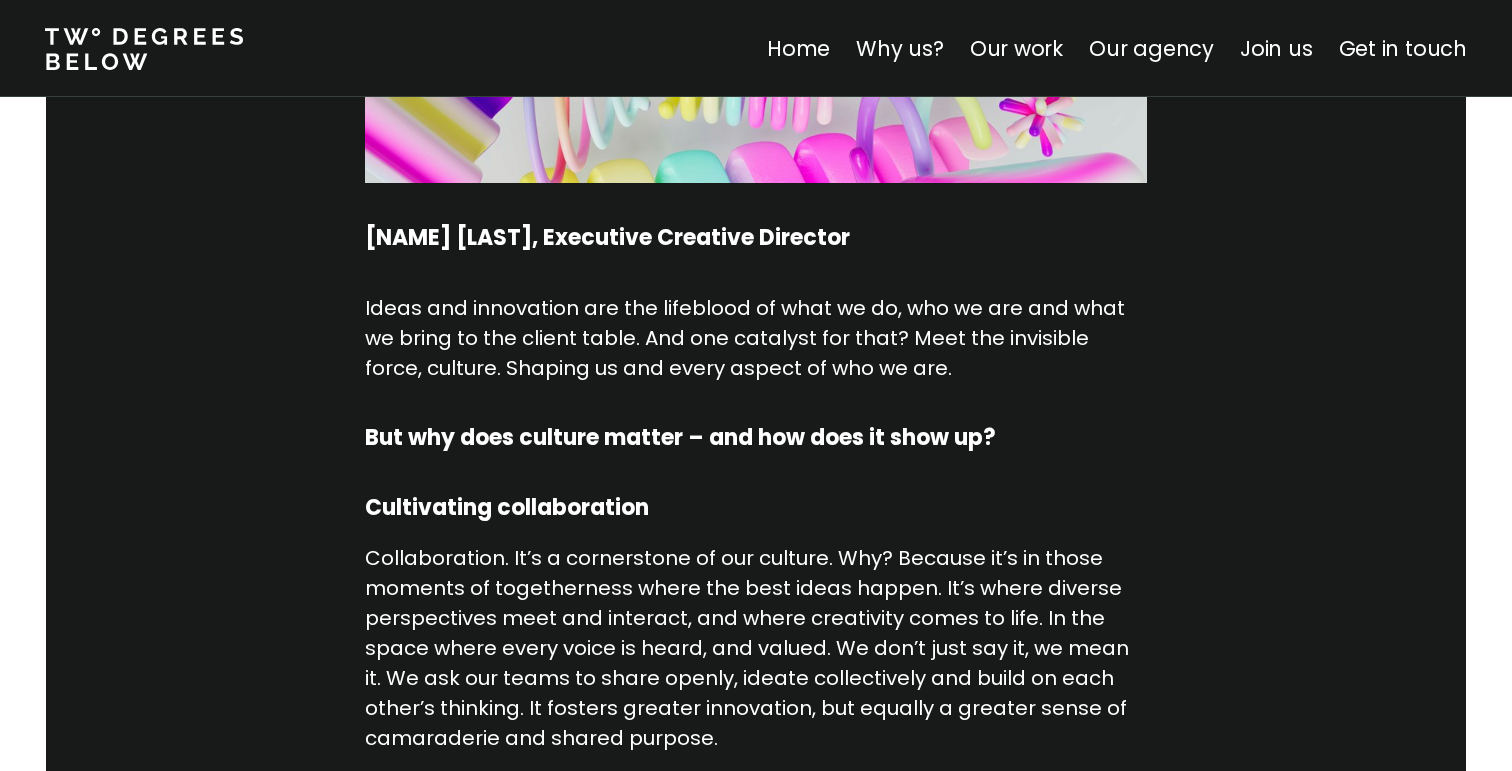 scroll, scrollTop: 856, scrollLeft: 0, axis: vertical 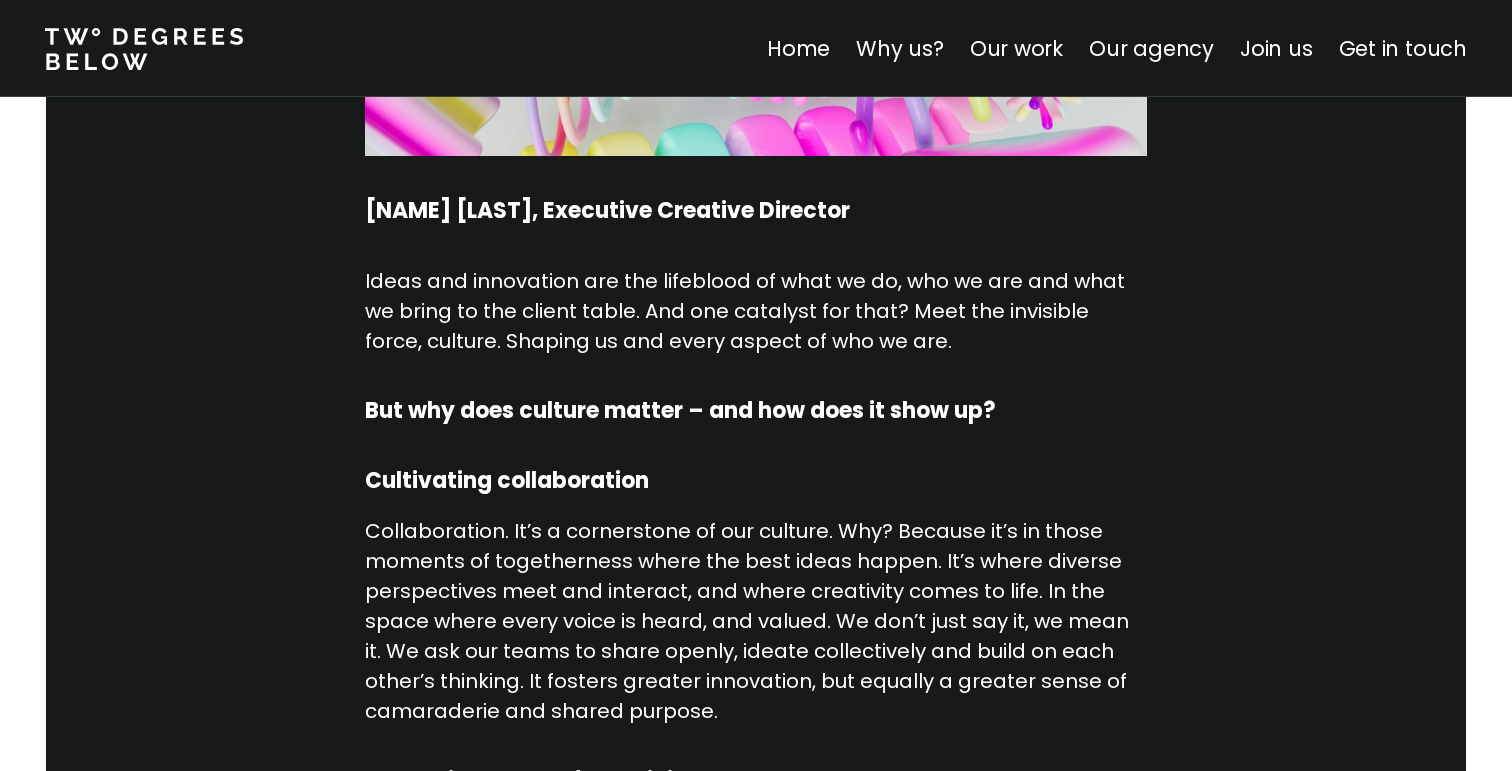 click on "[NAME] [LAST], Executive Creative Director" at bounding box center [756, 211] 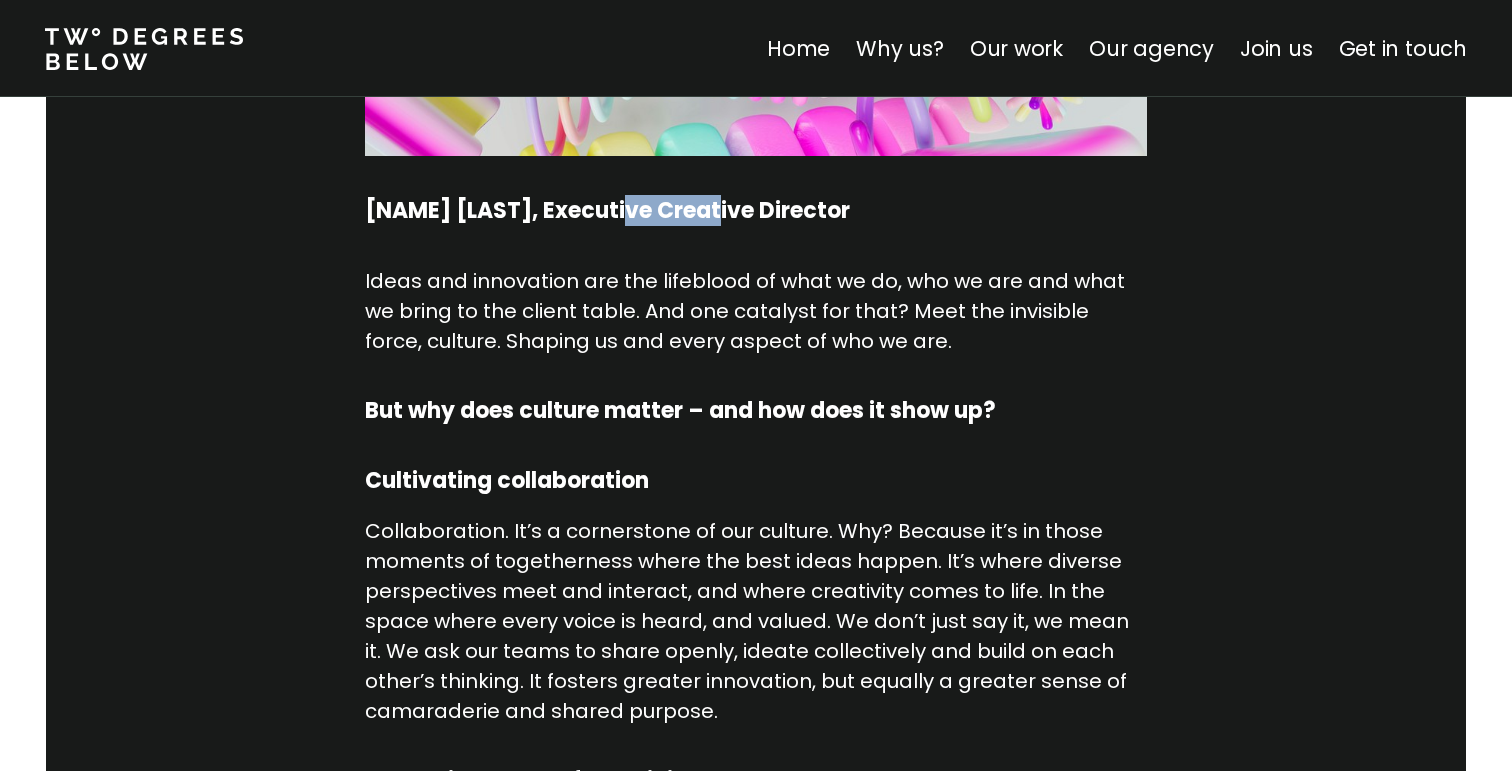 click on "Dani Batty, Executive Creative Director" at bounding box center (756, 211) 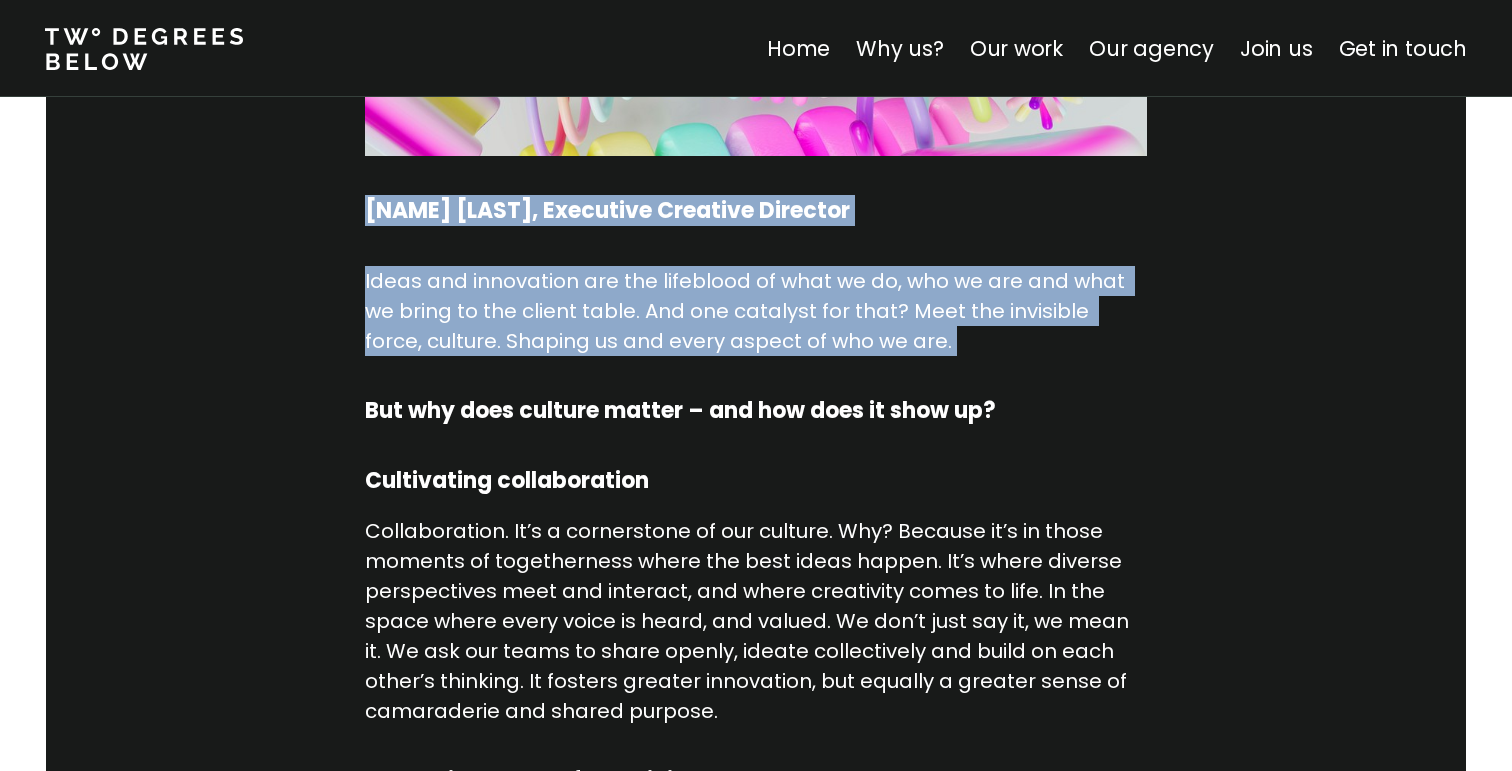 drag, startPoint x: 679, startPoint y: 219, endPoint x: 698, endPoint y: 288, distance: 71.568146 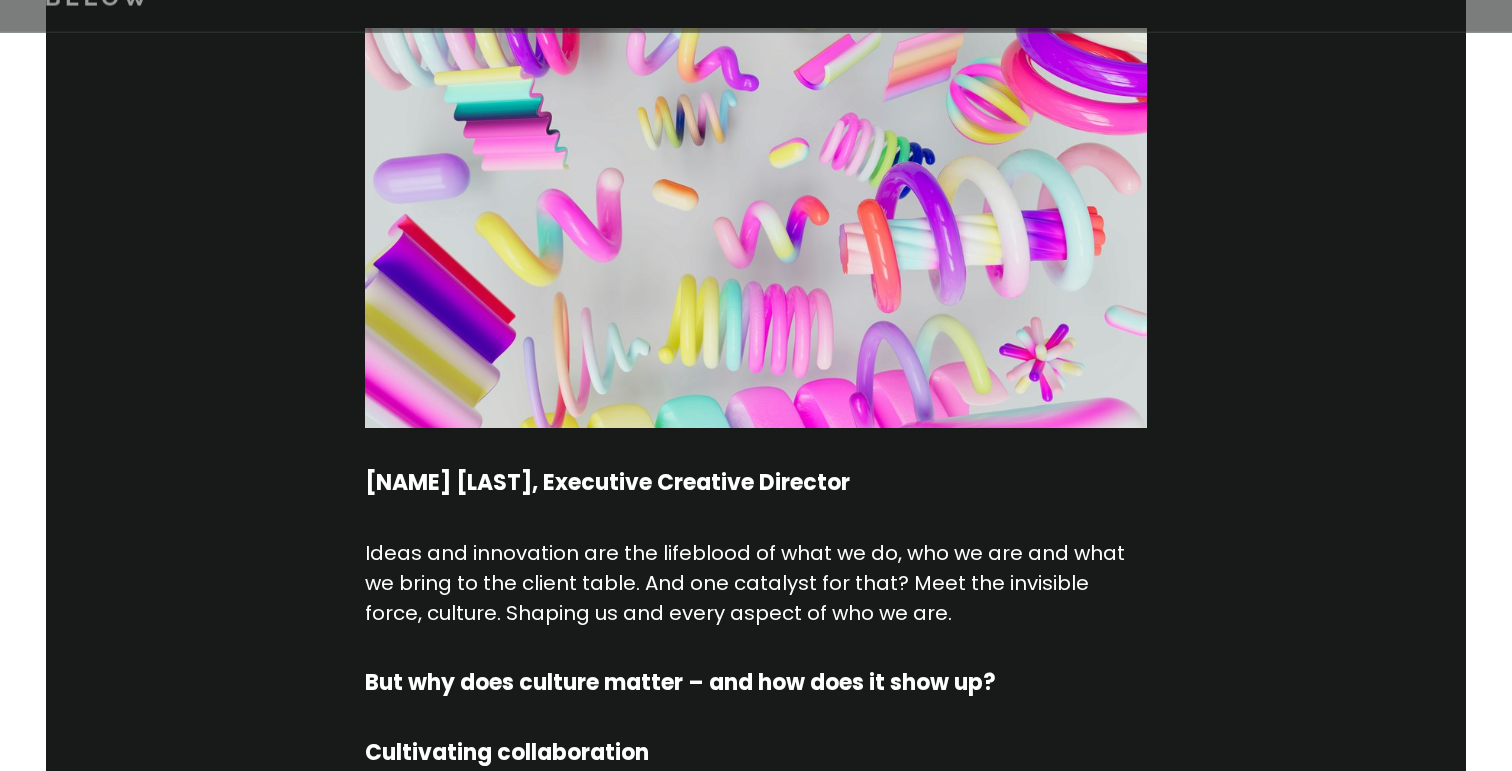 scroll, scrollTop: 802, scrollLeft: 0, axis: vertical 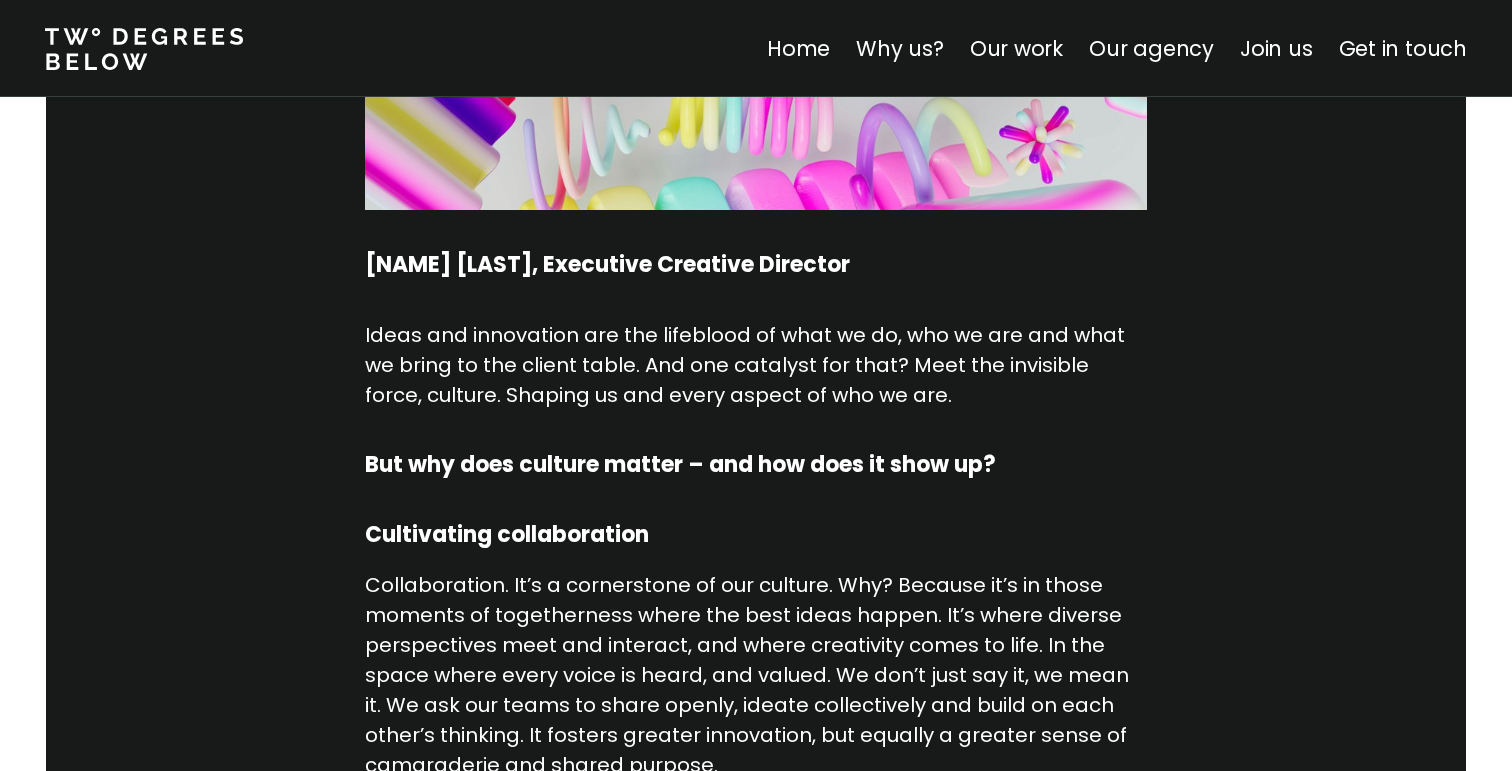 click on "Dani Batty, Executive Creative Director" at bounding box center (756, 265) 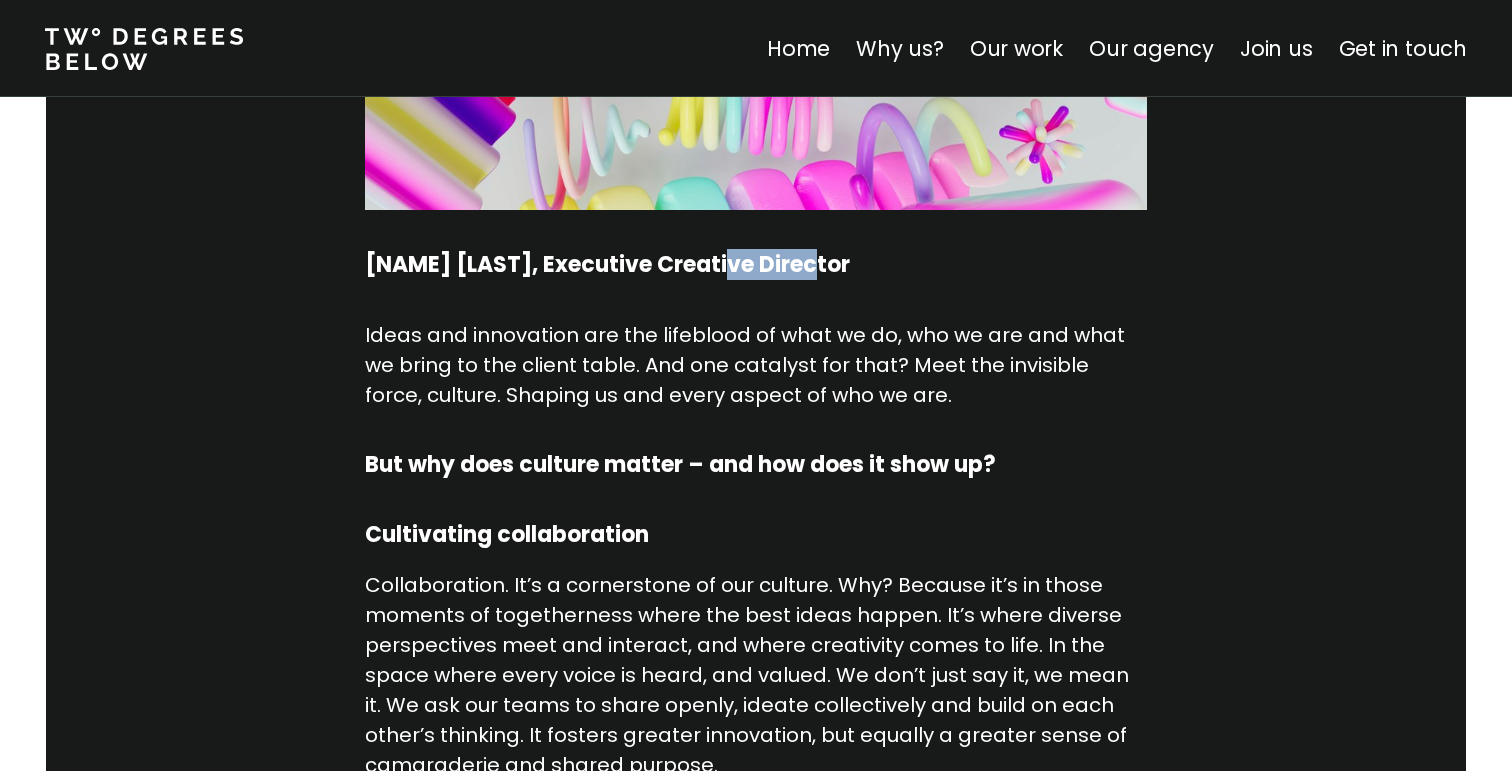click on "Dani Batty, Executive Creative Director" at bounding box center (756, 265) 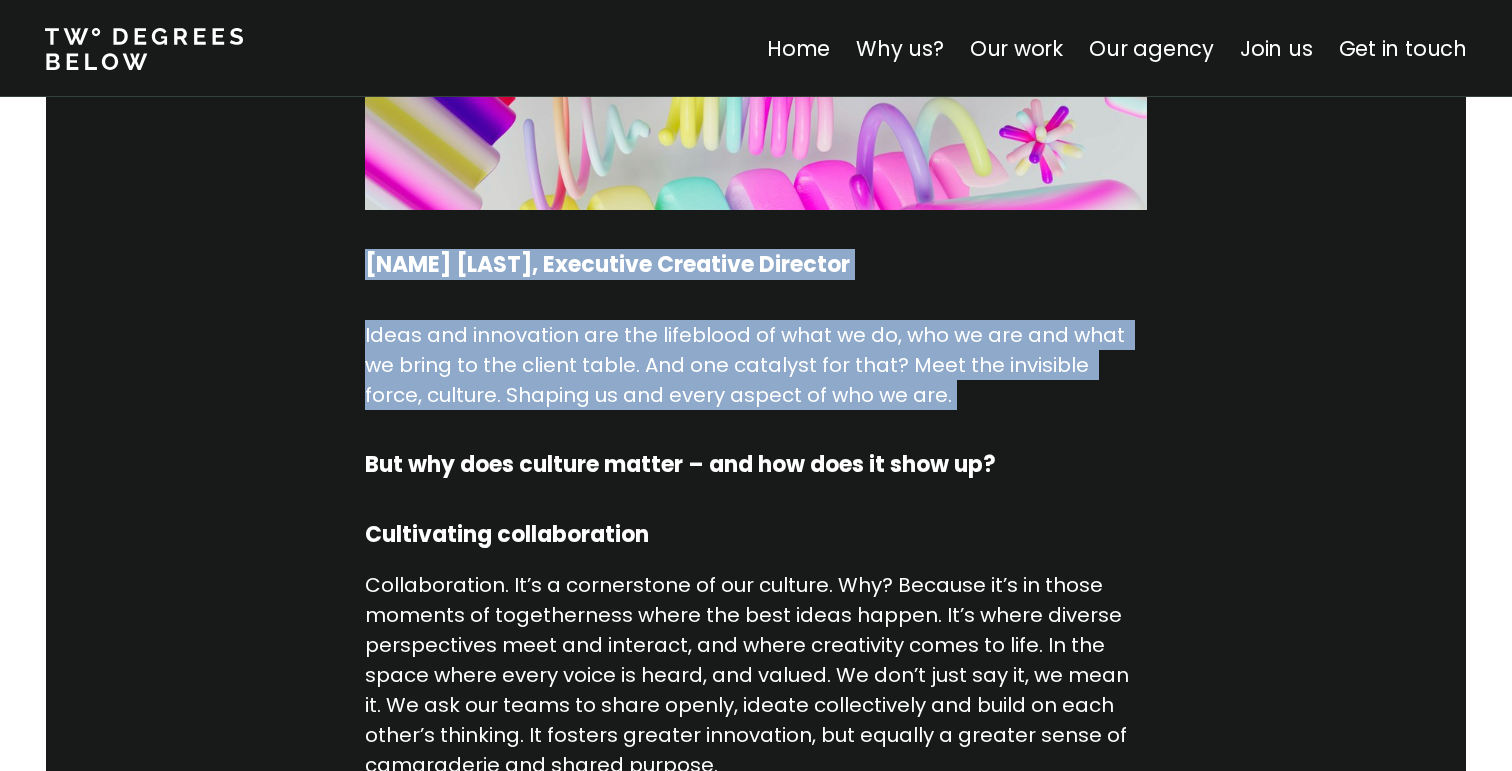 drag, startPoint x: 780, startPoint y: 256, endPoint x: 779, endPoint y: 359, distance: 103.00485 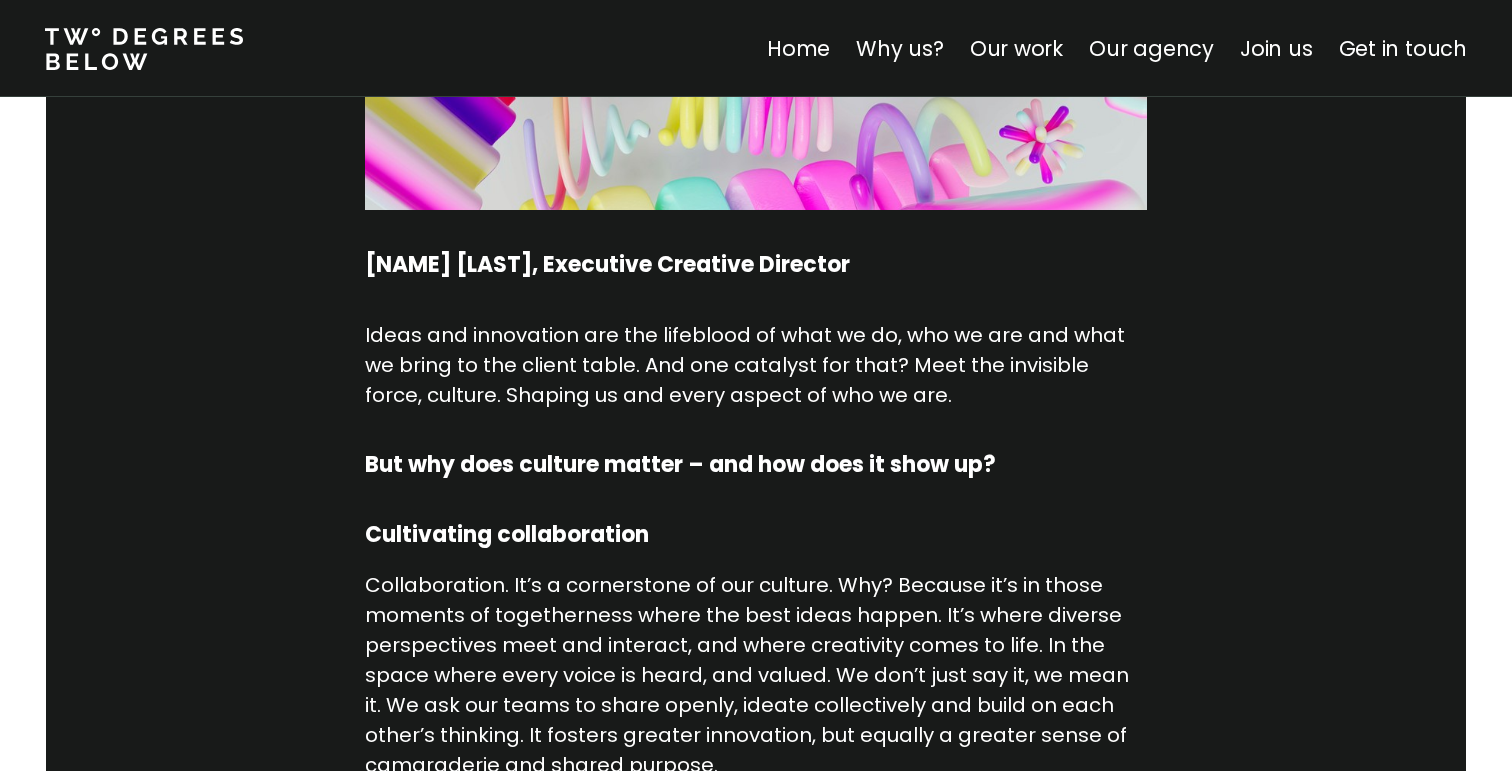 click on "Ideas and innovation are the lifeblood of what we do, who we are and what we bring to the client table. And one catalyst for that? Meet the invisible force, culture. Shaping us and every aspect of who we are." at bounding box center [756, 365] 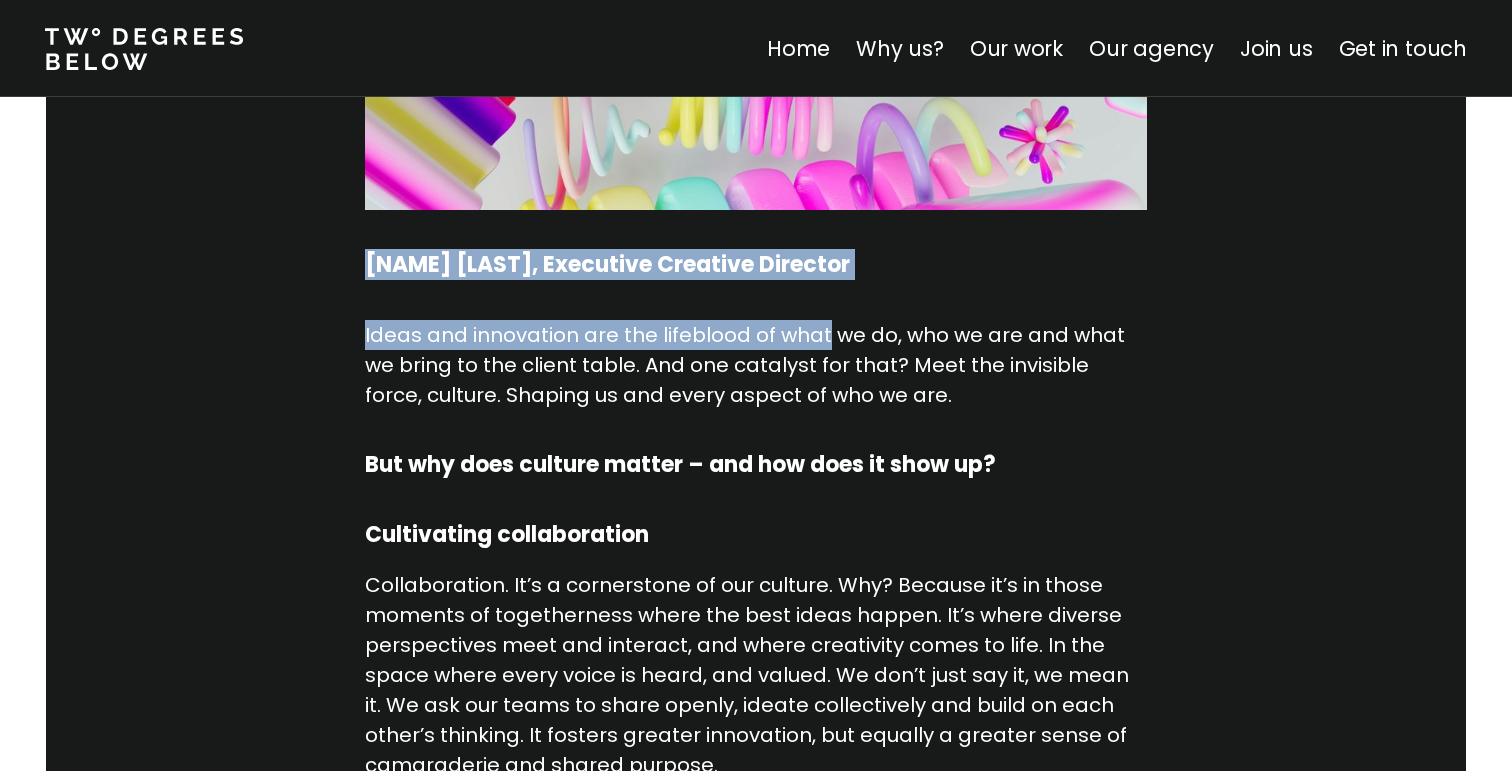 drag, startPoint x: 394, startPoint y: 270, endPoint x: 798, endPoint y: 338, distance: 409.6828 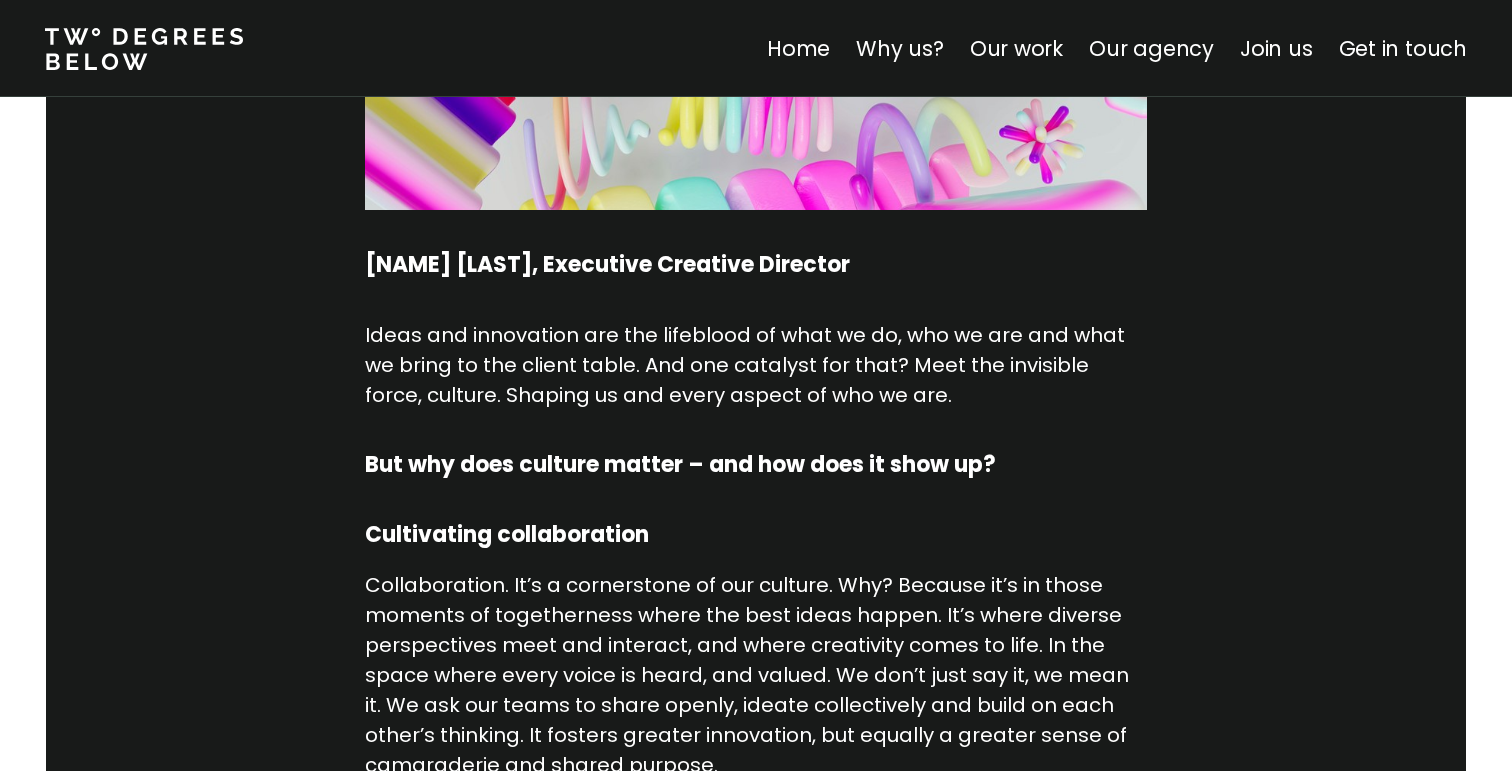 click on "Ideas and innovation are the lifeblood of what we do, who we are and what we bring to the client table. And one catalyst for that? Meet the invisible force, culture. Shaping us and every aspect of who we are." at bounding box center (756, 365) 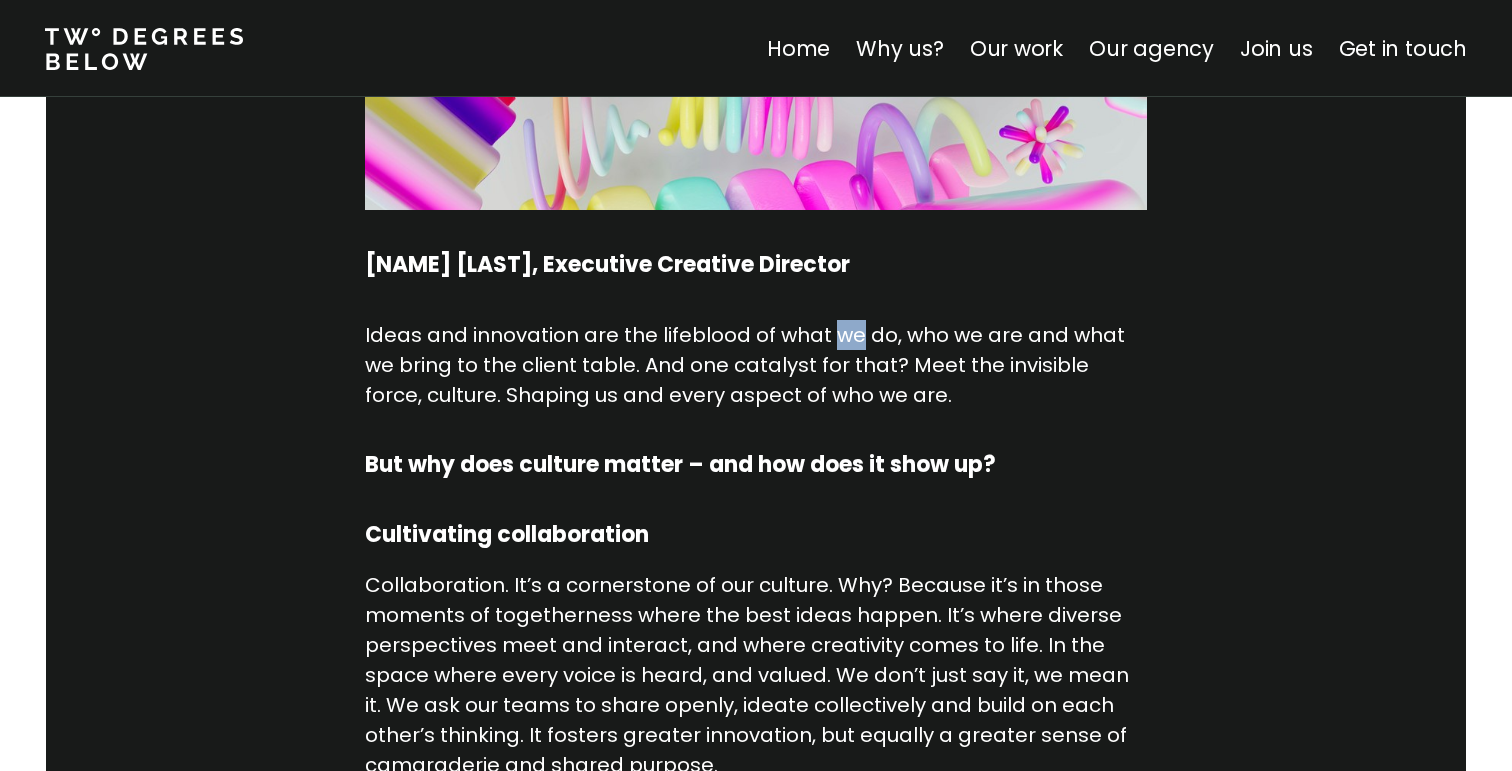 click on "Ideas and innovation are the lifeblood of what we do, who we are and what we bring to the client table. And one catalyst for that? Meet the invisible force, culture. Shaping us and every aspect of who we are." at bounding box center (756, 365) 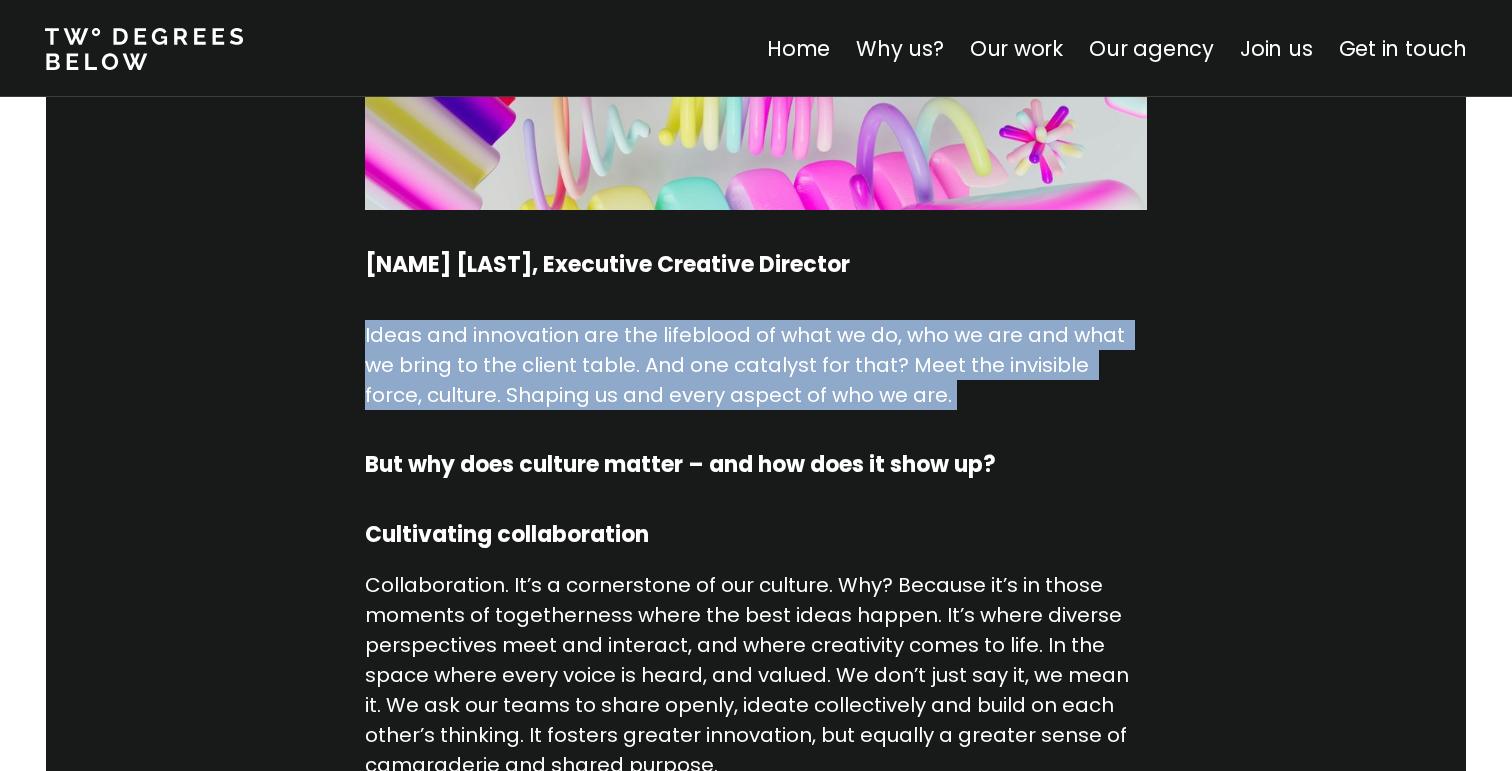 click on "Ideas and innovation are the lifeblood of what we do, who we are and what we bring to the client table. And one catalyst for that? Meet the invisible force, culture. Shaping us and every aspect of who we are." at bounding box center [756, 365] 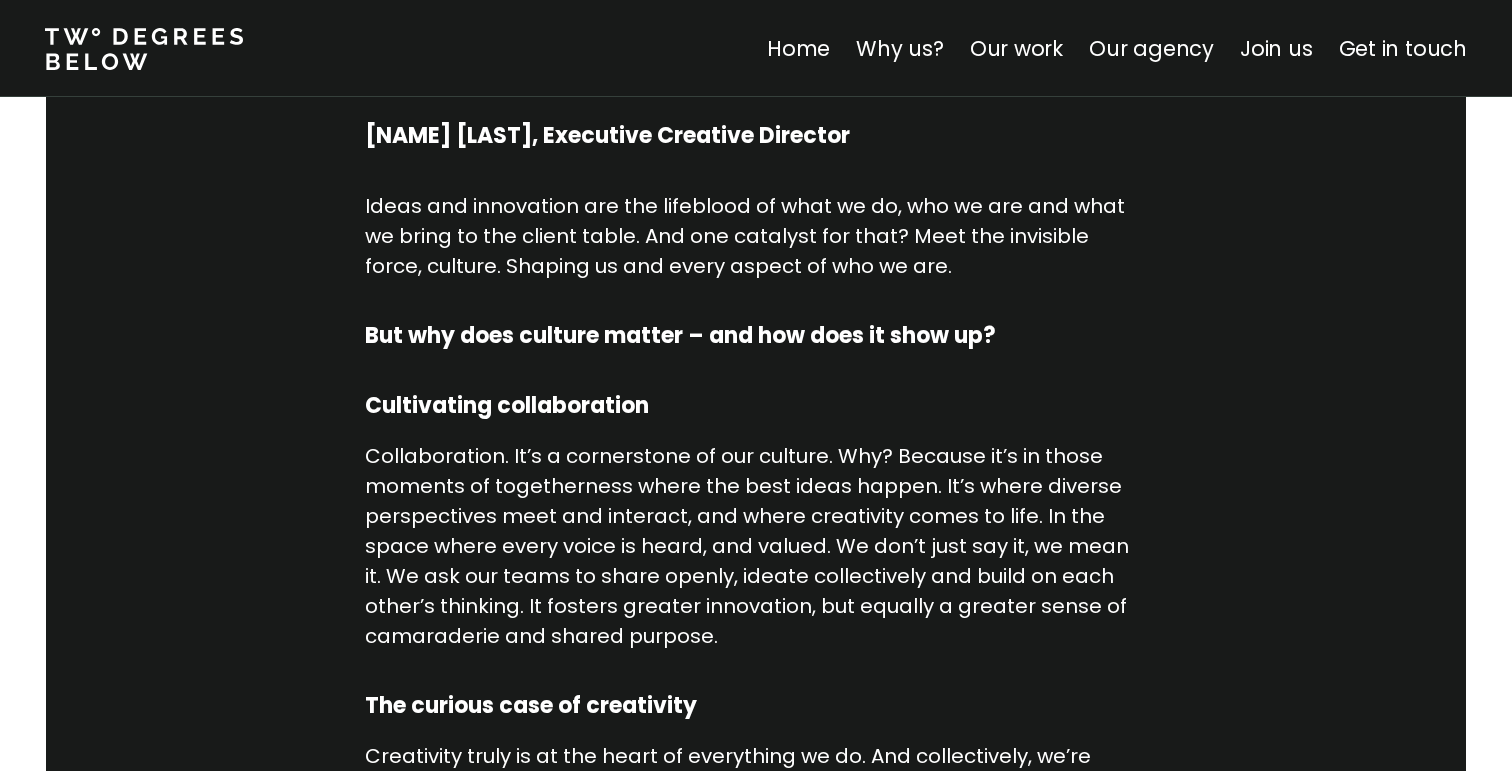 scroll, scrollTop: 986, scrollLeft: 0, axis: vertical 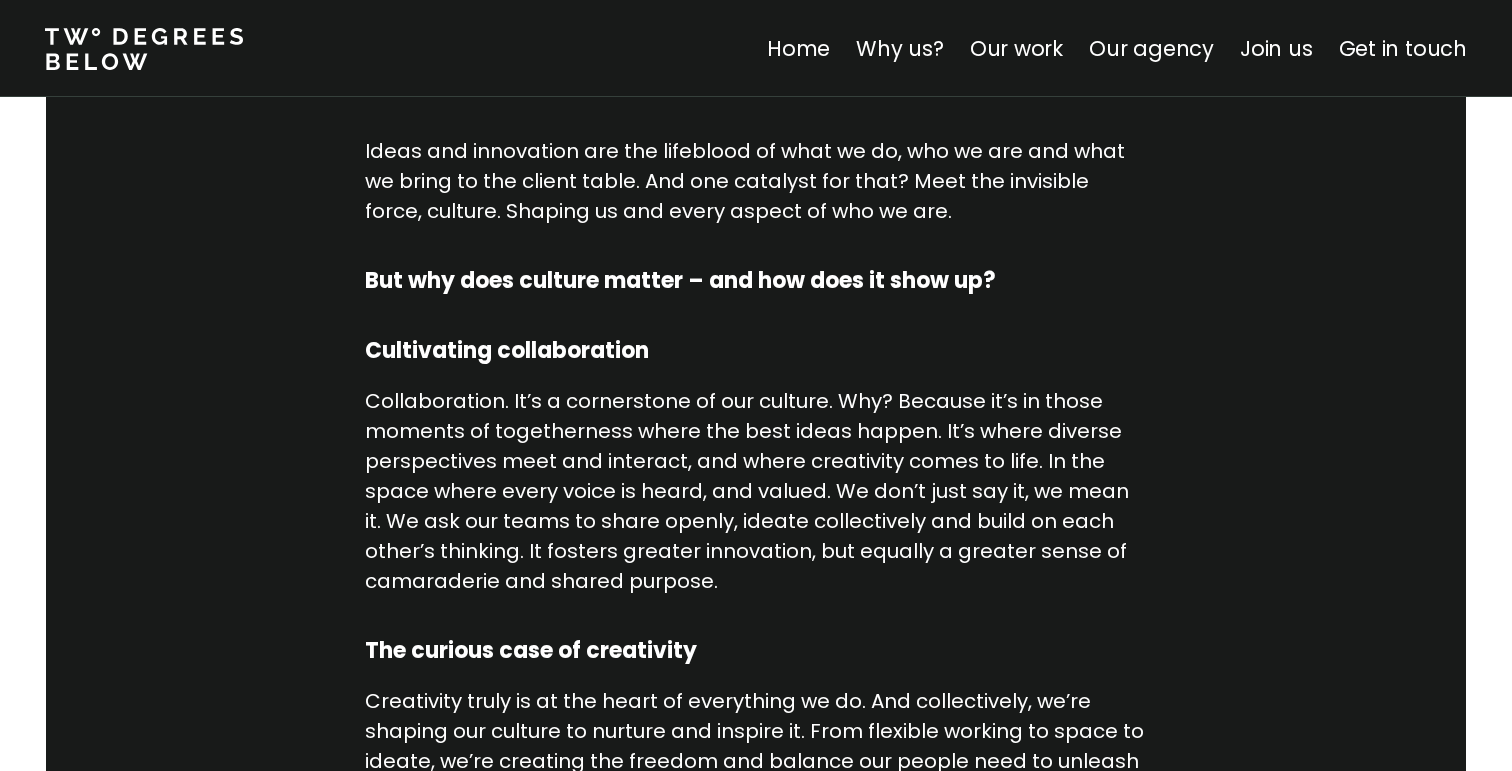click on "Ideas and innovation are the lifeblood of what we do, who we are and what we bring to the client table. And one catalyst for that? Meet the invisible force, culture. Shaping us and every aspect of who we are." at bounding box center (756, 181) 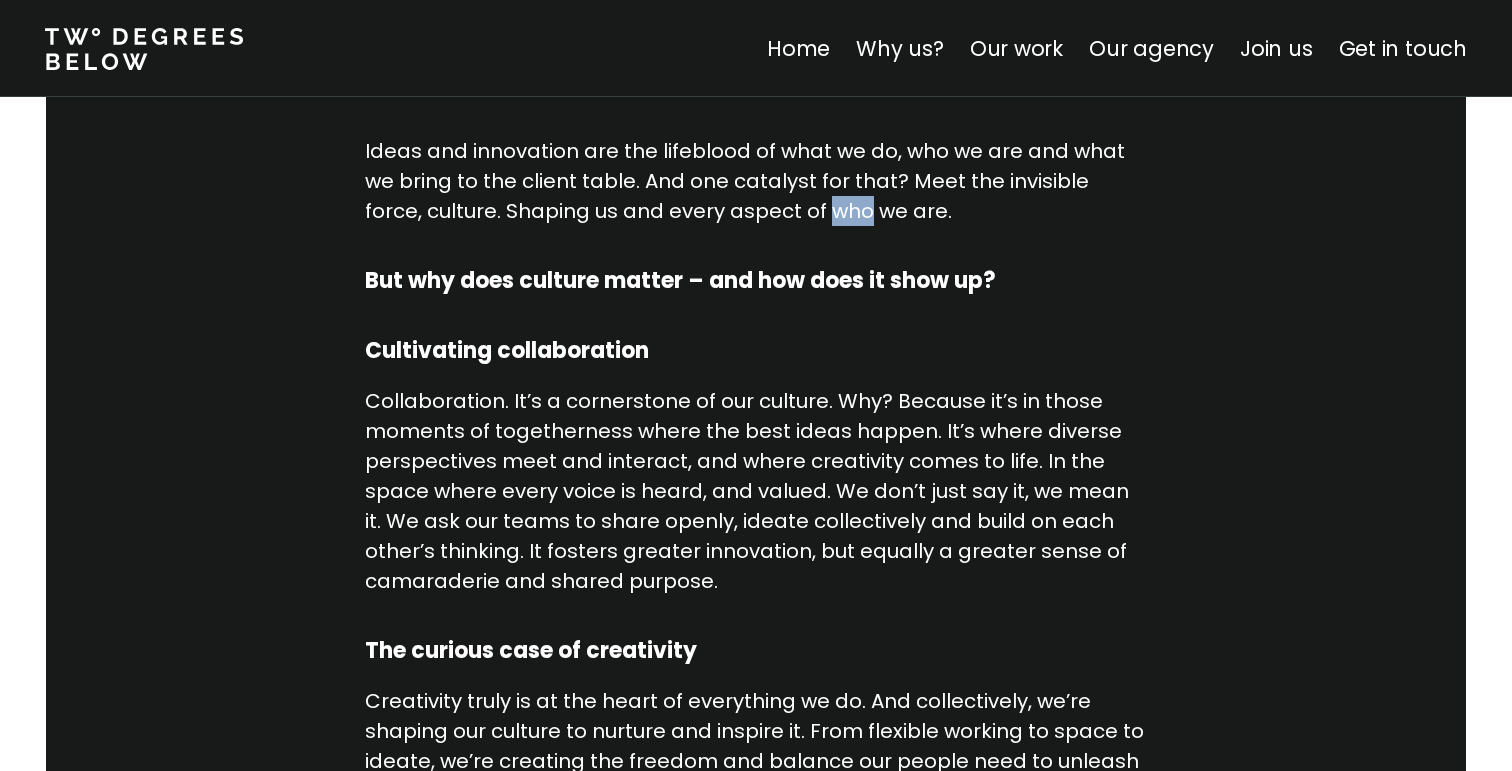 click on "Ideas and innovation are the lifeblood of what we do, who we are and what we bring to the client table. And one catalyst for that? Meet the invisible force, culture. Shaping us and every aspect of who we are." at bounding box center (756, 181) 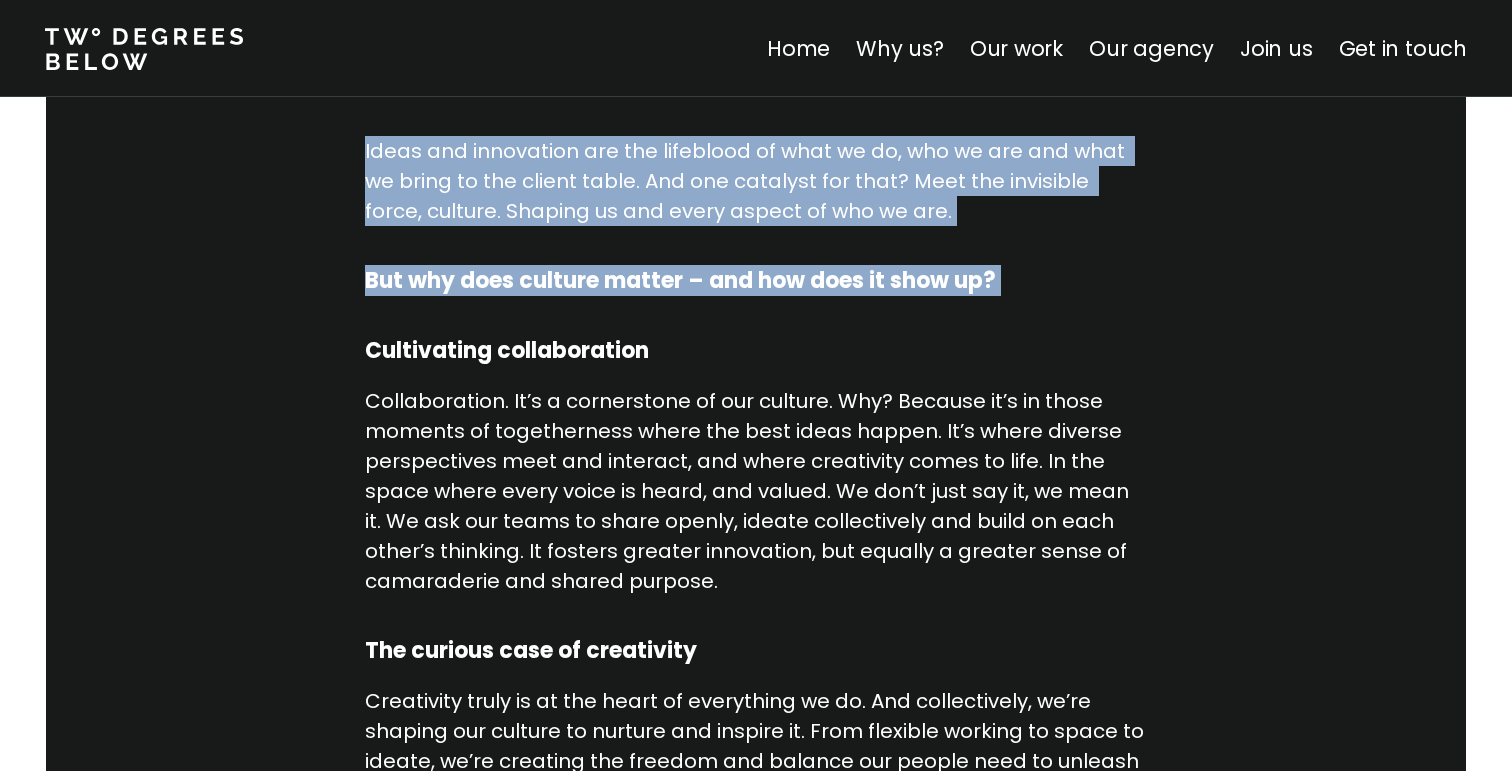 drag, startPoint x: 791, startPoint y: 201, endPoint x: 783, endPoint y: 257, distance: 56.568542 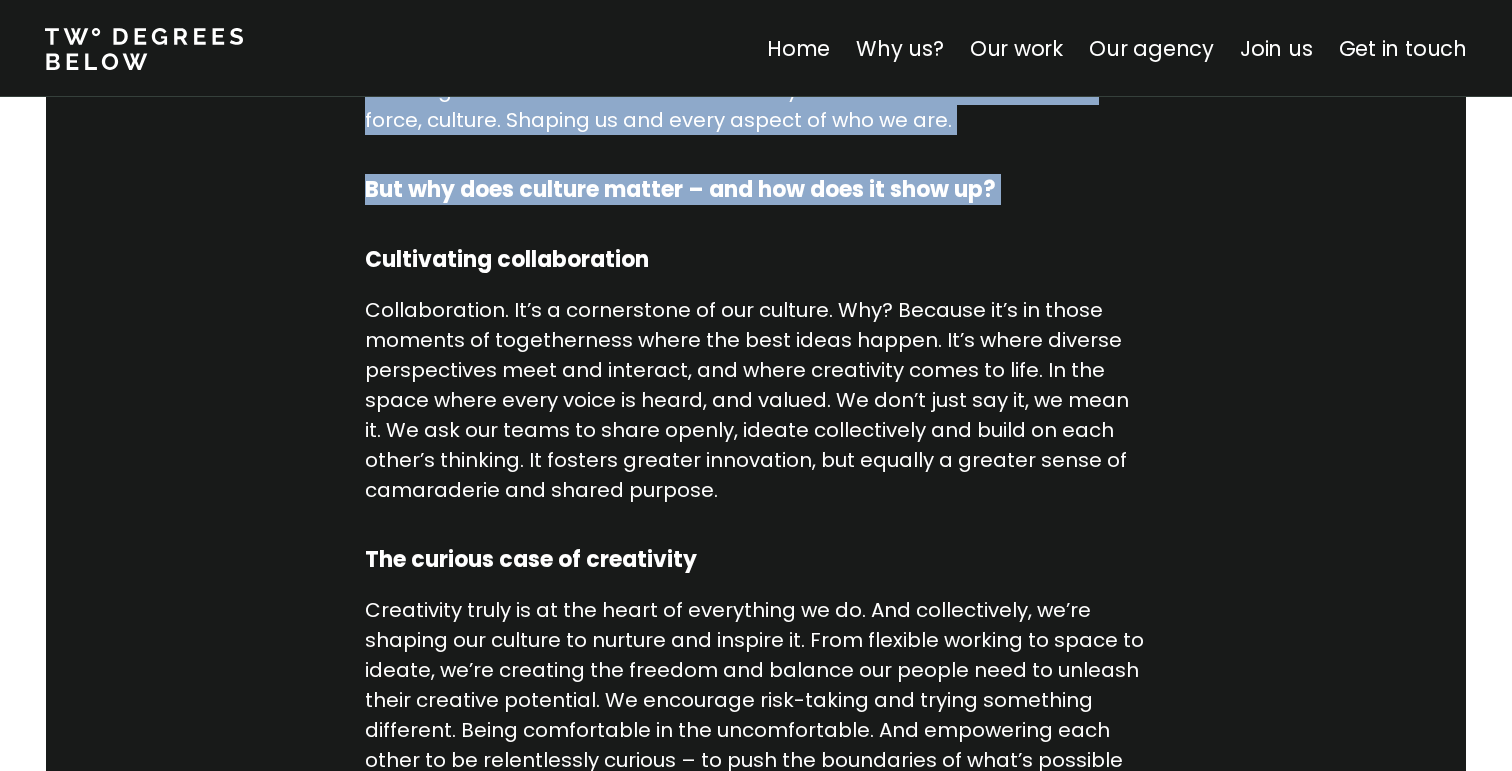 click on "But why does culture matter – and how does it show up?" at bounding box center (756, 190) 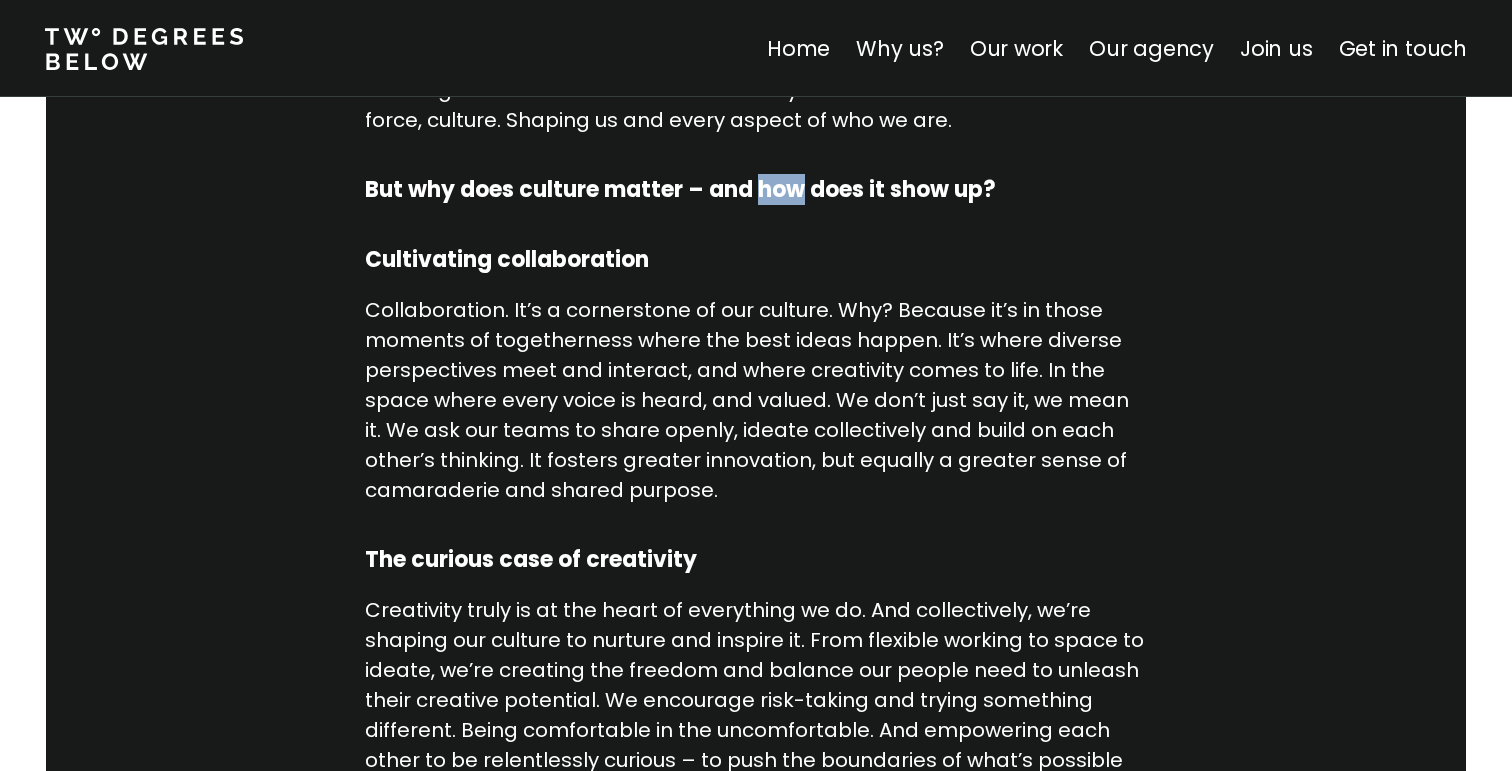 click on "But why does culture matter – and how does it show up?" at bounding box center (756, 190) 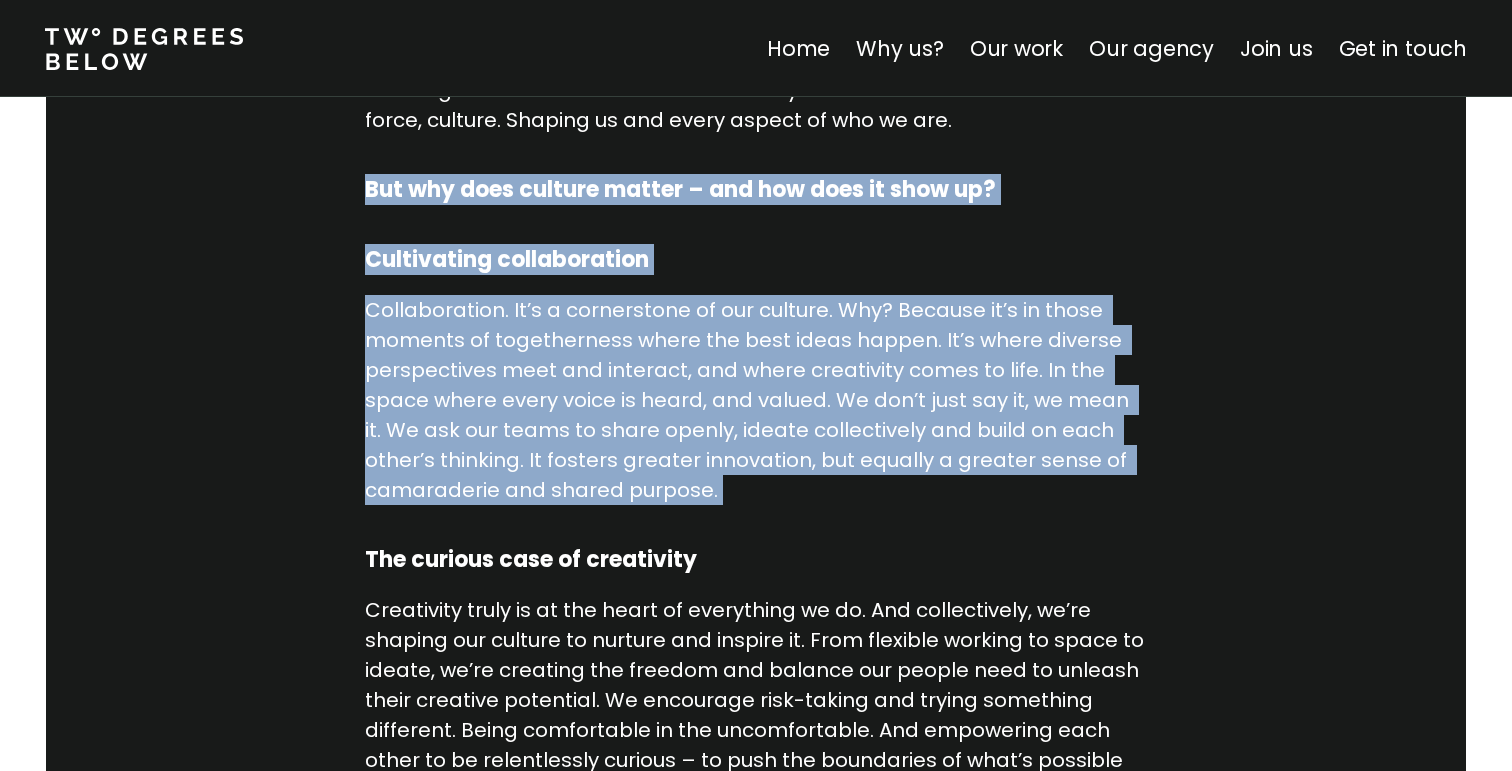 drag, startPoint x: 796, startPoint y: 198, endPoint x: 786, endPoint y: 308, distance: 110.45361 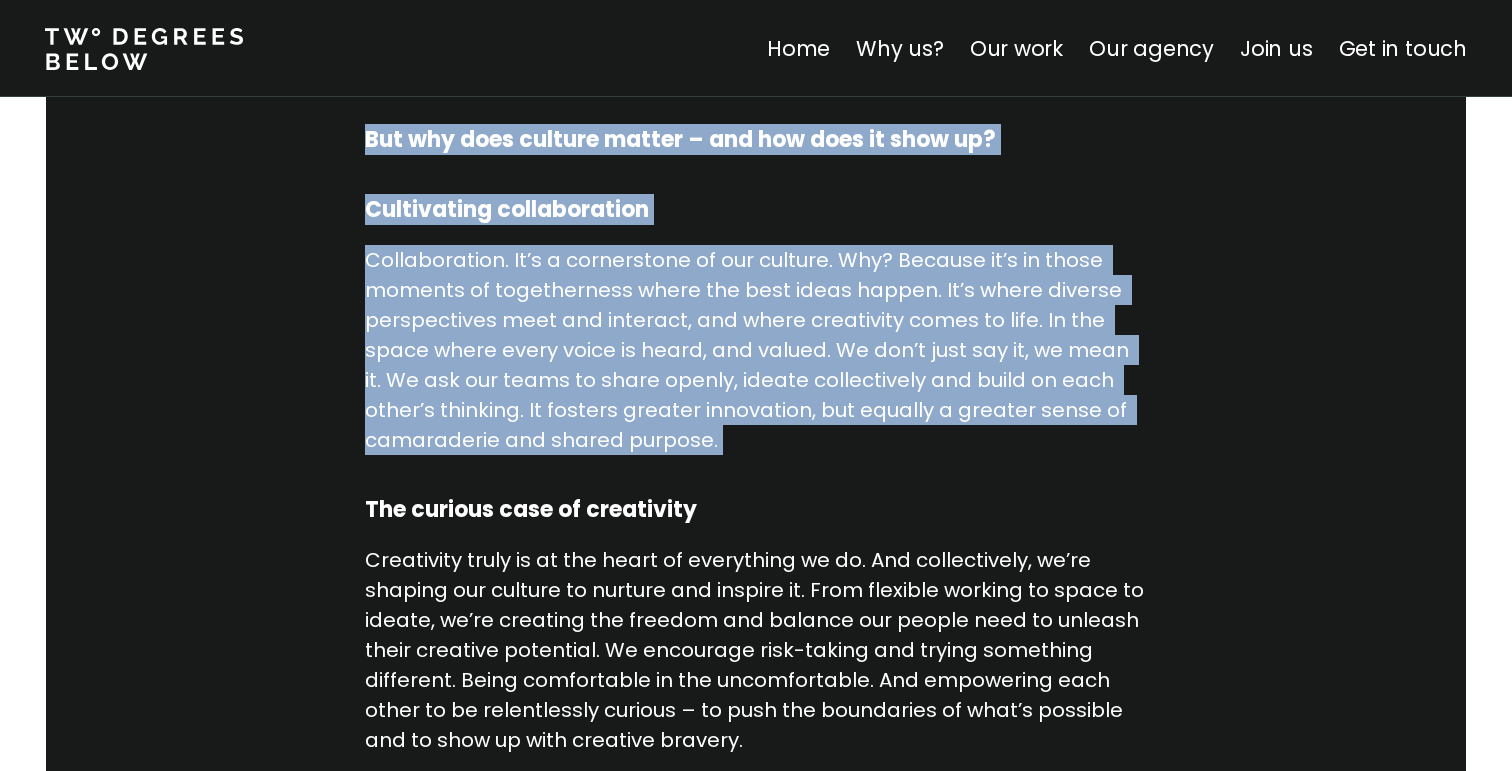 scroll, scrollTop: 1141, scrollLeft: 0, axis: vertical 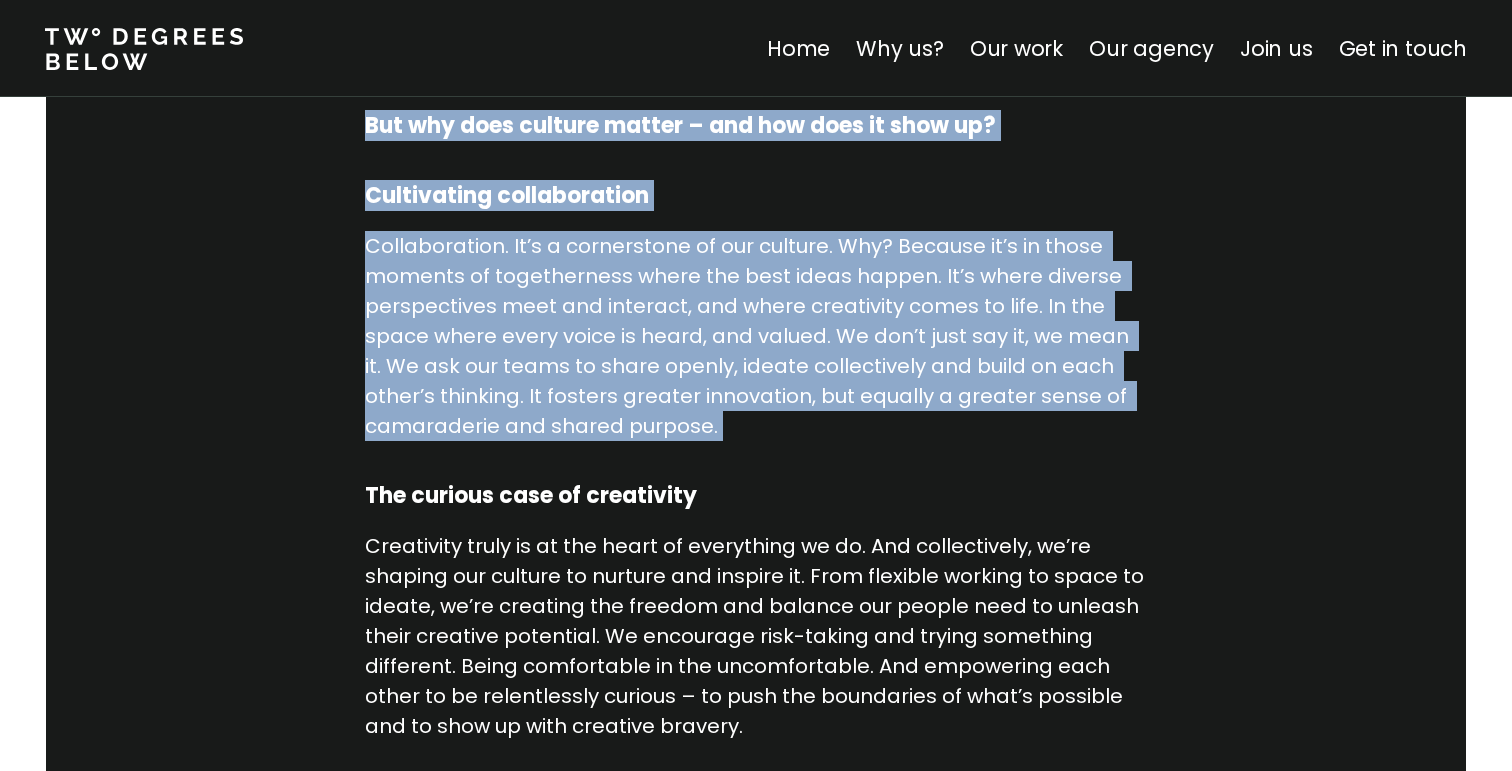 click on "Collaboration. It’s a cornerstone of our culture. Why? Because it’s in those moments of togetherness where the best ideas happen. It’s where diverse perspectives meet and interact, and where creativity comes to life. In the space where every voice is heard, and valued. We don’t just say it, we mean it. We ask our teams to share openly, ideate collectively and build on each other’s thinking. It fosters greater innovation, but equally a greater sense of camaraderie and shared purpose." at bounding box center [756, 336] 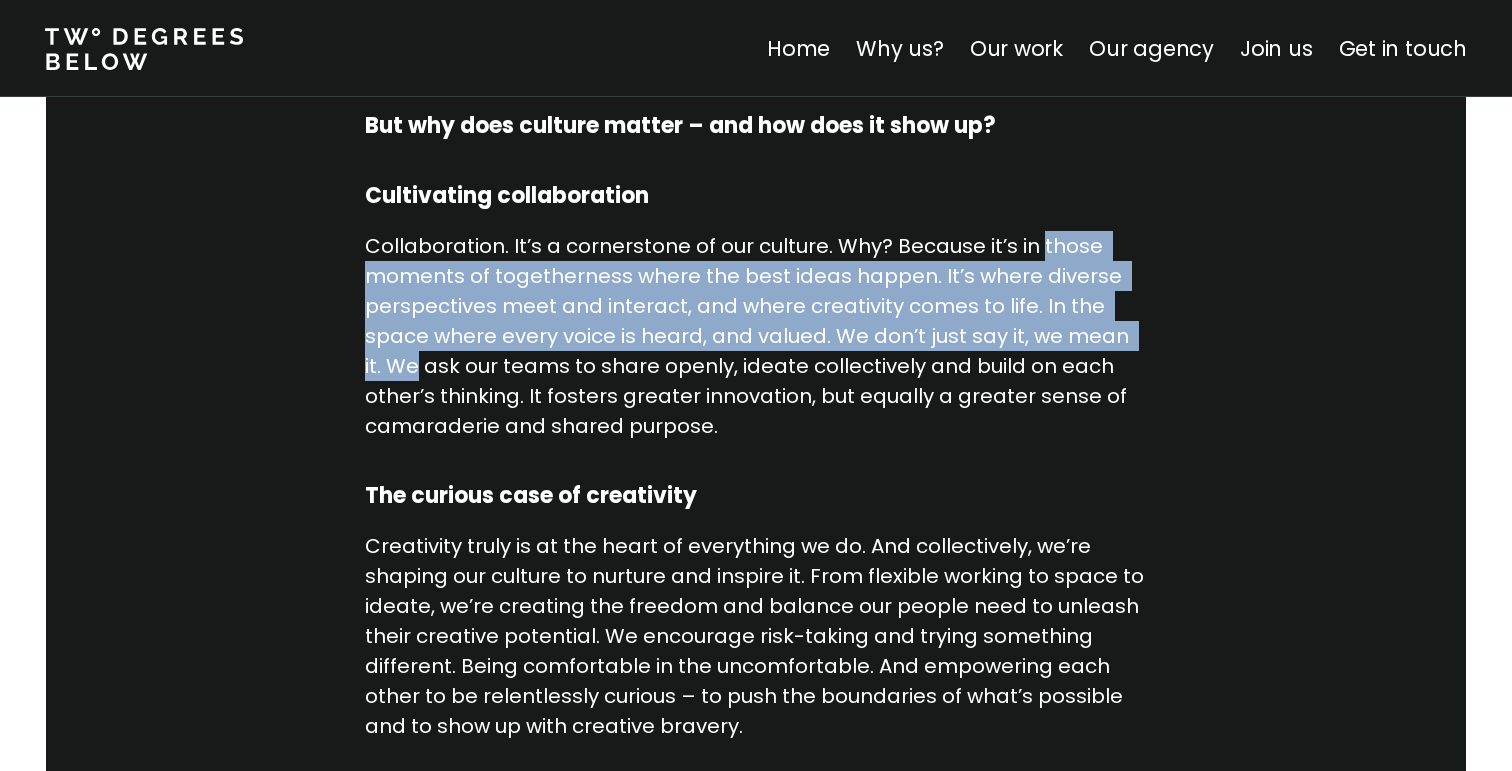 drag, startPoint x: 1084, startPoint y: 248, endPoint x: 1163, endPoint y: 328, distance: 112.432205 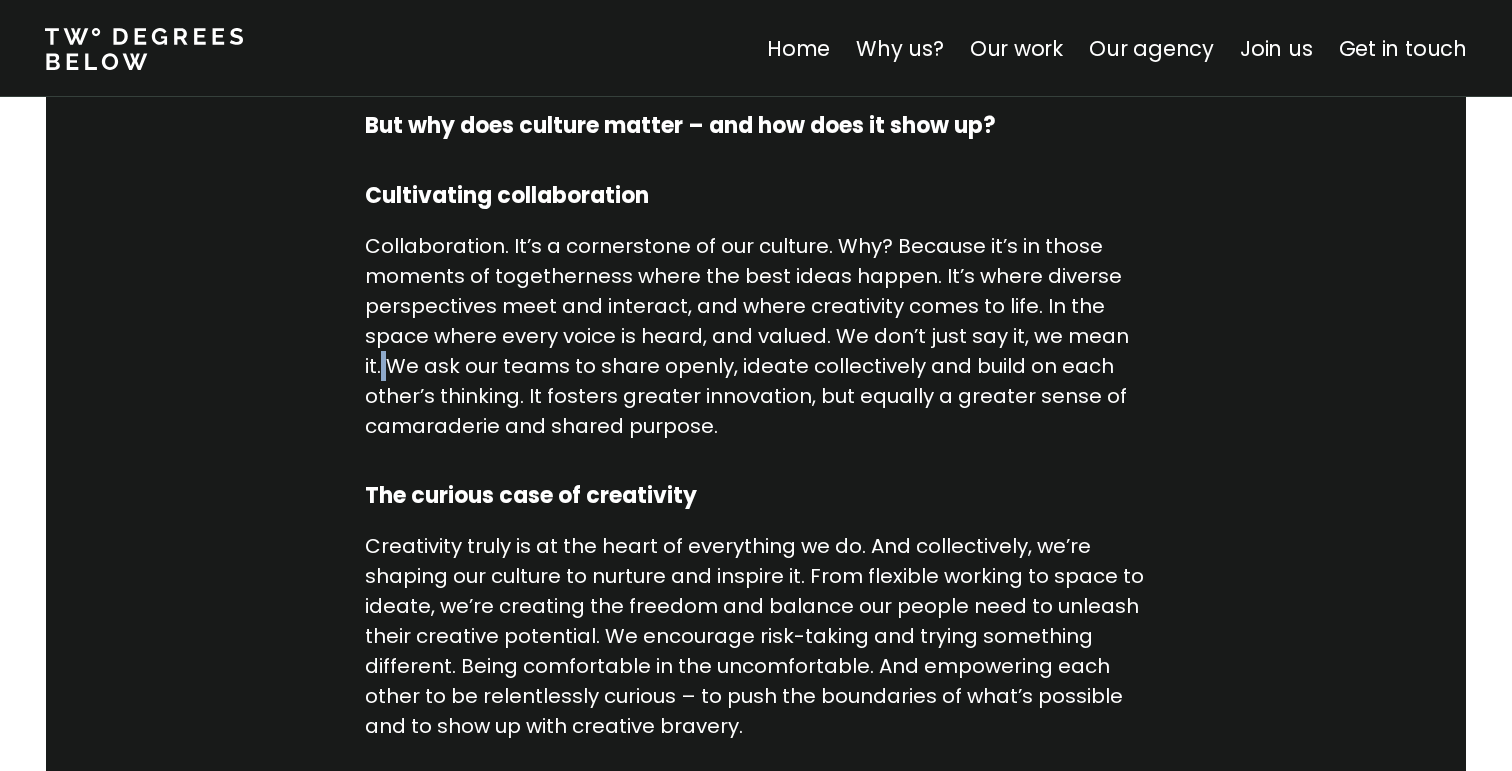 click on "A space to be brave: where culture meets creativity Apr 29, 2024 Dani Batty, Executive Creative Director Ideas and innovation are the lifeblood of what we do, who we are and what we bring to the client table. And one catalyst for that? Meet the invisible force, culture. Shaping us and every aspect of who we are. But why does culture matter – and how does it show up? Cultivating collaboration Collaboration. It’s a cornerstone of our culture. Why? Because it’s in those moments of togetherness where the best ideas happen. It’s where diverse perspectives meet and interact, and where creativity comes to life. In the space where every voice is heard, and valued. We don’t just say it, we mean it. We ask our teams to share openly, ideate collectively and build on each other’s thinking. It fosters greater innovation, but equally a greater sense of camaraderie and shared purpose. The curious case of creativity Fostering a growth mindset Listen and speak up Diversity and inclusion Drop us a line ." at bounding box center (756, 748) 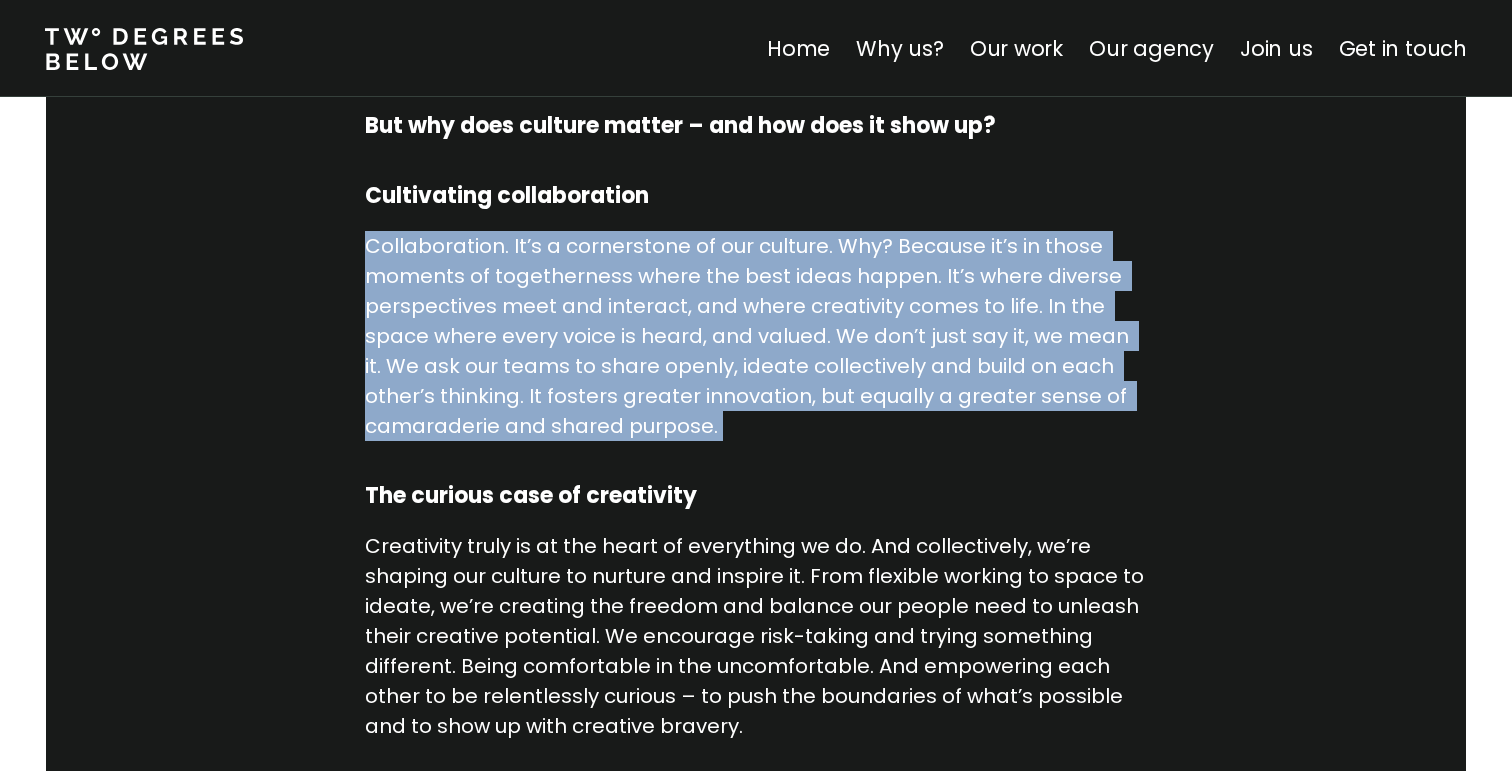 click on "A space to be brave: where culture meets creativity Apr 29, 2024 Dani Batty, Executive Creative Director Ideas and innovation are the lifeblood of what we do, who we are and what we bring to the client table. And one catalyst for that? Meet the invisible force, culture. Shaping us and every aspect of who we are. But why does culture matter – and how does it show up? Cultivating collaboration Collaboration. It’s a cornerstone of our culture. Why? Because it’s in those moments of togetherness where the best ideas happen. It’s where diverse perspectives meet and interact, and where creativity comes to life. In the space where every voice is heard, and valued. We don’t just say it, we mean it. We ask our teams to share openly, ideate collectively and build on each other’s thinking. It fosters greater innovation, but equally a greater sense of camaraderie and shared purpose. The curious case of creativity Fostering a growth mindset Listen and speak up Diversity and inclusion Drop us a line ." at bounding box center (756, 748) 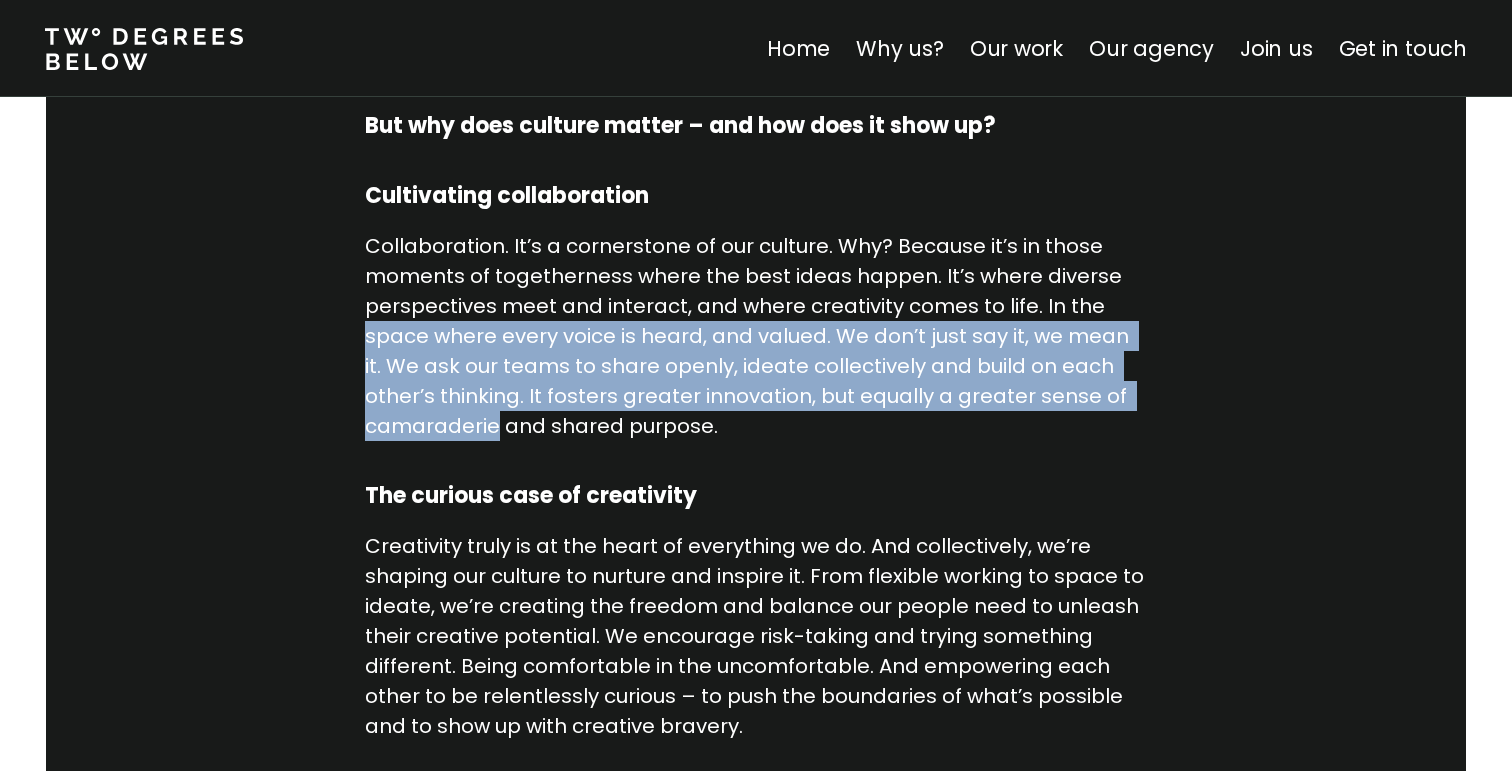 drag, startPoint x: 409, startPoint y: 341, endPoint x: 1122, endPoint y: 409, distance: 716.2353 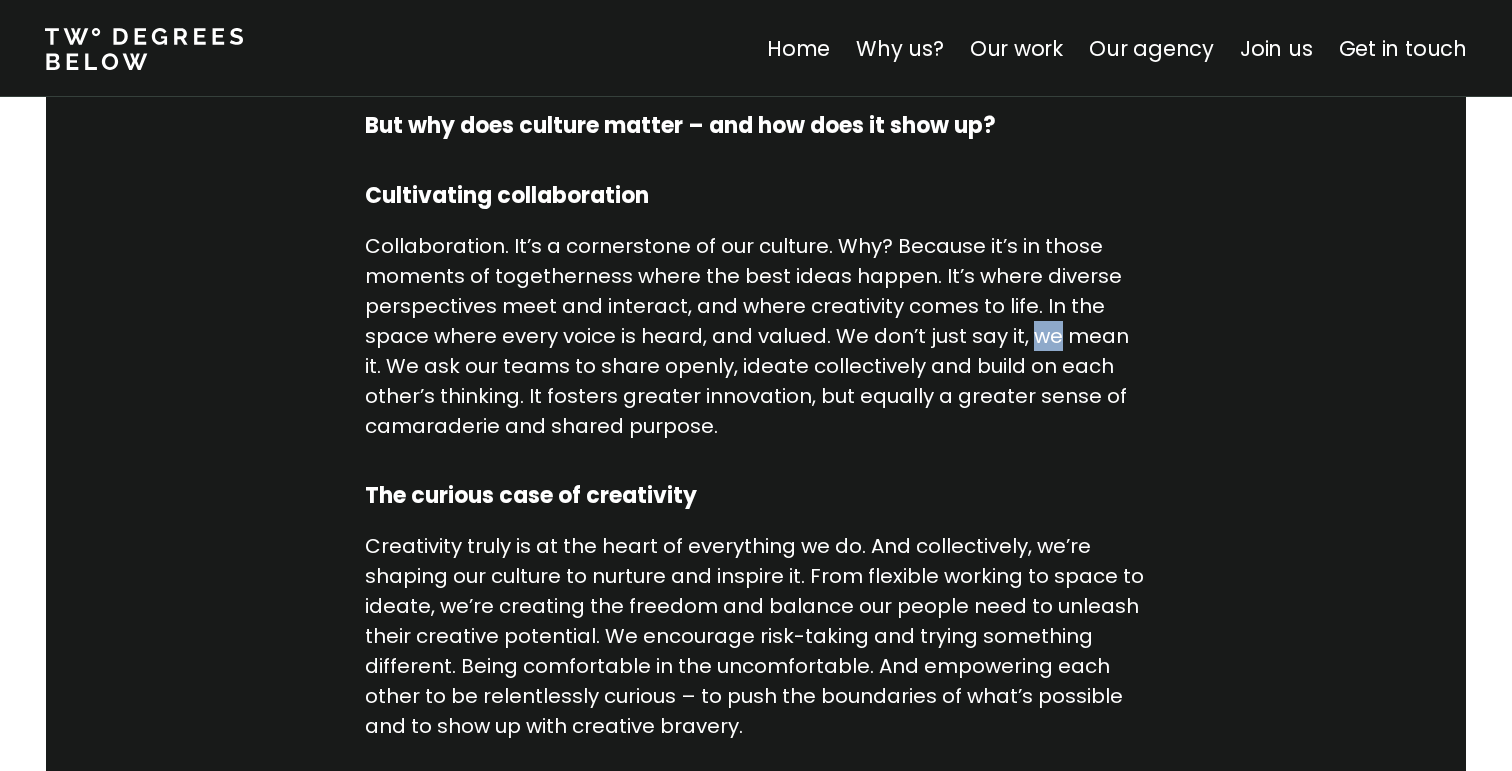 click on "Collaboration. It’s a cornerstone of our culture. Why? Because it’s in those moments of togetherness where the best ideas happen. It’s where diverse perspectives meet and interact, and where creativity comes to life. In the space where every voice is heard, and valued. We don’t just say it, we mean it. We ask our teams to share openly, ideate collectively and build on each other’s thinking. It fosters greater innovation, but equally a greater sense of camaraderie and shared purpose." at bounding box center [756, 336] 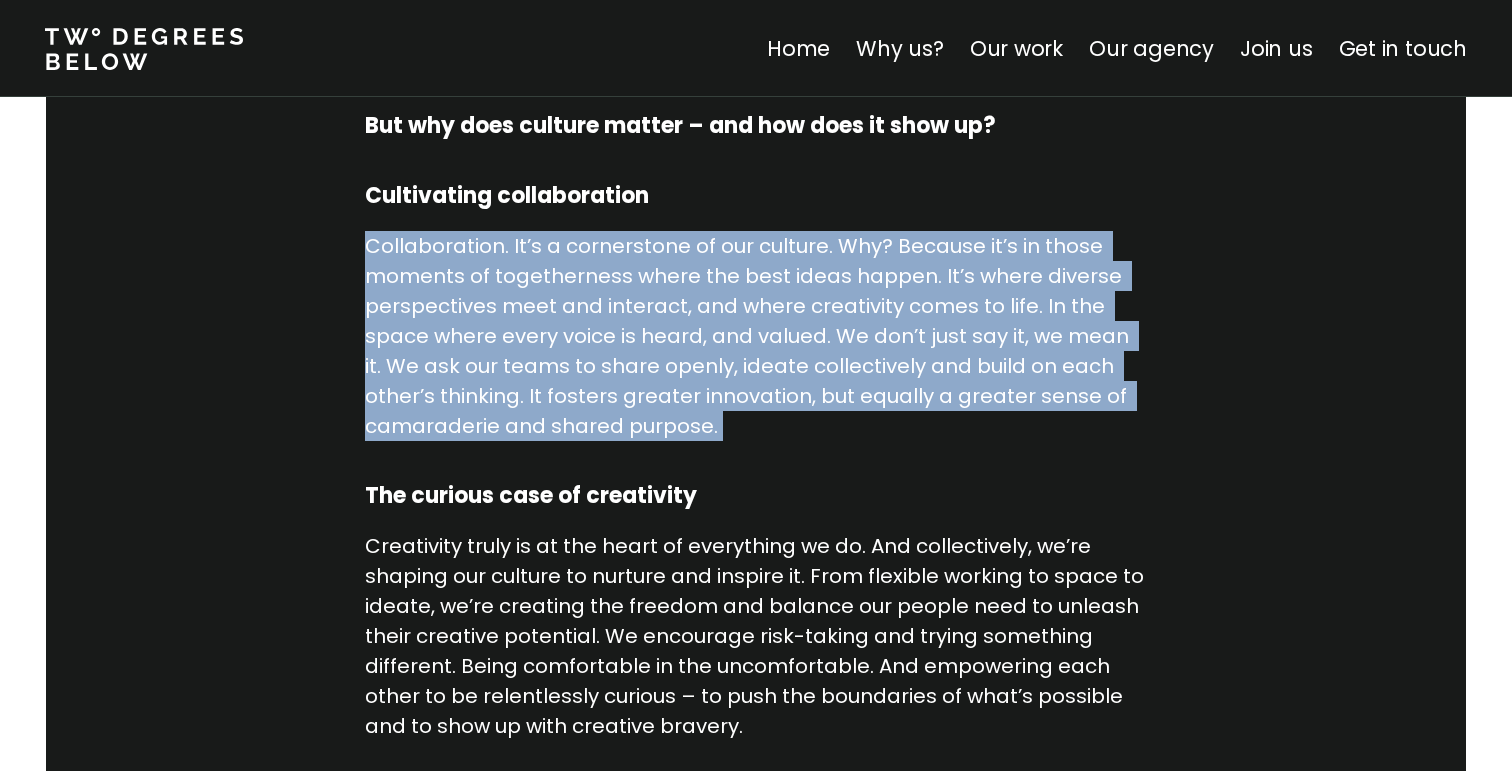 click on "Collaboration. It’s a cornerstone of our culture. Why? Because it’s in those moments of togetherness where the best ideas happen. It’s where diverse perspectives meet and interact, and where creativity comes to life. In the space where every voice is heard, and valued. We don’t just say it, we mean it. We ask our teams to share openly, ideate collectively and build on each other’s thinking. It fosters greater innovation, but equally a greater sense of camaraderie and shared purpose." at bounding box center [756, 336] 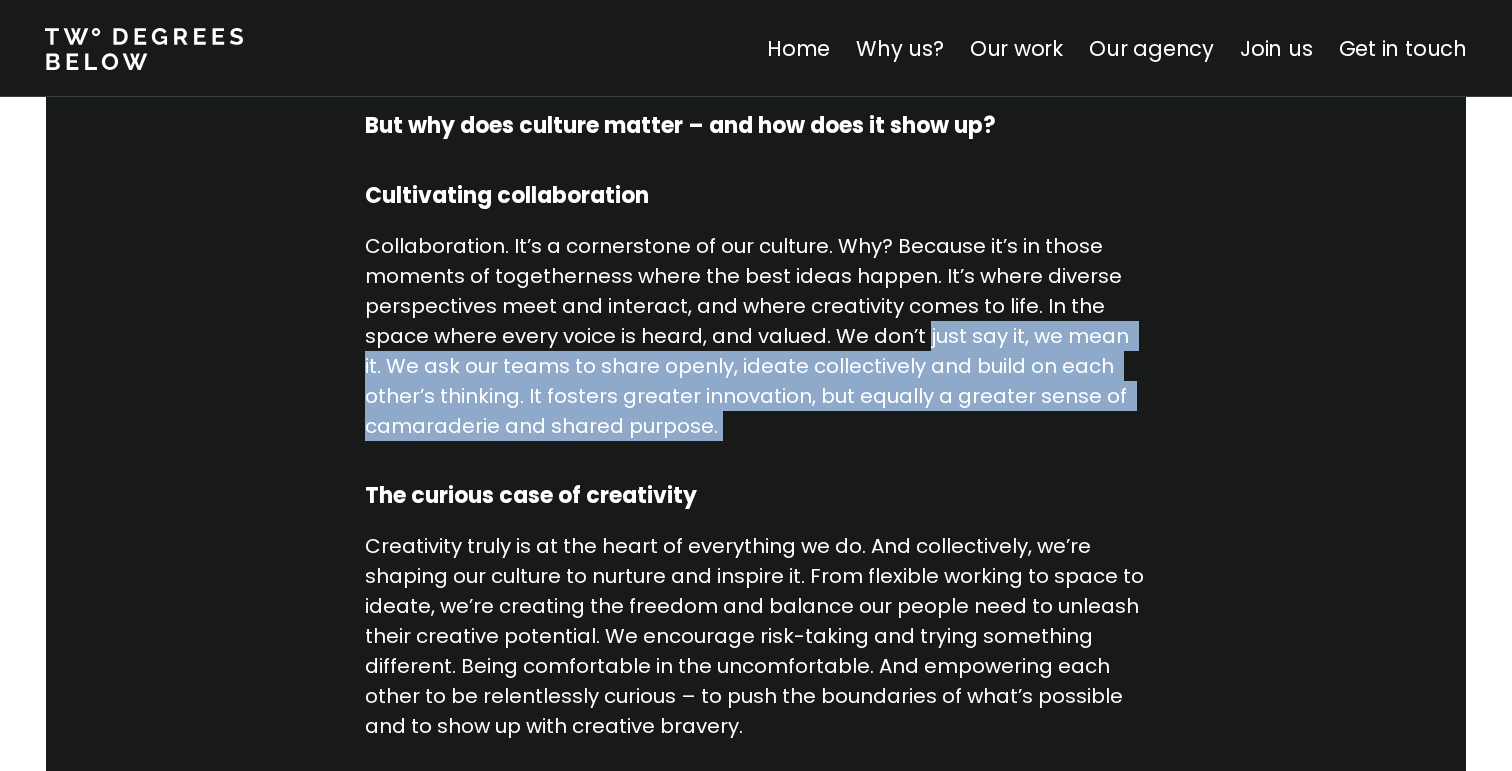 drag, startPoint x: 951, startPoint y: 338, endPoint x: 1060, endPoint y: 415, distance: 133.45412 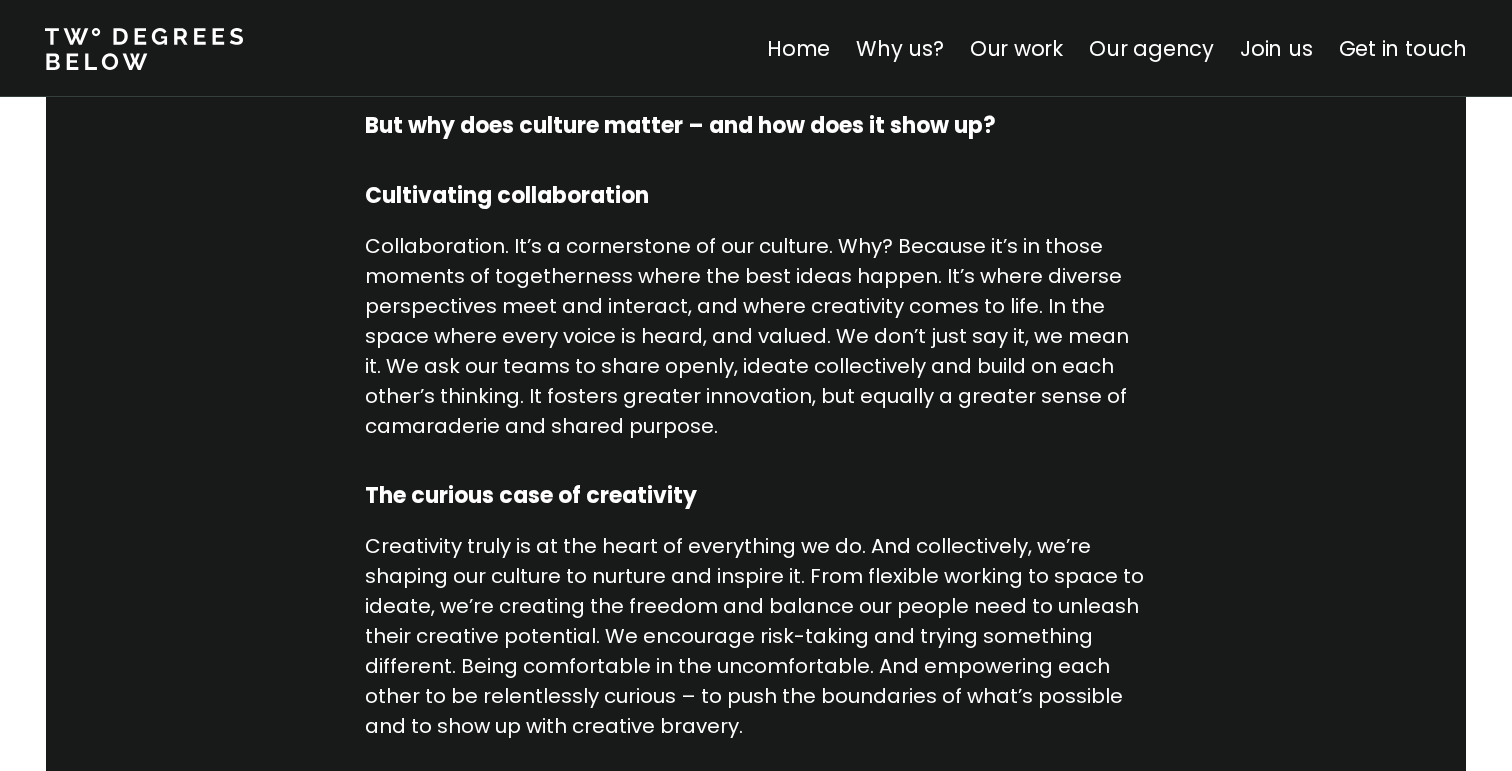 click on "Collaboration. It’s a cornerstone of our culture. Why? Because it’s in those moments of togetherness where the best ideas happen. It’s where diverse perspectives meet and interact, and where creativity comes to life. In the space where every voice is heard, and valued. We don’t just say it, we mean it. We ask our teams to share openly, ideate collectively and build on each other’s thinking. It fosters greater innovation, but equally a greater sense of camaraderie and shared purpose." at bounding box center (756, 336) 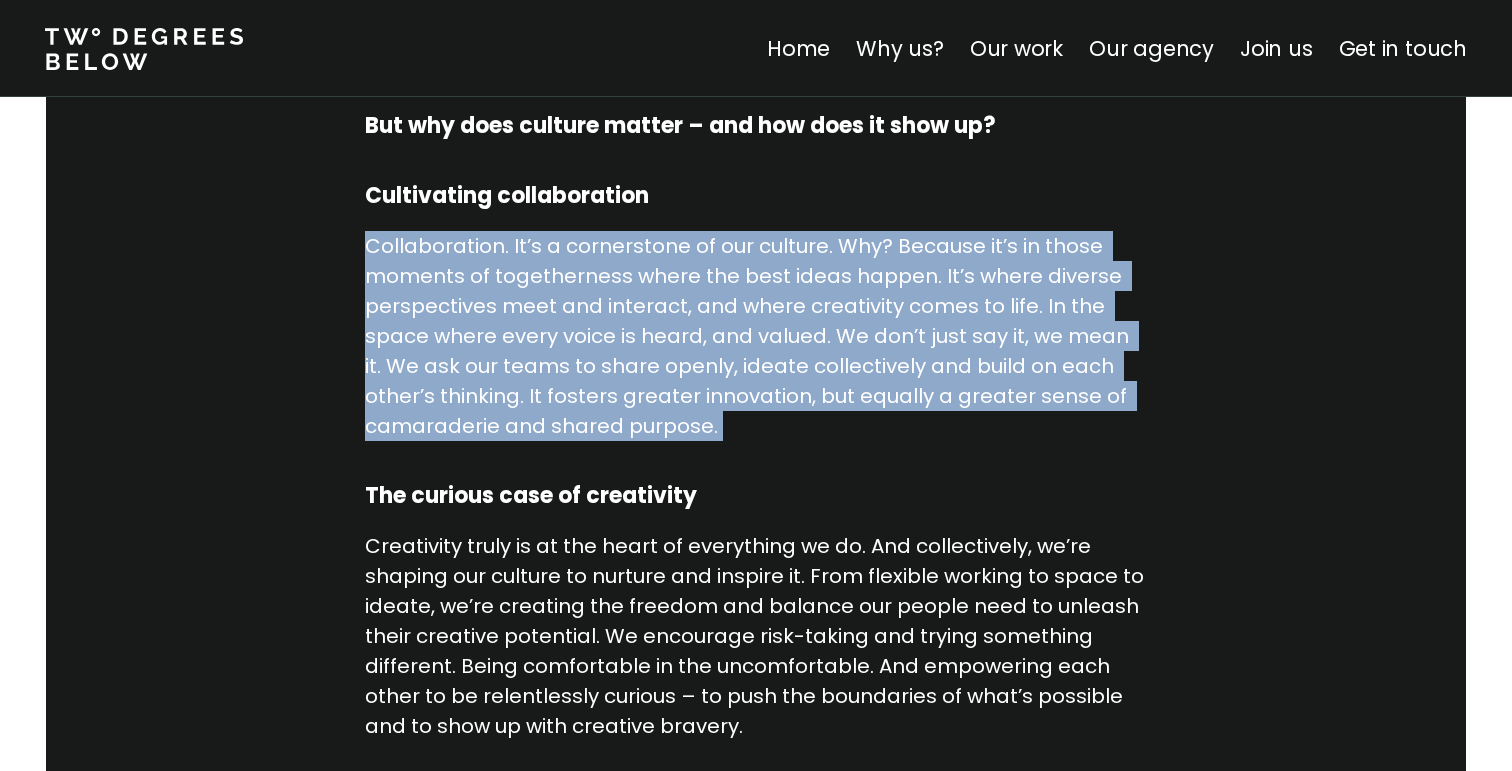 click on "Collaboration. It’s a cornerstone of our culture. Why? Because it’s in those moments of togetherness where the best ideas happen. It’s where diverse perspectives meet and interact, and where creativity comes to life. In the space where every voice is heard, and valued. We don’t just say it, we mean it. We ask our teams to share openly, ideate collectively and build on each other’s thinking. It fosters greater innovation, but equally a greater sense of camaraderie and shared purpose." at bounding box center (756, 336) 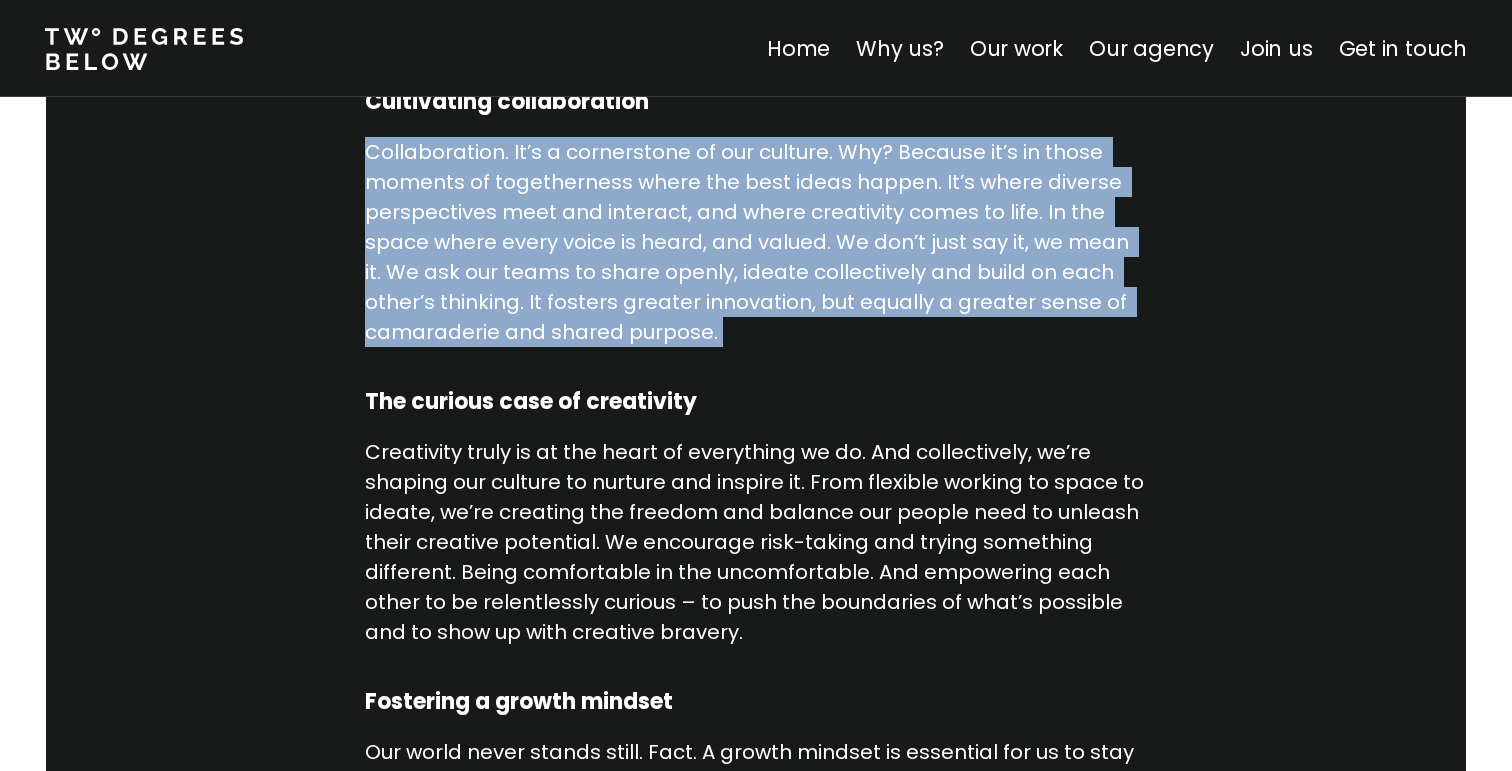 scroll, scrollTop: 1304, scrollLeft: 0, axis: vertical 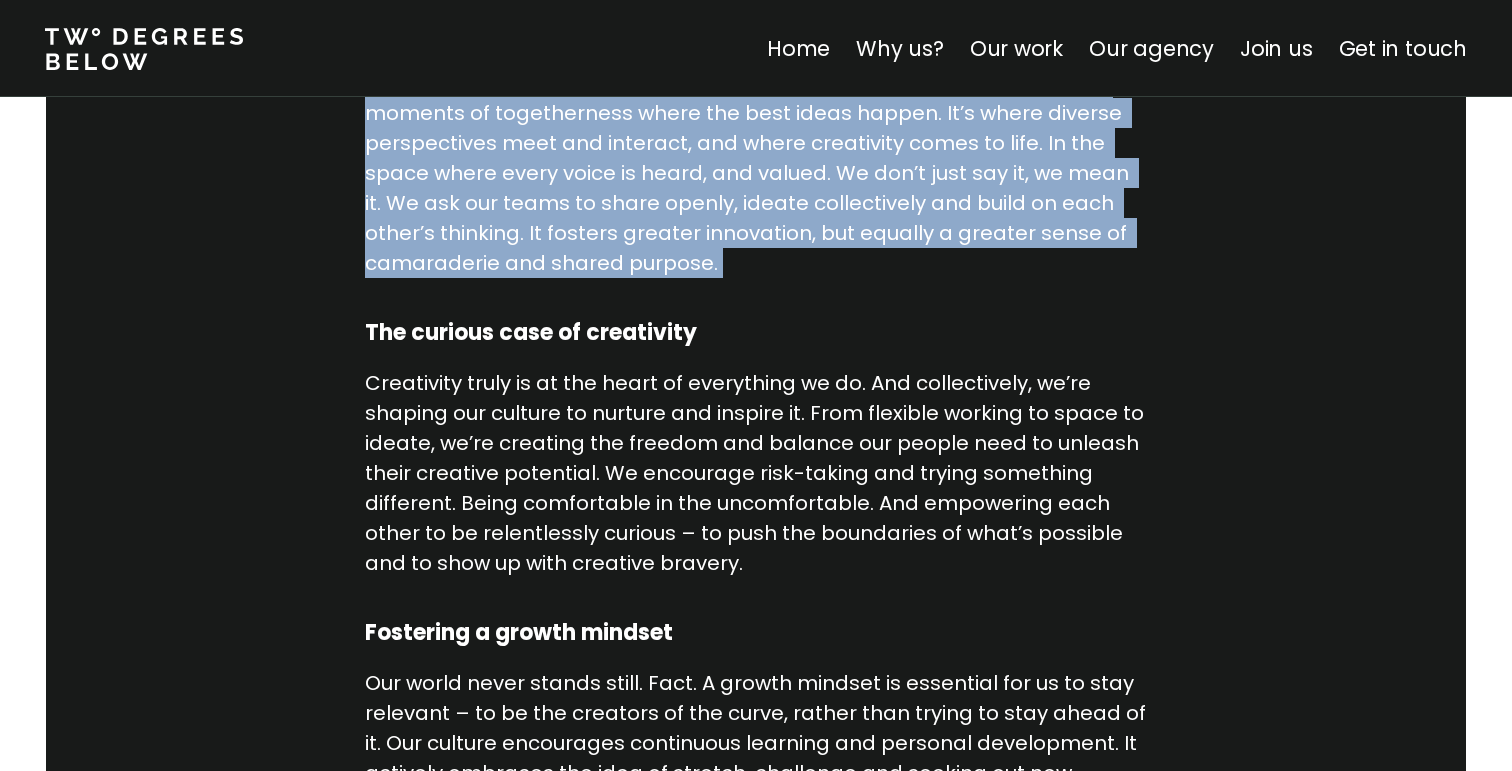 click on "Collaboration. It’s a cornerstone of our culture. Why? Because it’s in those moments of togetherness where the best ideas happen. It’s where diverse perspectives meet and interact, and where creativity comes to life. In the space where every voice is heard, and valued. We don’t just say it, we mean it. We ask our teams to share openly, ideate collectively and build on each other’s thinking. It fosters greater innovation, but equally a greater sense of camaraderie and shared purpose." at bounding box center (756, 173) 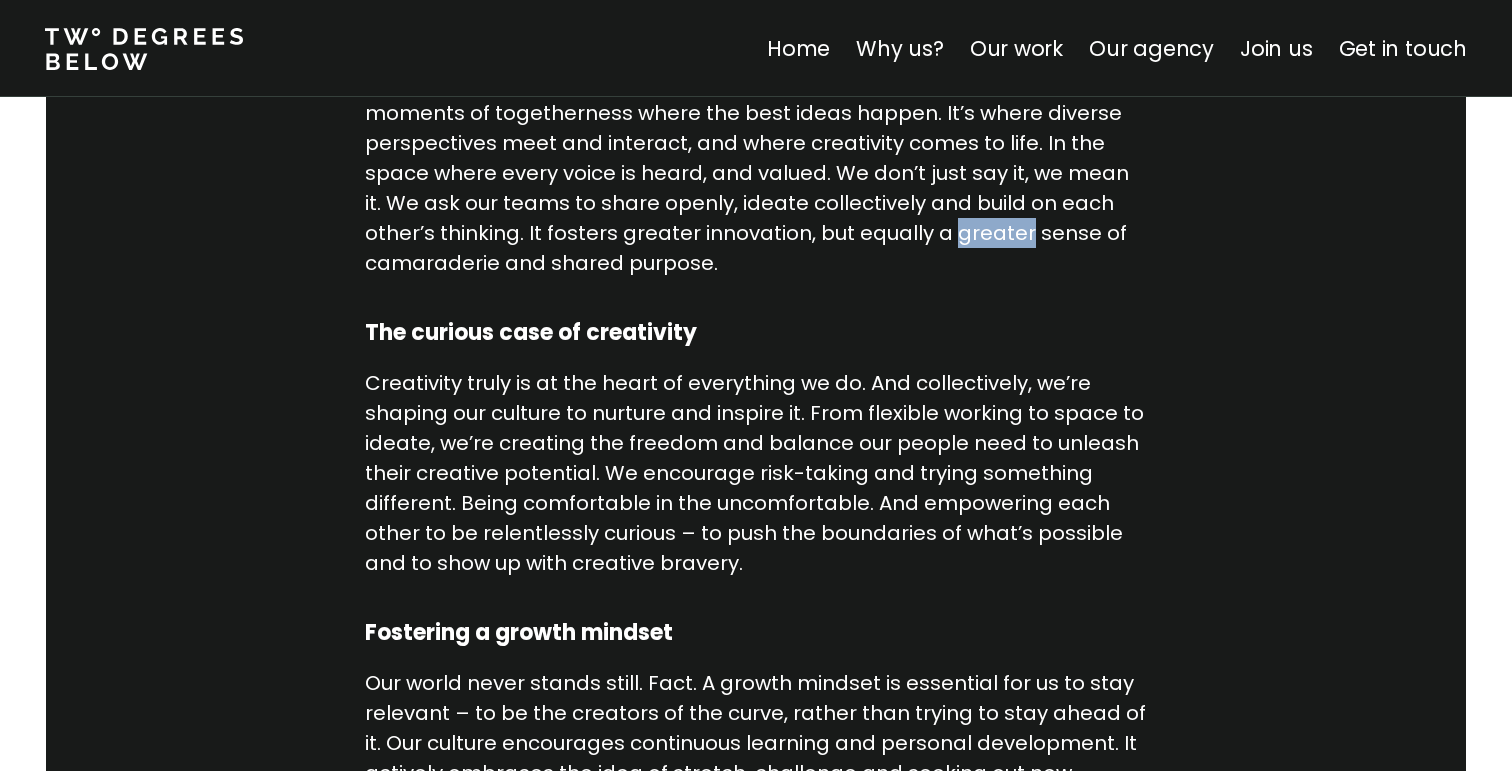 click on "Collaboration. It’s a cornerstone of our culture. Why? Because it’s in those moments of togetherness where the best ideas happen. It’s where diverse perspectives meet and interact, and where creativity comes to life. In the space where every voice is heard, and valued. We don’t just say it, we mean it. We ask our teams to share openly, ideate collectively and build on each other’s thinking. It fosters greater innovation, but equally a greater sense of camaraderie and shared purpose." at bounding box center [756, 173] 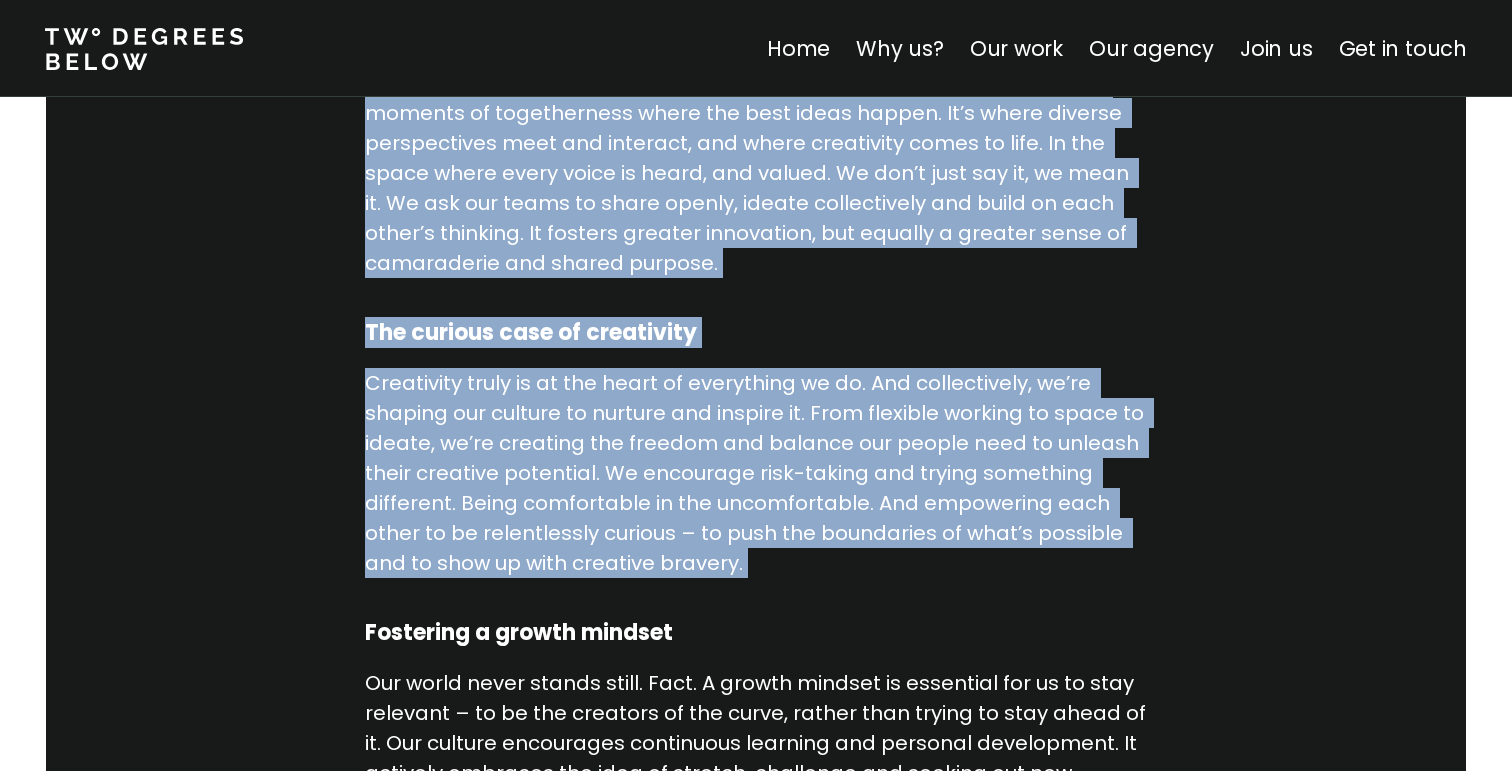 drag, startPoint x: 993, startPoint y: 245, endPoint x: 1021, endPoint y: 446, distance: 202.94087 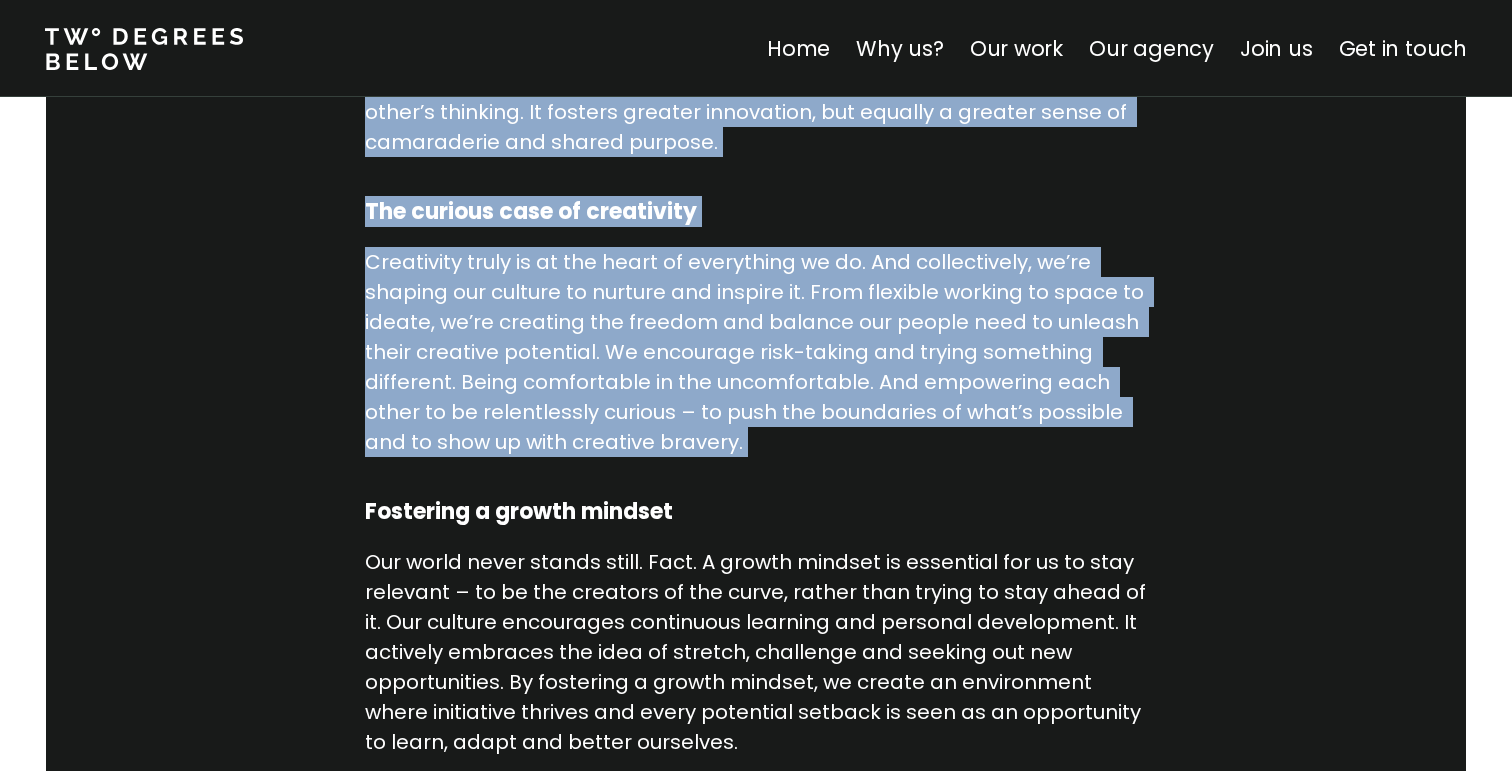 scroll, scrollTop: 1443, scrollLeft: 0, axis: vertical 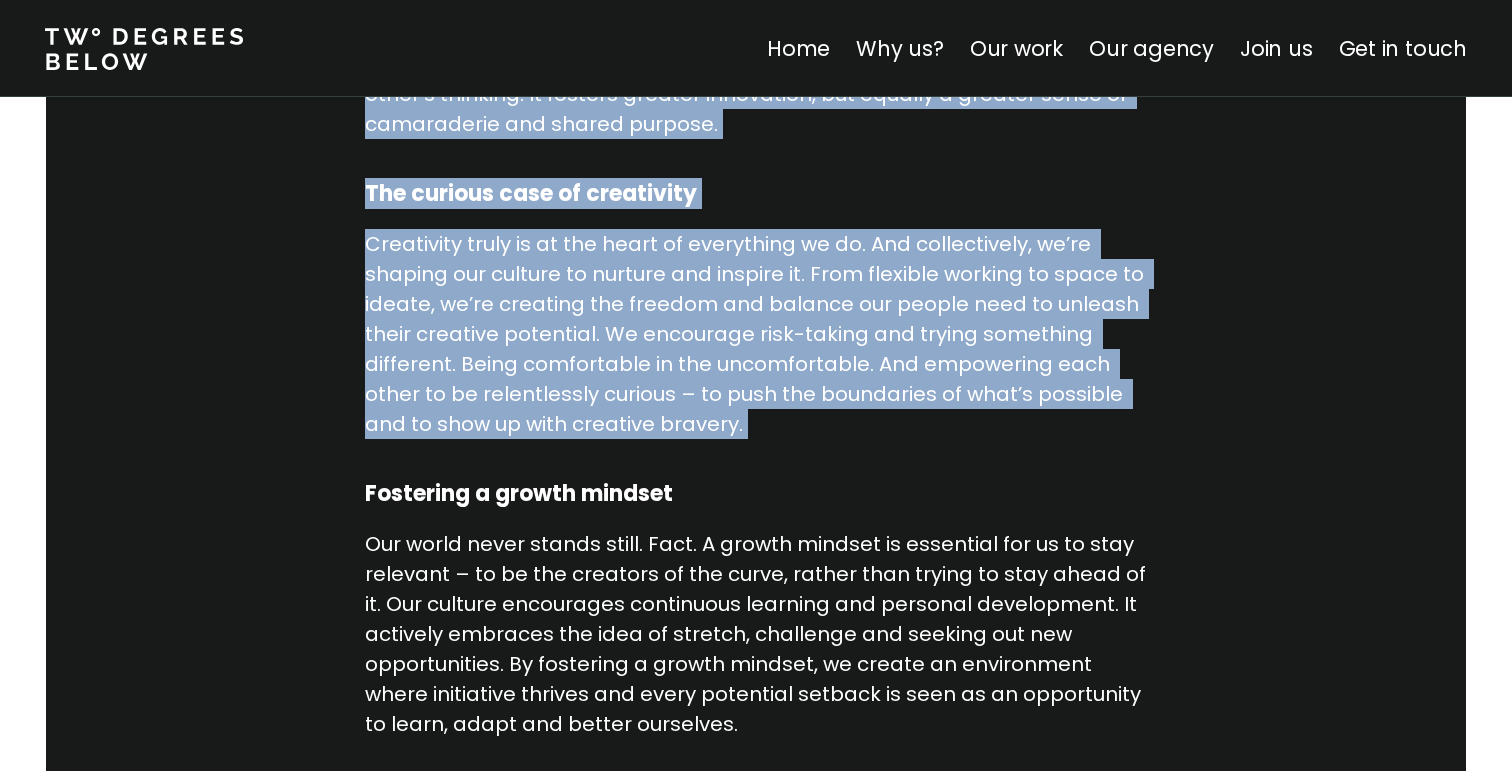click on "Collaboration. It’s a cornerstone of our culture. Why? Because it’s in those moments of togetherness where the best ideas happen. It’s where diverse perspectives meet and interact, and where creativity comes to life. In the space where every voice is heard, and valued. We don’t just say it, we mean it. We ask our teams to share openly, ideate collectively and build on each other’s thinking. It fosters greater innovation, but equally a greater sense of camaraderie and shared purpose." at bounding box center (756, 34) 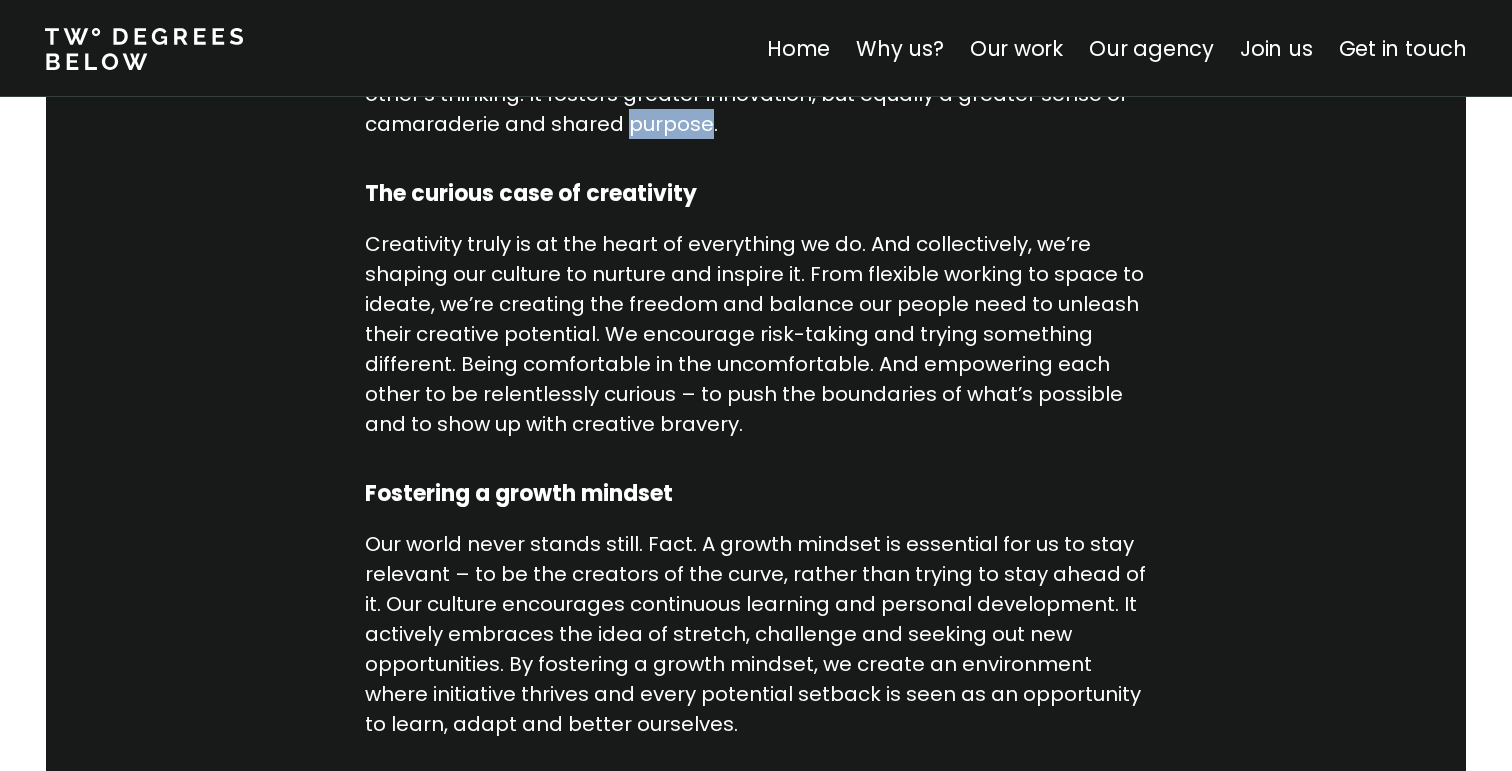 click on "Collaboration. It’s a cornerstone of our culture. Why? Because it’s in those moments of togetherness where the best ideas happen. It’s where diverse perspectives meet and interact, and where creativity comes to life. In the space where every voice is heard, and valued. We don’t just say it, we mean it. We ask our teams to share openly, ideate collectively and build on each other’s thinking. It fosters greater innovation, but equally a greater sense of camaraderie and shared purpose." at bounding box center (756, 34) 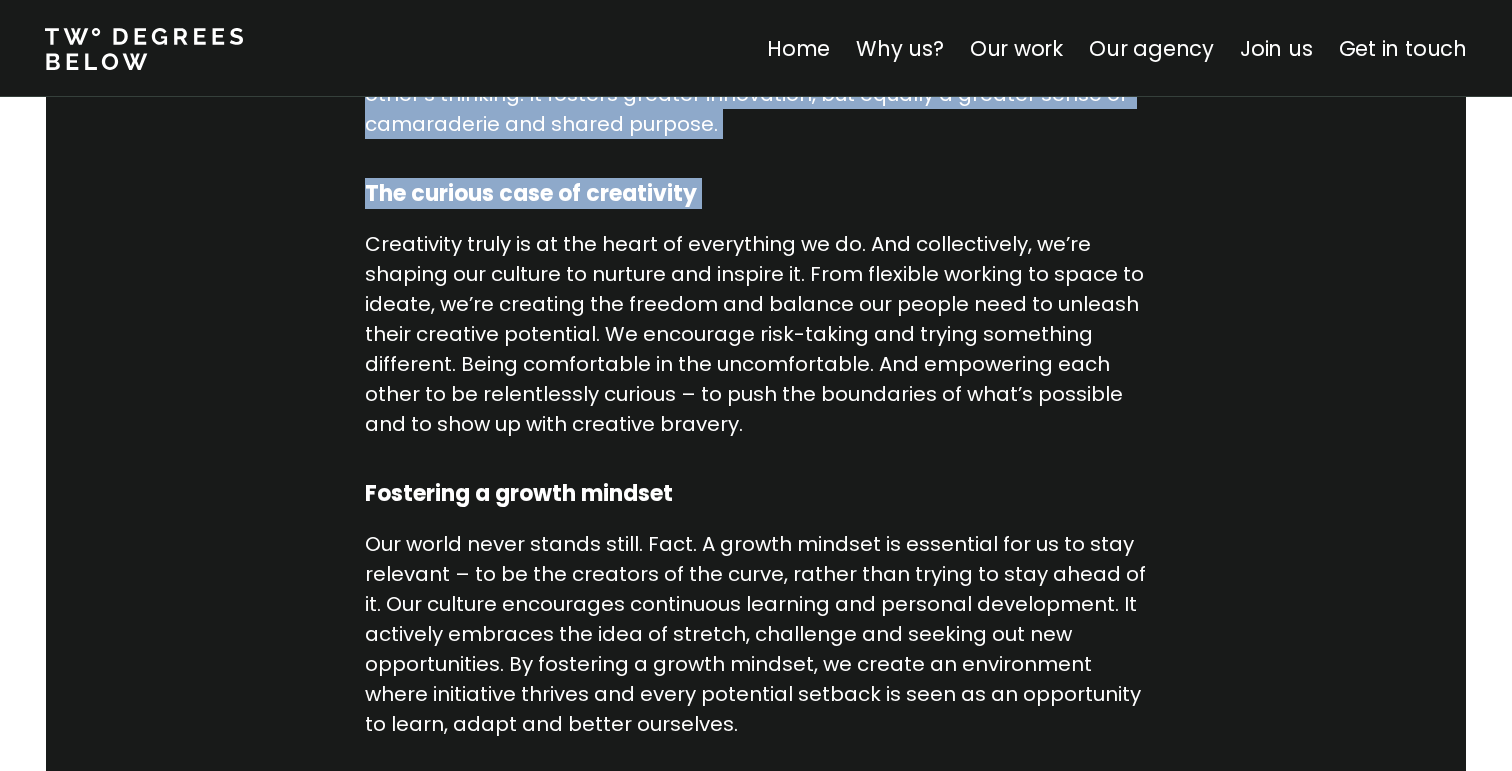 drag, startPoint x: 663, startPoint y: 115, endPoint x: 667, endPoint y: 178, distance: 63.126858 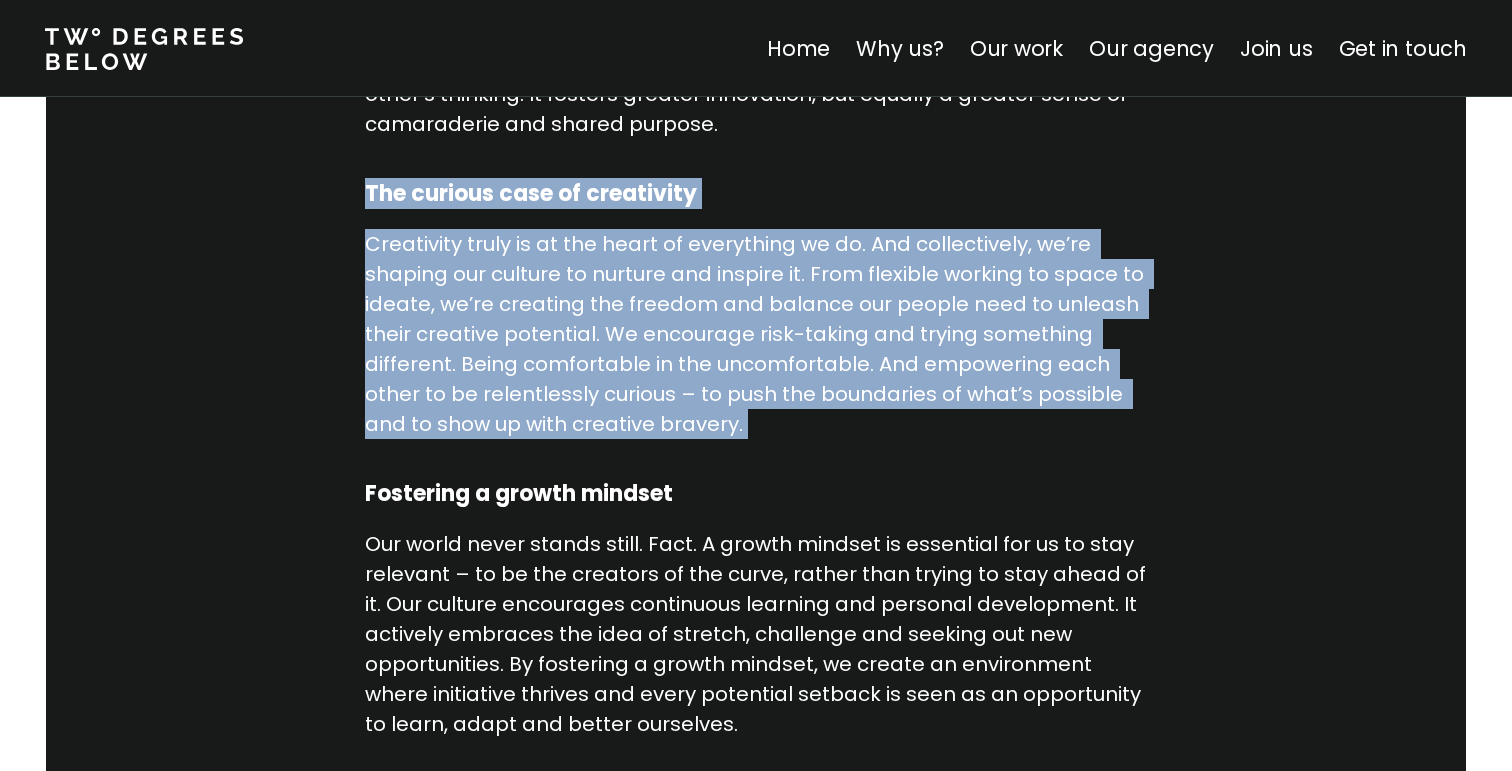 drag, startPoint x: 384, startPoint y: 196, endPoint x: 1085, endPoint y: 428, distance: 738.39355 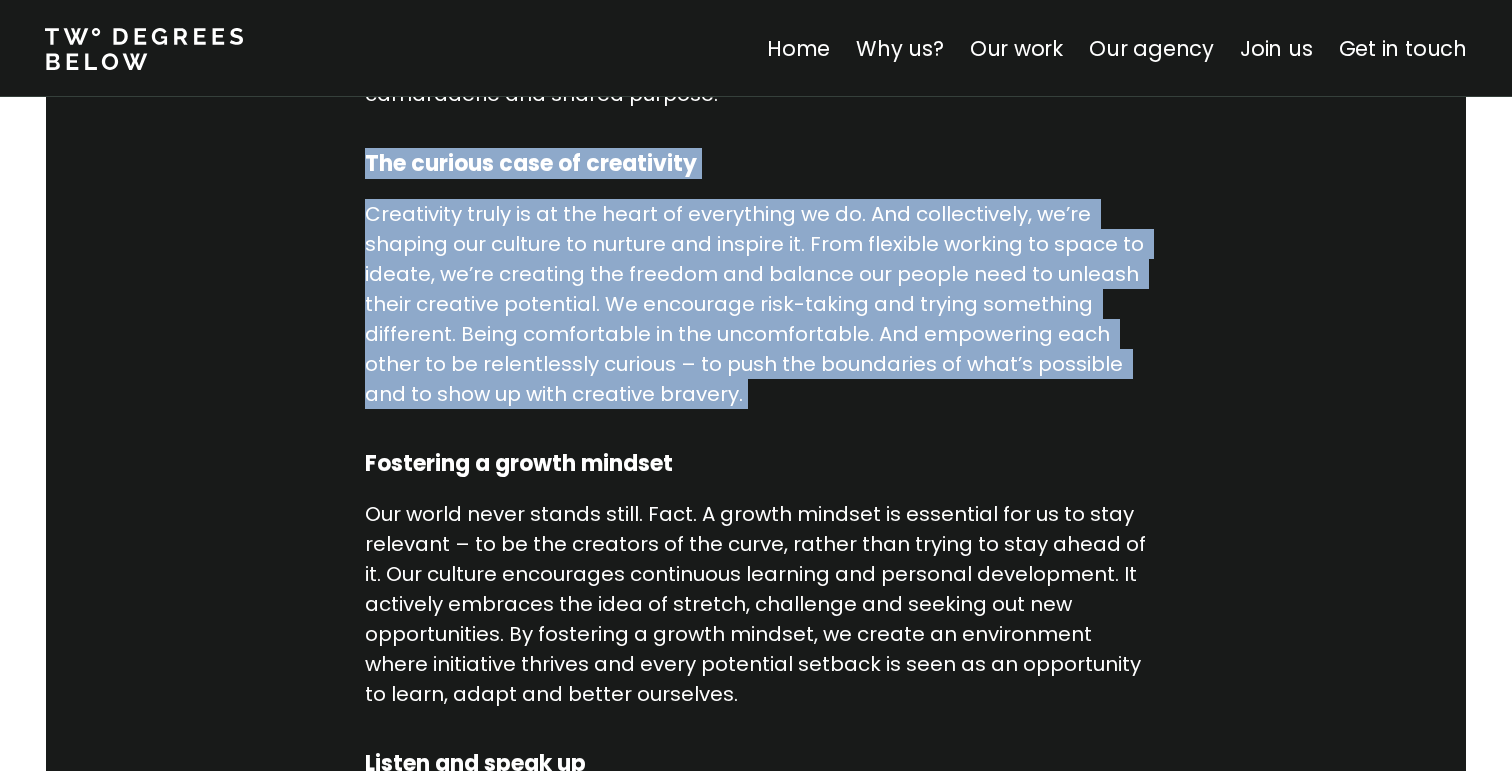 scroll, scrollTop: 1487, scrollLeft: 0, axis: vertical 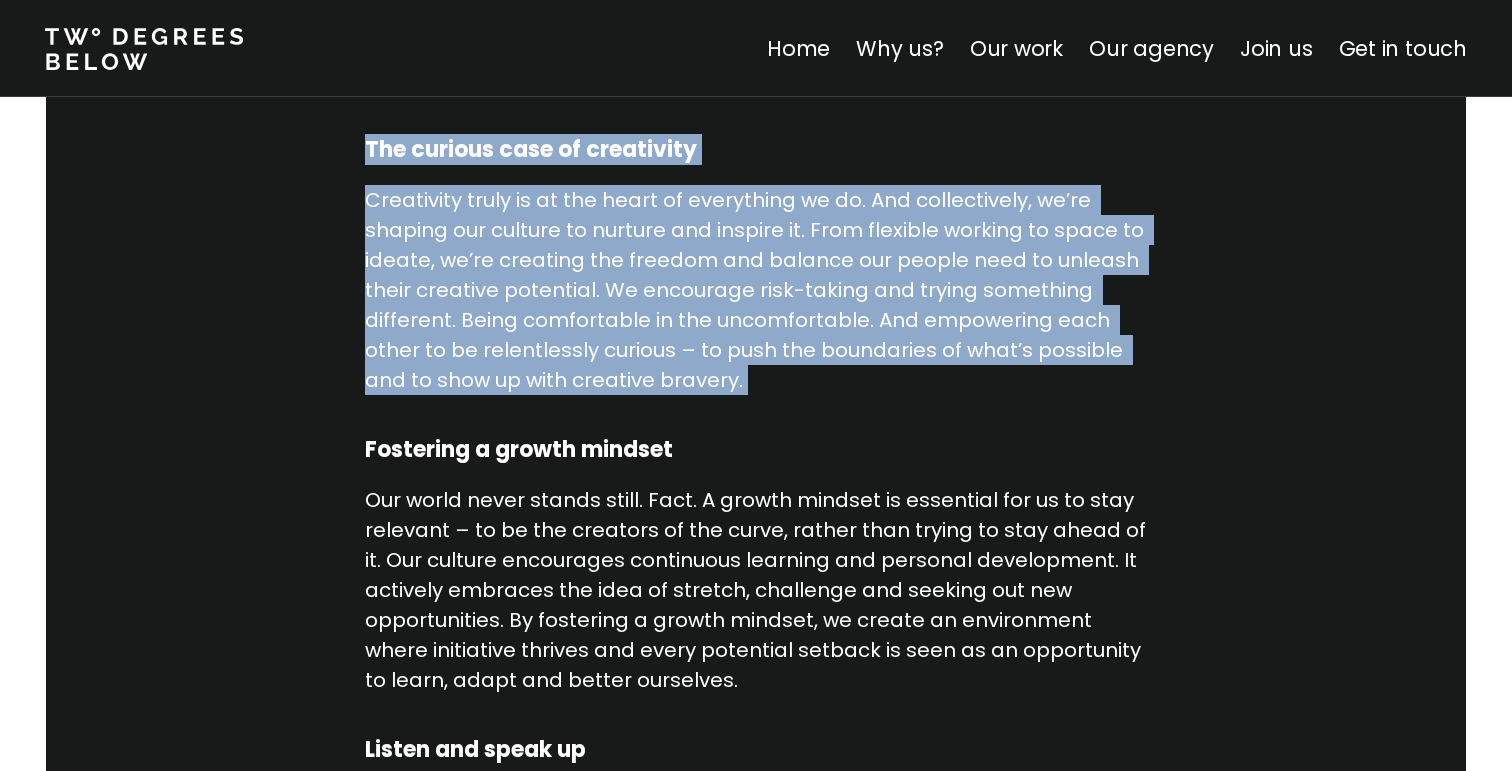 click on "Creativity truly is at the heart of everything we do. And collectively, we’re shaping our culture to nurture and inspire it. From flexible working to space to ideate, we’re creating the freedom and balance our people need to unleash their creative potential. We encourage risk-taking and trying something different. Being comfortable in the uncomfortable. And empowering each other to be relentlessly curious – to push the boundaries of what’s possible and to show up with creative bravery." at bounding box center (756, 290) 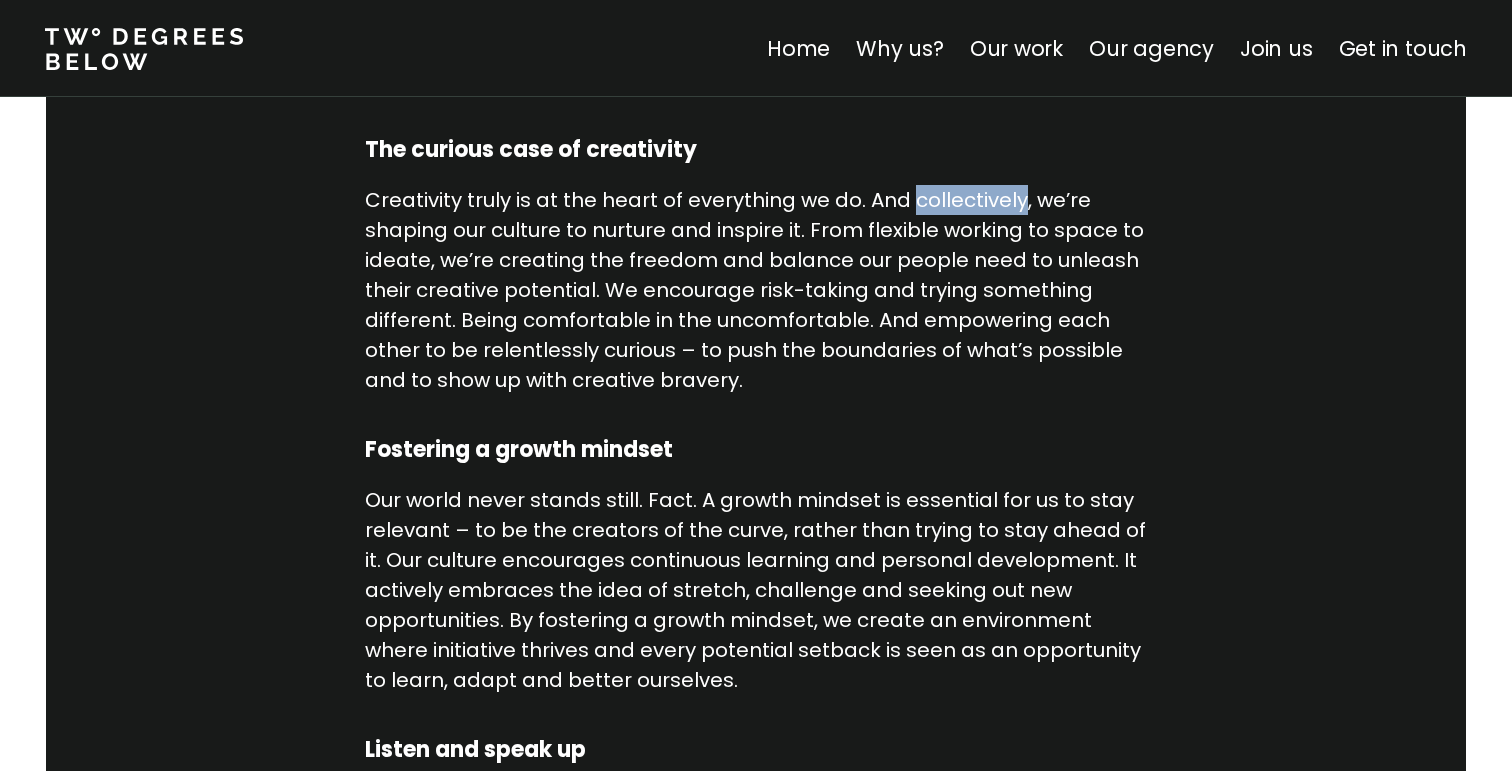 click on "Creativity truly is at the heart of everything we do. And collectively, we’re shaping our culture to nurture and inspire it. From flexible working to space to ideate, we’re creating the freedom and balance our people need to unleash their creative potential. We encourage risk-taking and trying something different. Being comfortable in the uncomfortable. And empowering each other to be relentlessly curious – to push the boundaries of what’s possible and to show up with creative bravery." at bounding box center (756, 290) 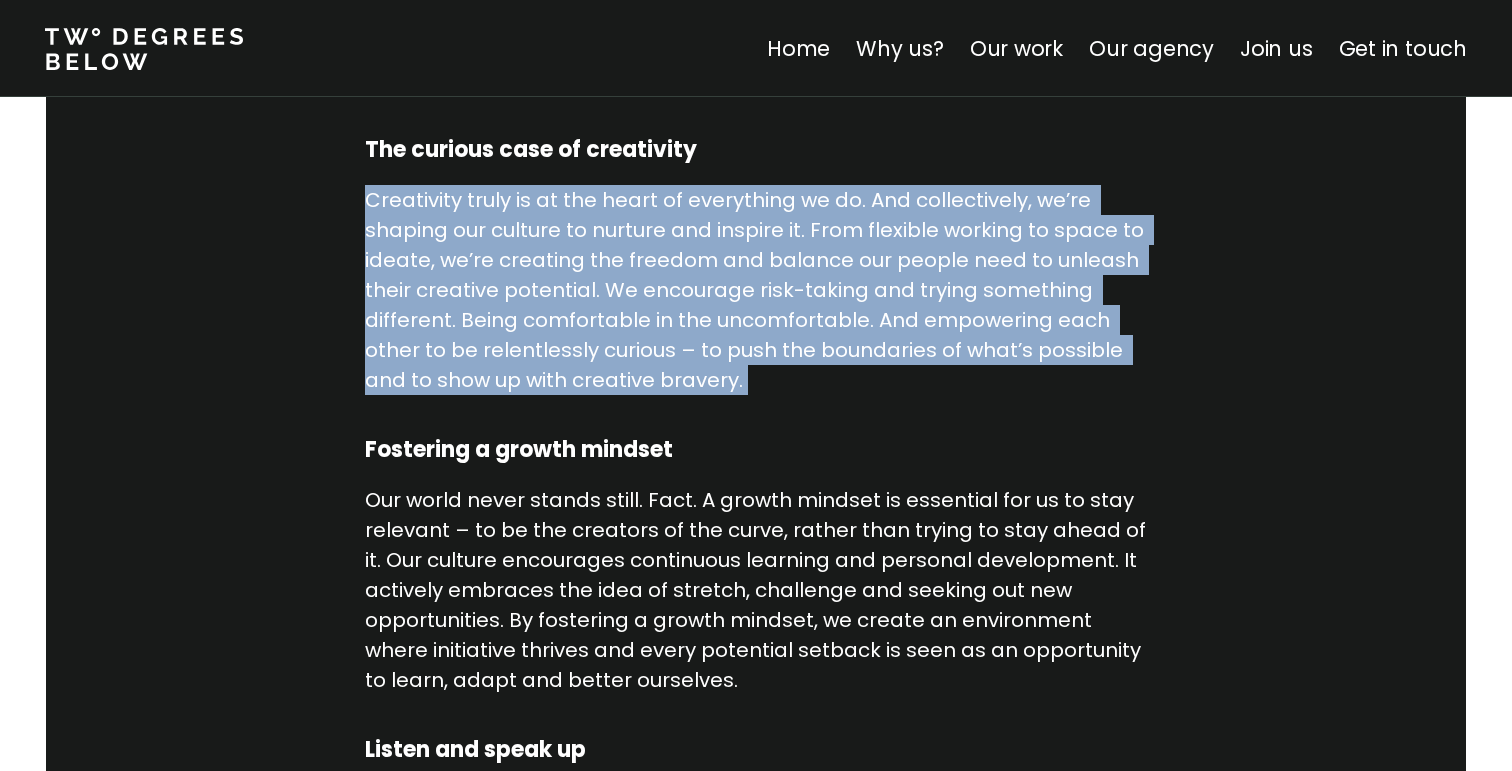 click on "Creativity truly is at the heart of everything we do. And collectively, we’re shaping our culture to nurture and inspire it. From flexible working to space to ideate, we’re creating the freedom and balance our people need to unleash their creative potential. We encourage risk-taking and trying something different. Being comfortable in the uncomfortable. And empowering each other to be relentlessly curious – to push the boundaries of what’s possible and to show up with creative bravery." at bounding box center [756, 290] 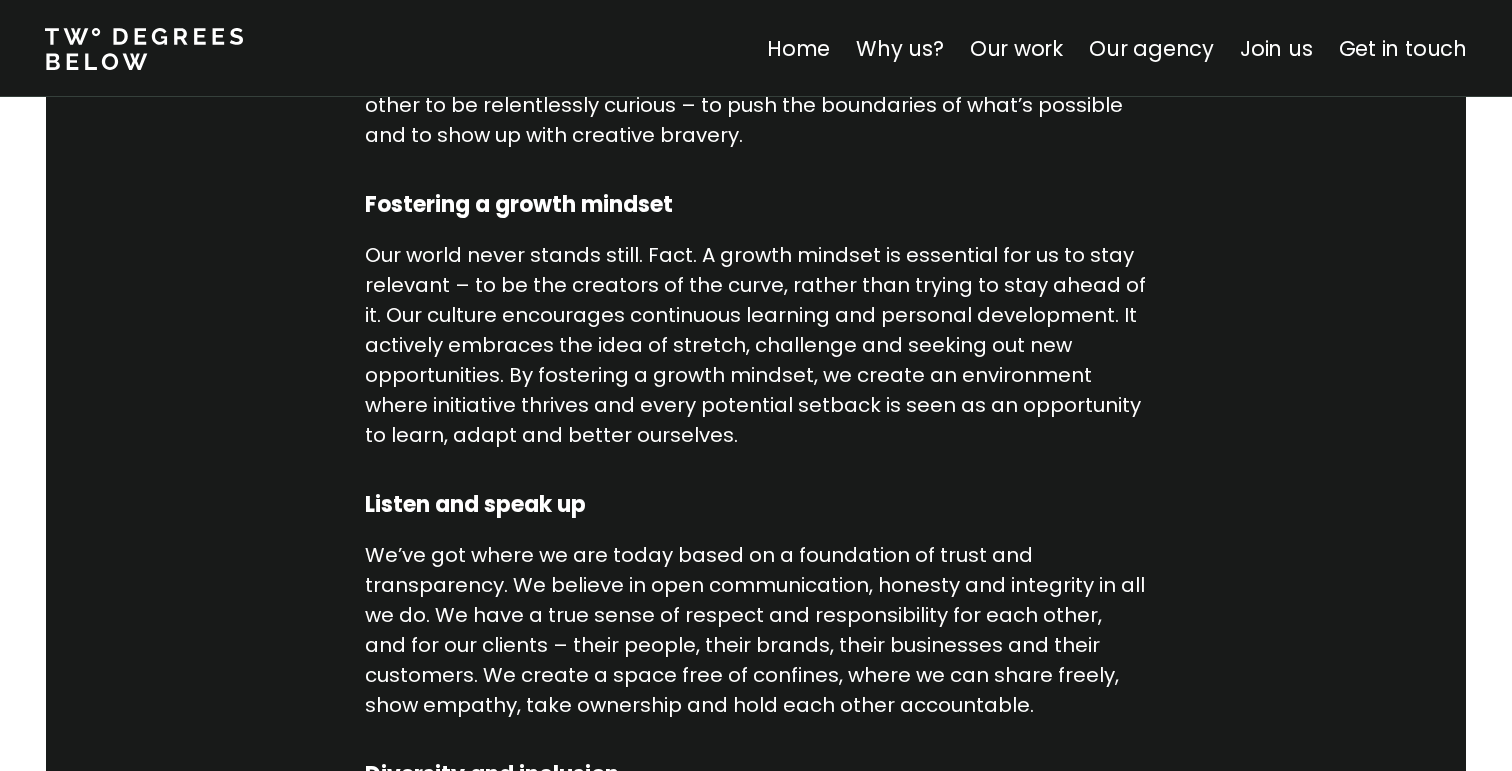 scroll, scrollTop: 1731, scrollLeft: 0, axis: vertical 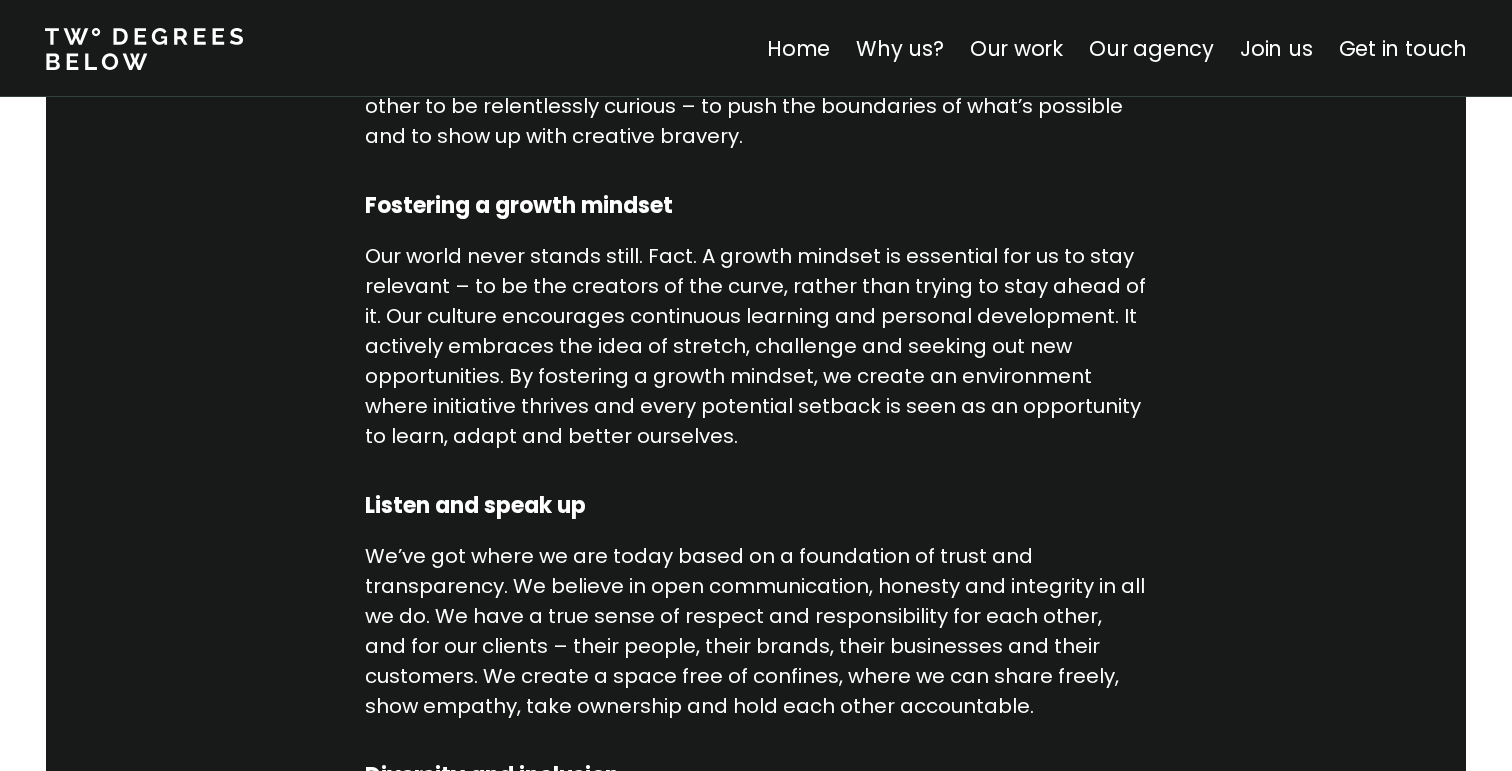 click on "Fostering a growth mindset" at bounding box center (756, 206) 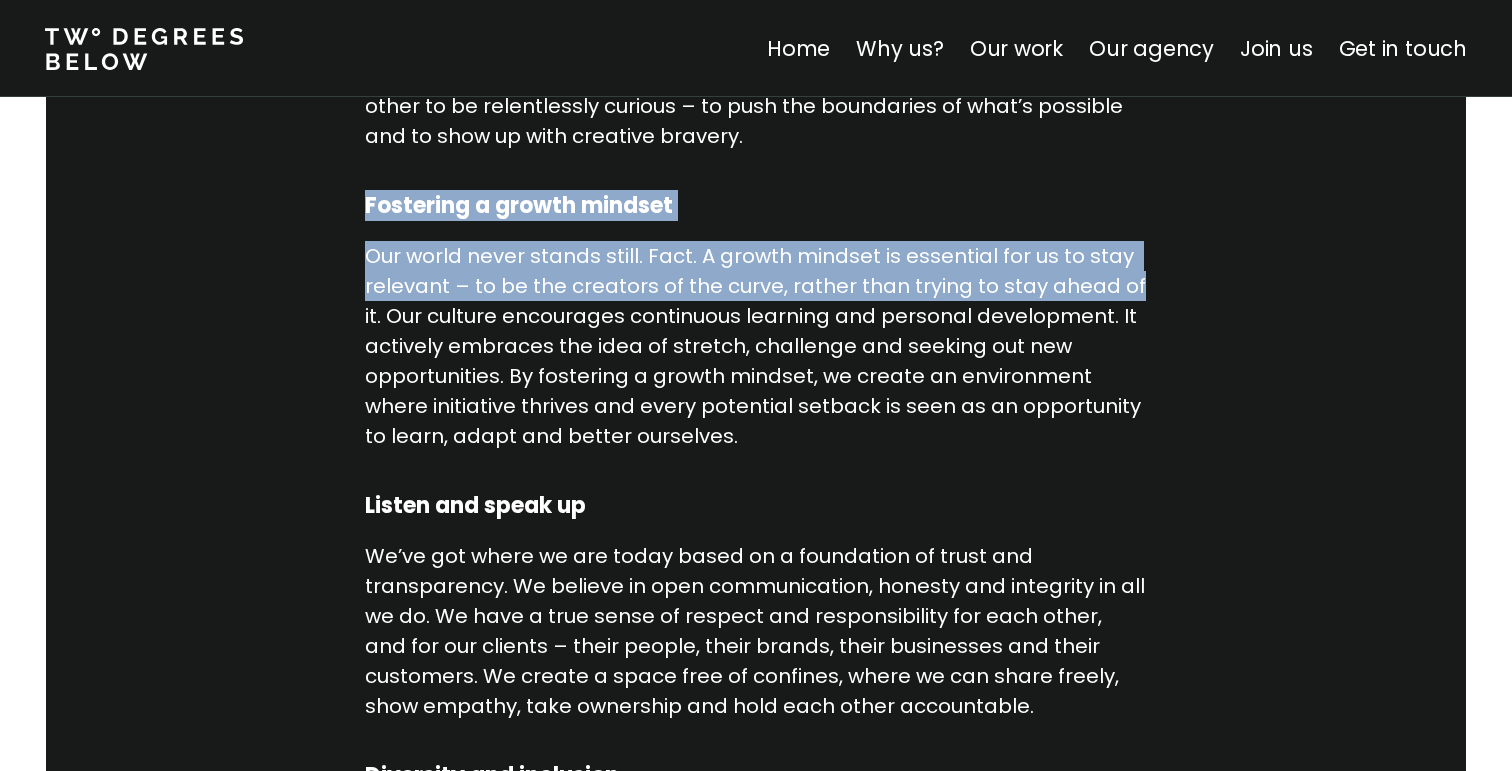 drag, startPoint x: 411, startPoint y: 207, endPoint x: 1105, endPoint y: 292, distance: 699.186 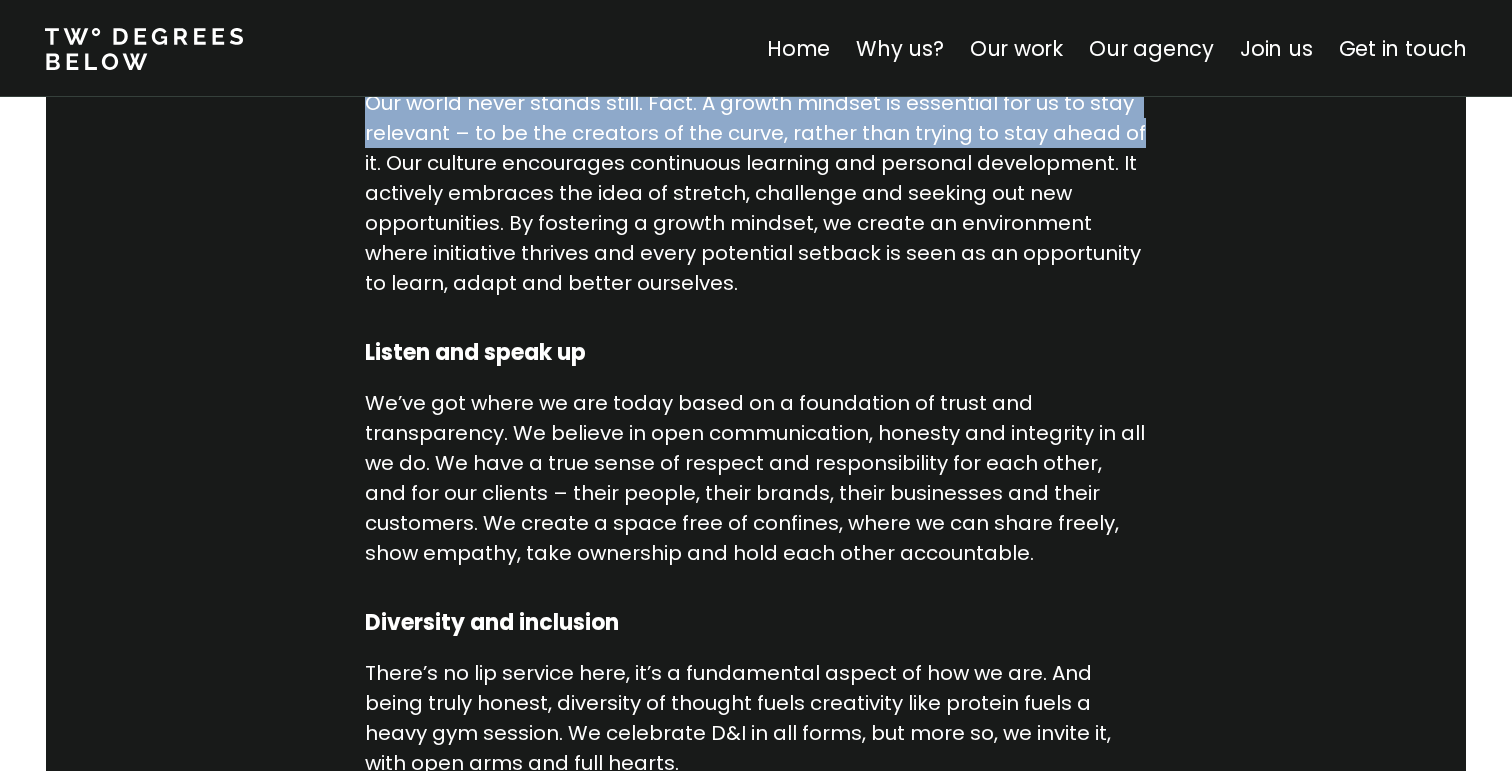 scroll, scrollTop: 1883, scrollLeft: 0, axis: vertical 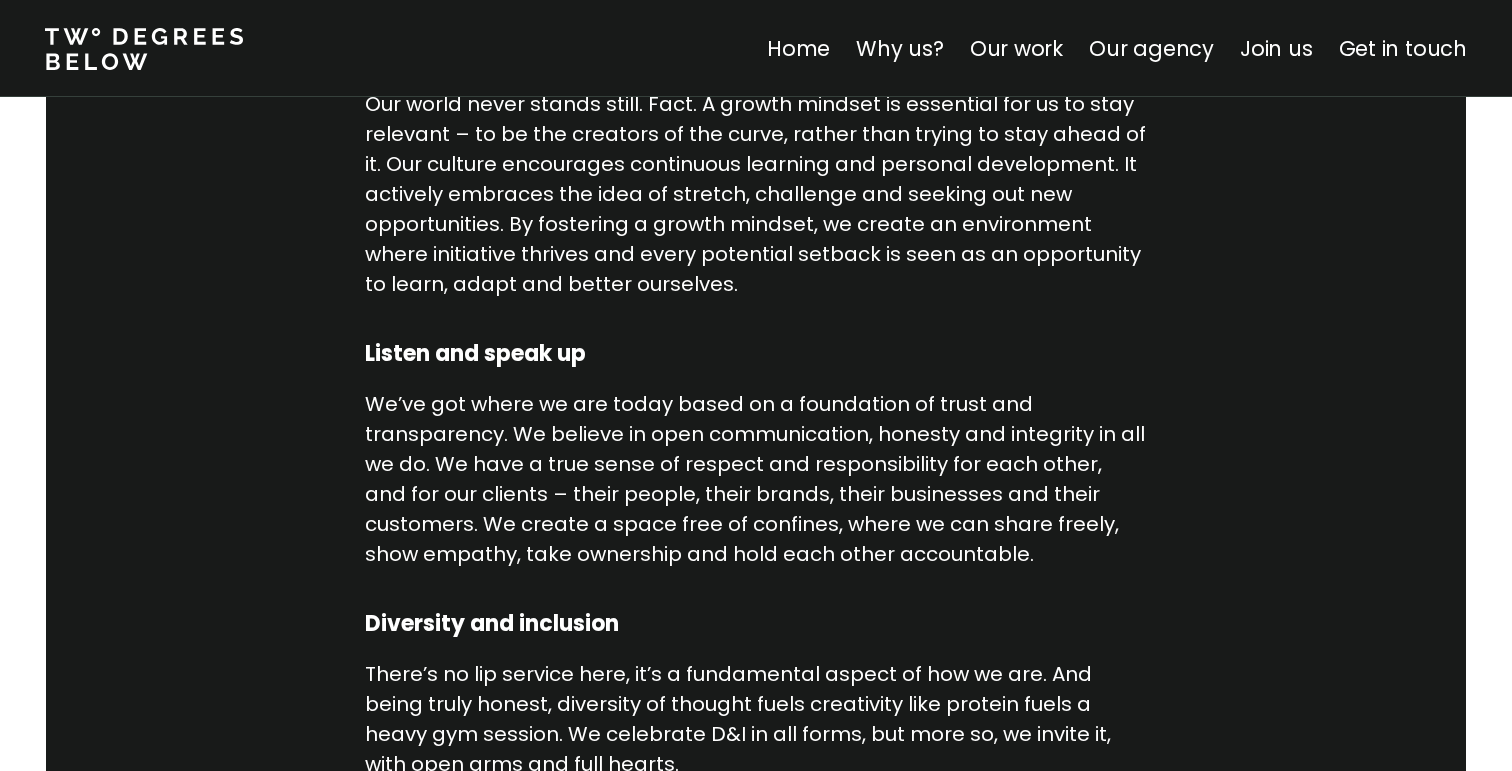 click on "Our world never stands still. Fact. A growth mindset is essential for us to stay relevant – to be the creators of the curve, rather than trying to stay ahead of it. Our culture encourages continuous learning and personal development. It actively embraces the idea of stretch, challenge and seeking out new opportunities. By fostering a growth mindset, we create an environment where initiative thrives and every potential setback is seen as an opportunity to learn, adapt and better ourselves." at bounding box center [756, 194] 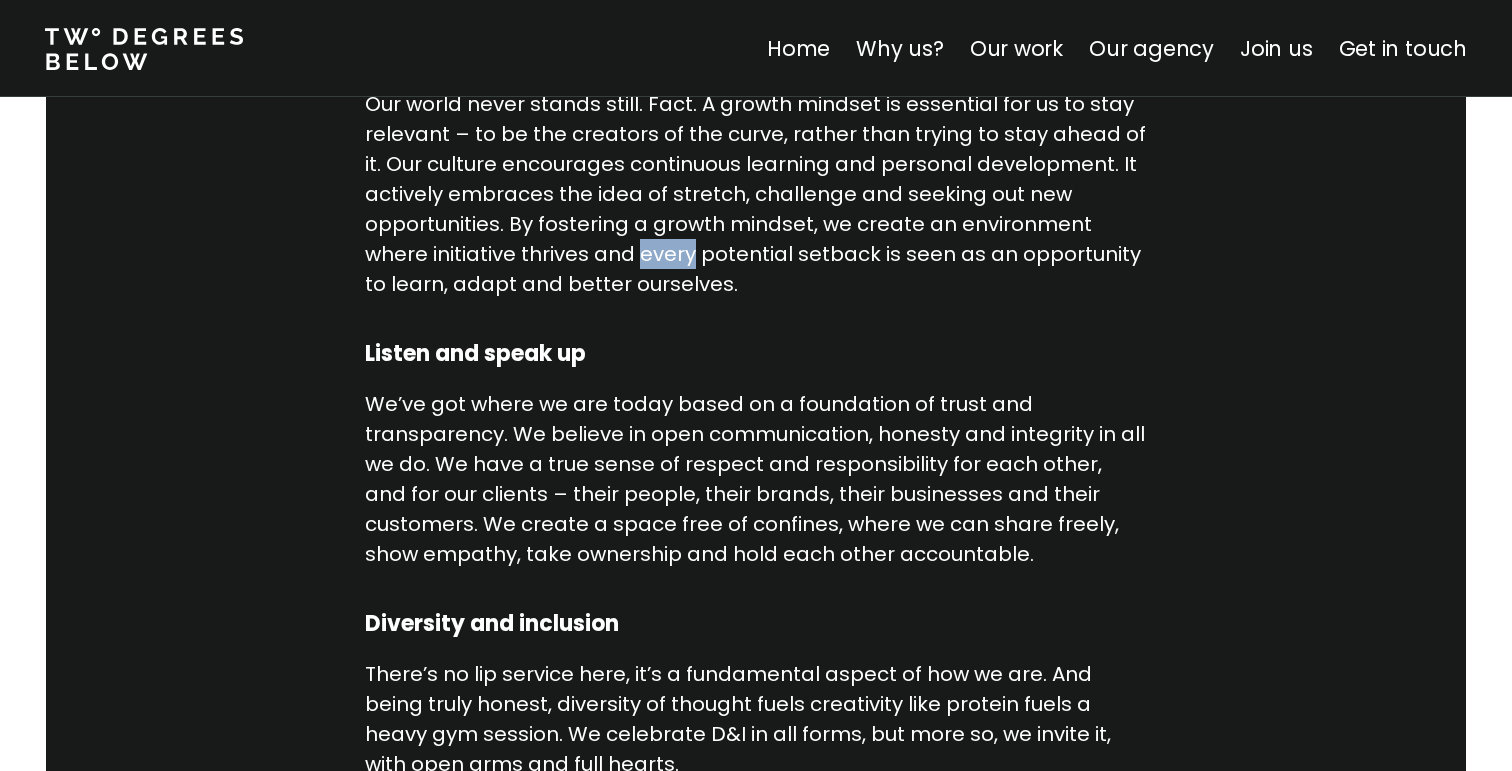 click on "Our world never stands still. Fact. A growth mindset is essential for us to stay relevant – to be the creators of the curve, rather than trying to stay ahead of it. Our culture encourages continuous learning and personal development. It actively embraces the idea of stretch, challenge and seeking out new opportunities. By fostering a growth mindset, we create an environment where initiative thrives and every potential setback is seen as an opportunity to learn, adapt and better ourselves." at bounding box center [756, 194] 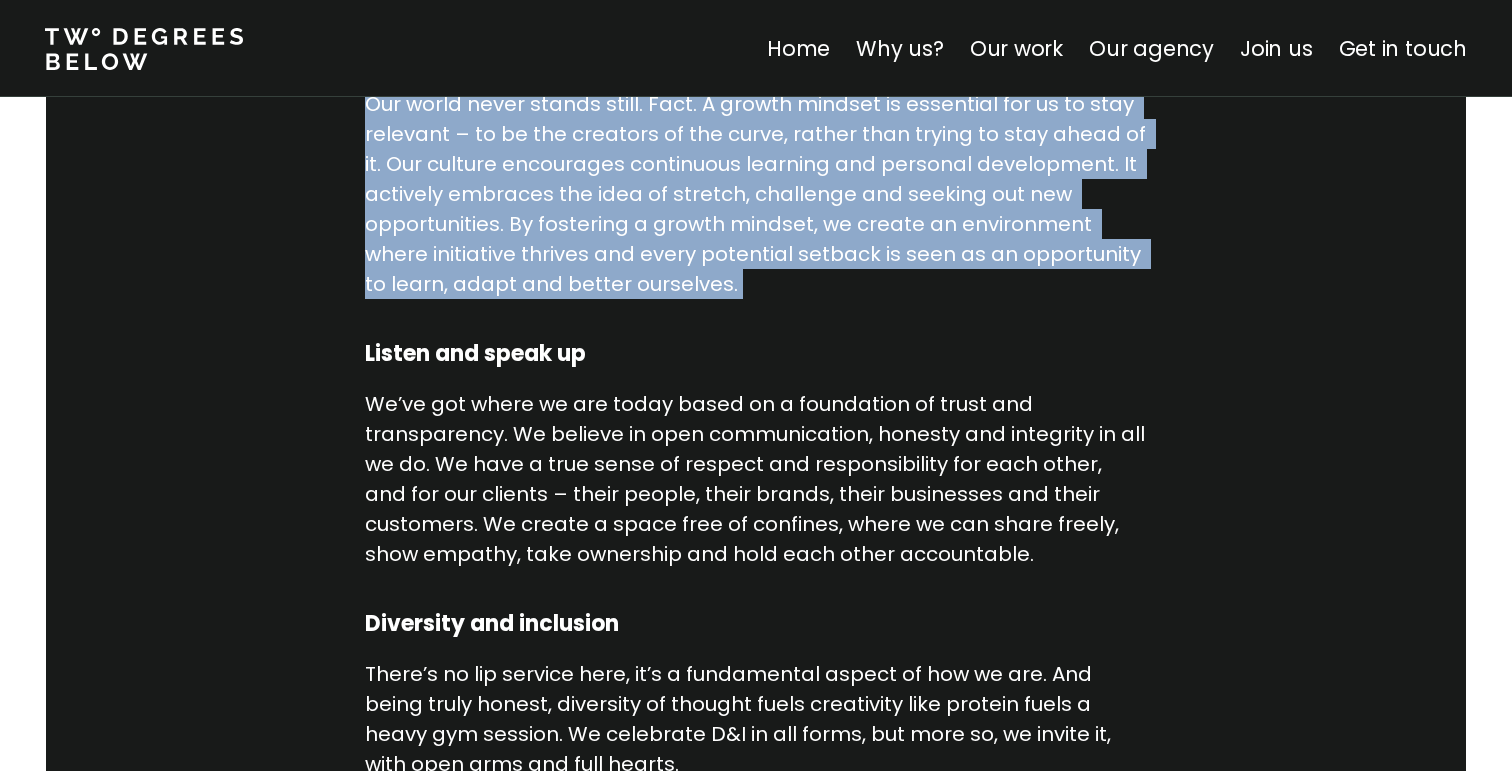 click on "Our world never stands still. Fact. A growth mindset is essential for us to stay relevant – to be the creators of the curve, rather than trying to stay ahead of it. Our culture encourages continuous learning and personal development. It actively embraces the idea of stretch, challenge and seeking out new opportunities. By fostering a growth mindset, we create an environment where initiative thrives and every potential setback is seen as an opportunity to learn, adapt and better ourselves." at bounding box center [756, 194] 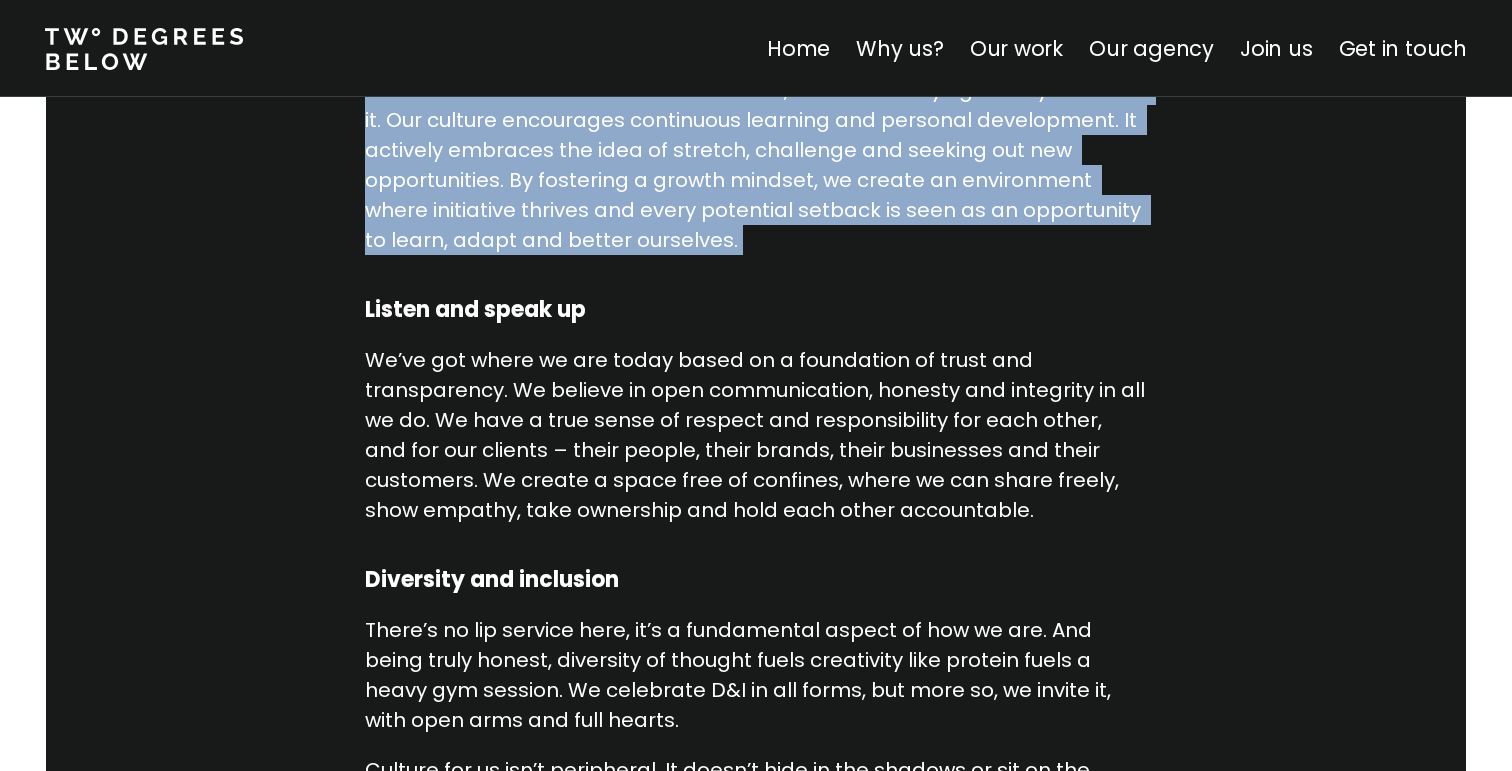 scroll, scrollTop: 1940, scrollLeft: 0, axis: vertical 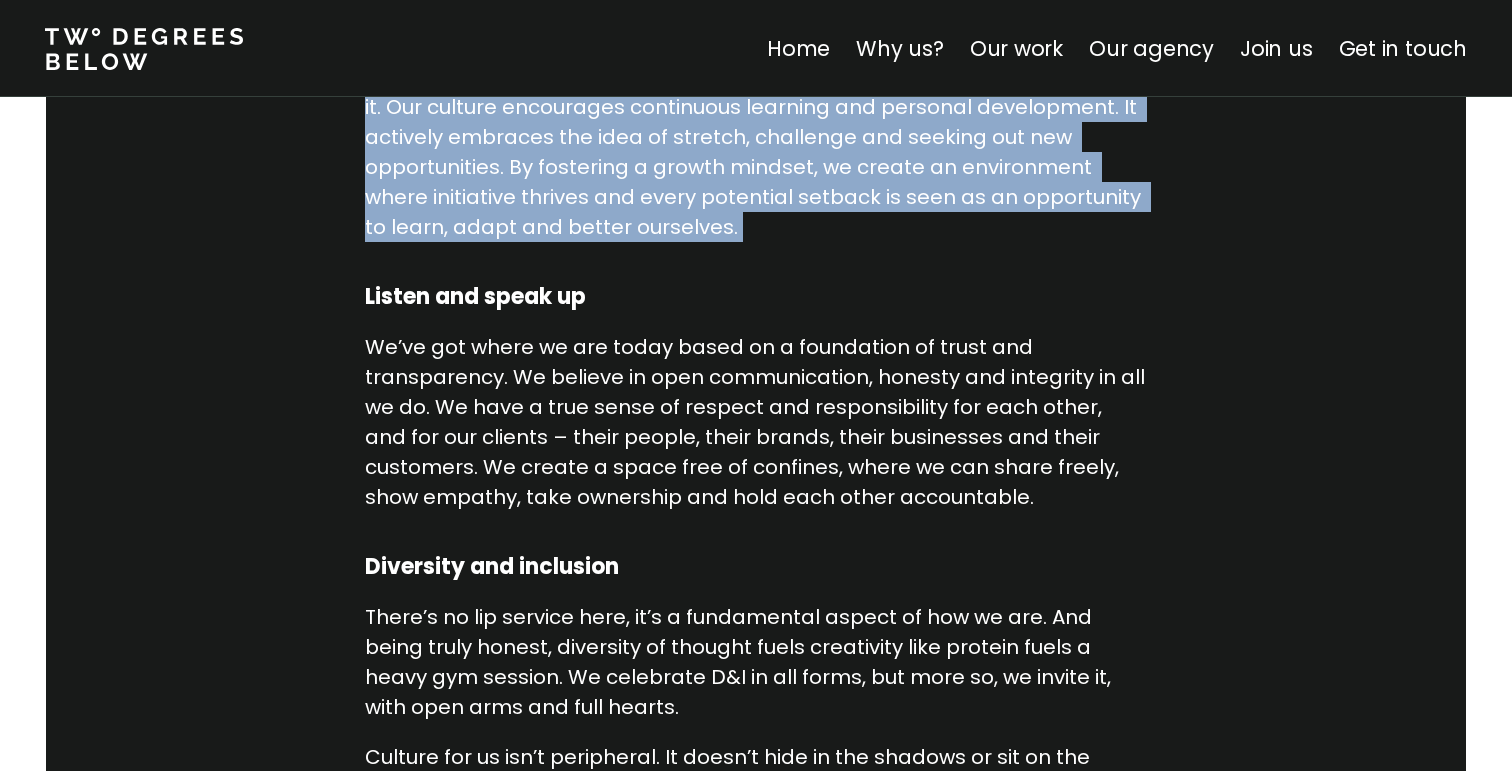 click on "Ideas and innovation are the lifeblood of what we do, who we are and what we bring to the client table. And one catalyst for that? Meet the invisible force, culture. Shaping us and every aspect of who we are. But why does culture matter – and how does it show up? Cultivating collaboration Collaboration. It’s a cornerstone of our culture. Why? Because it’s in those moments of togetherness where the best ideas happen. It’s where diverse perspectives meet and interact, and where creativity comes to life. In the space where every voice is heard, and valued. We don’t just say it, we mean it. We ask our teams to share openly, ideate collectively and build on each other’s thinking. It fosters greater innovation, but equally a greater sense of camaraderie and shared purpose. The curious case of creativity Fostering a growth mindset Listen and speak up Diversity and inclusion Want to chat about why culture matters and how it shows up where you are?  Drop us a line ." at bounding box center [756, 167] 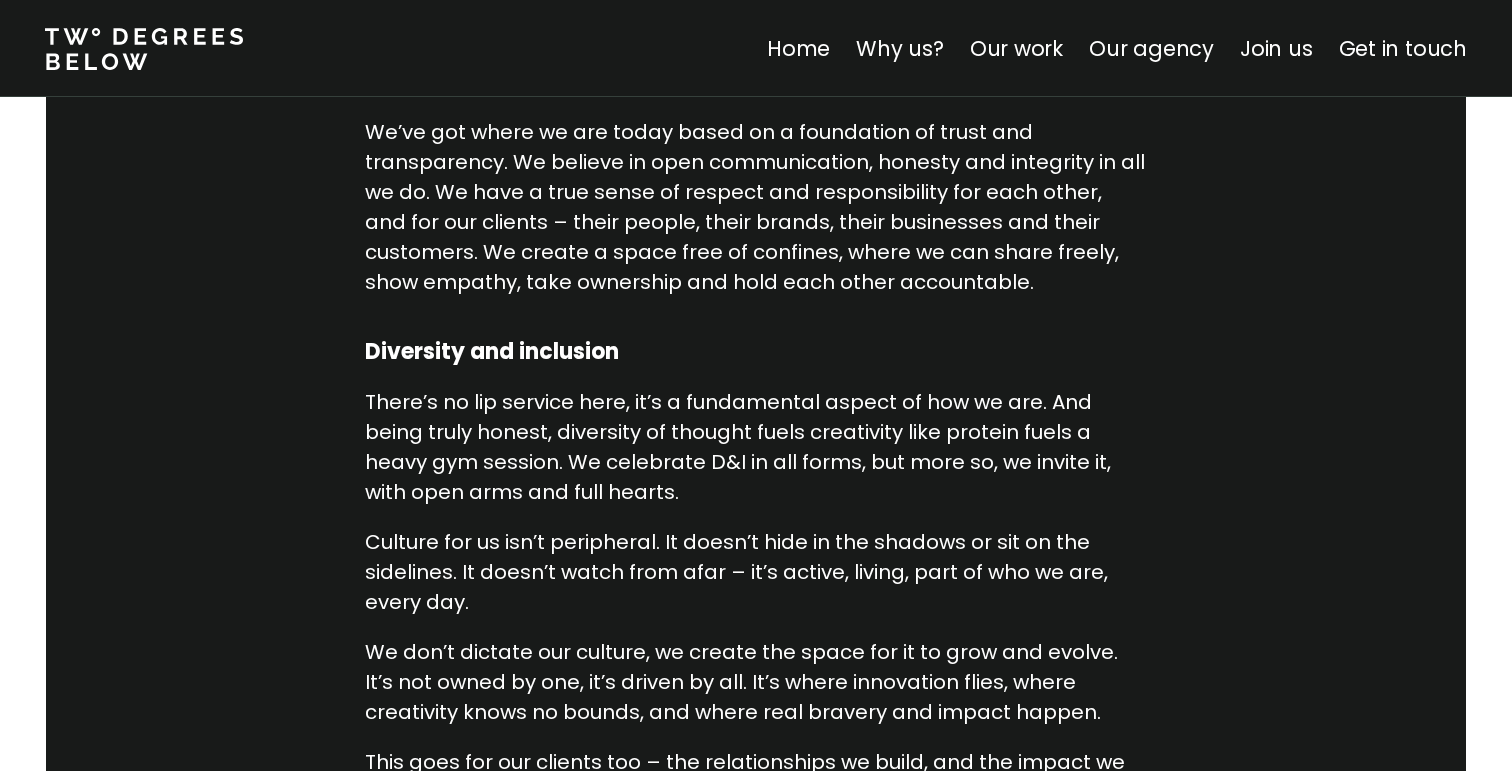 scroll, scrollTop: 2165, scrollLeft: 0, axis: vertical 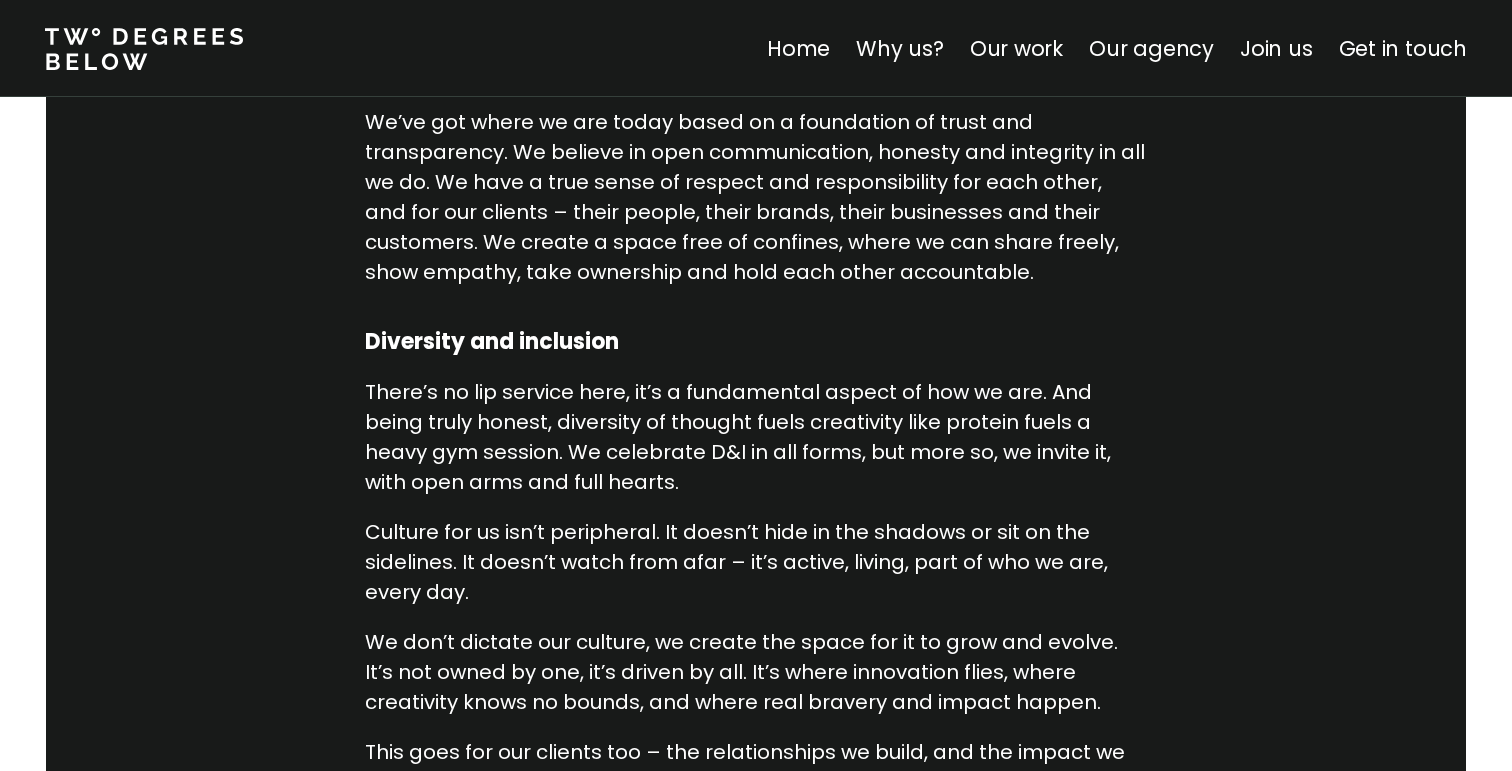 click on "We’ve got where we are today based on a foundation of trust and transparency. We believe in open communication, honesty and integrity in all we do. We have a true sense of respect and responsibility for each other, and for our clients – their people, their brands, their businesses and their customers. We create a space free of confines, where we can share freely, show empathy, take ownership and hold each other accountable." at bounding box center (756, 197) 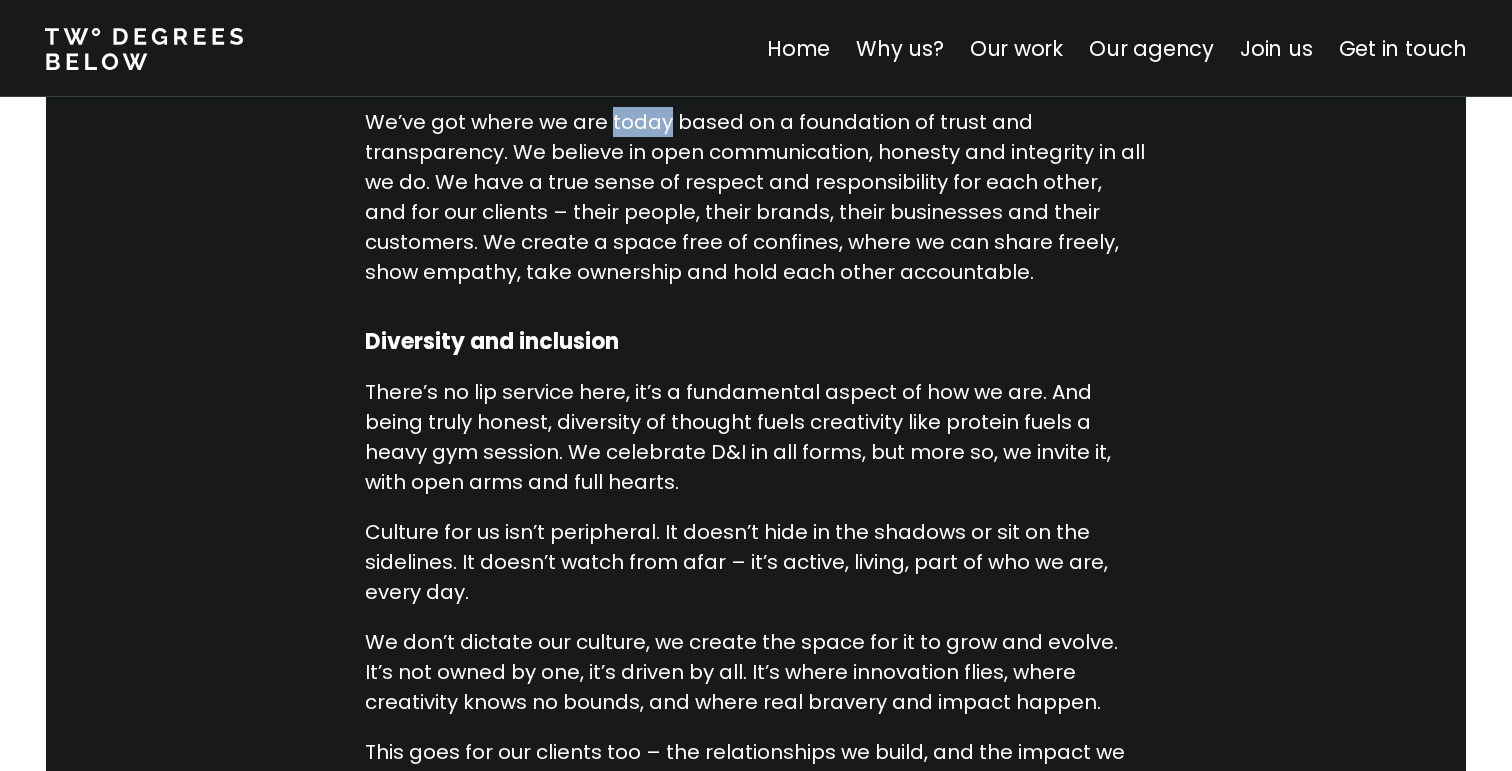 click on "We’ve got where we are today based on a foundation of trust and transparency. We believe in open communication, honesty and integrity in all we do. We have a true sense of respect and responsibility for each other, and for our clients – their people, their brands, their businesses and their customers. We create a space free of confines, where we can share freely, show empathy, take ownership and hold each other accountable." at bounding box center (756, 197) 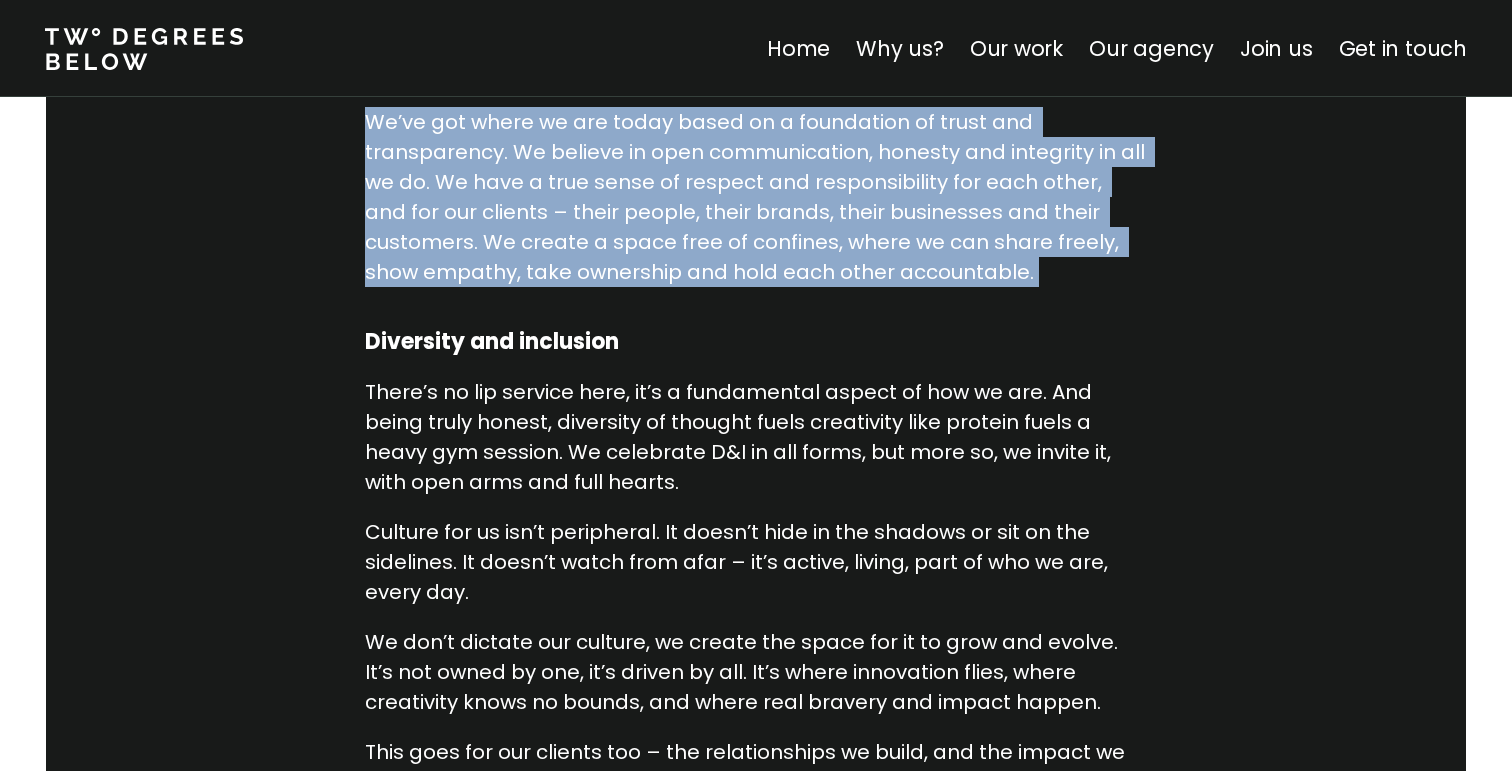 click on "We’ve got where we are today based on a foundation of trust and transparency. We believe in open communication, honesty and integrity in all we do. We have a true sense of respect and responsibility for each other, and for our clients – their people, their brands, their businesses and their customers. We create a space free of confines, where we can share freely, show empathy, take ownership and hold each other accountable." at bounding box center [756, 197] 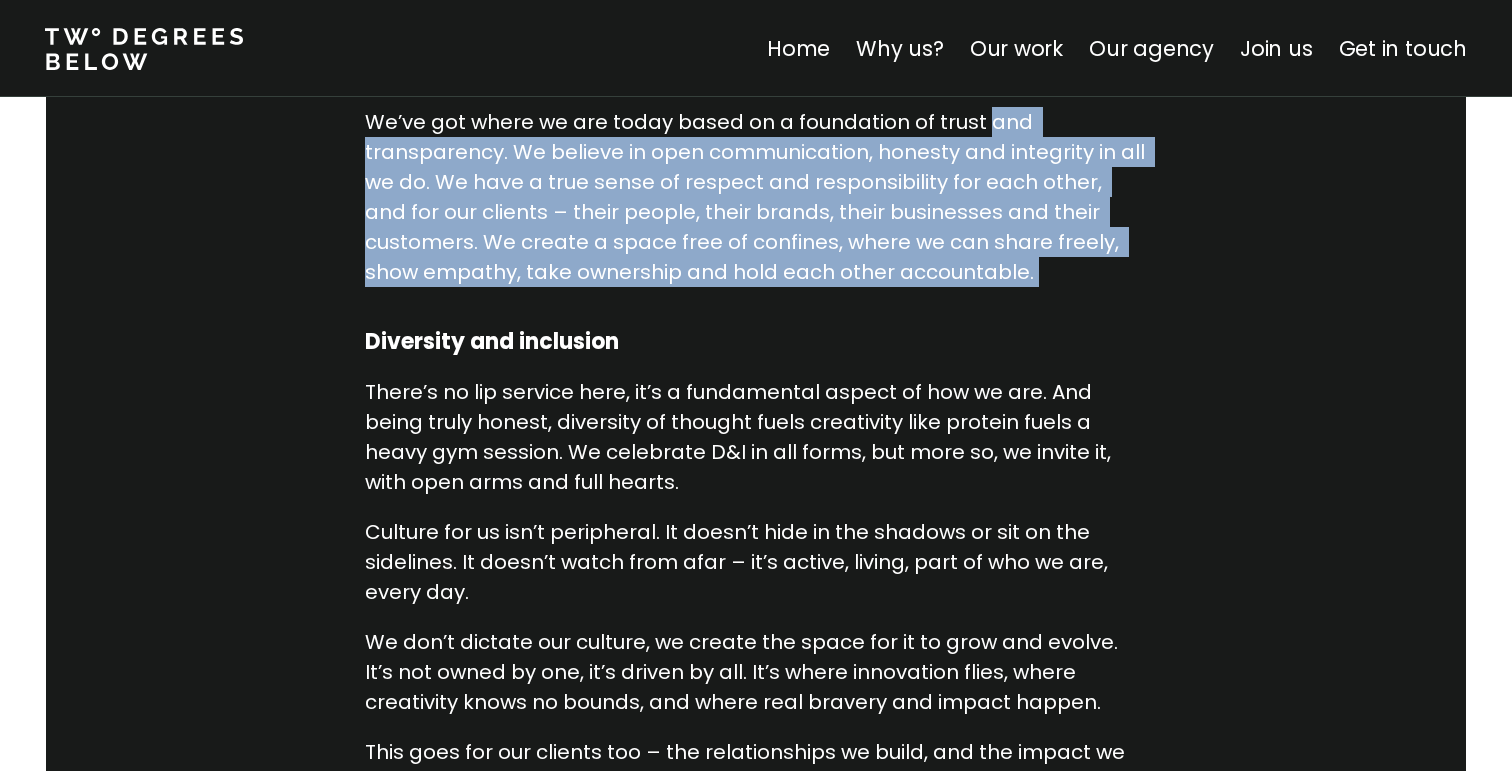 drag, startPoint x: 1005, startPoint y: 122, endPoint x: 1128, endPoint y: 260, distance: 184.8594 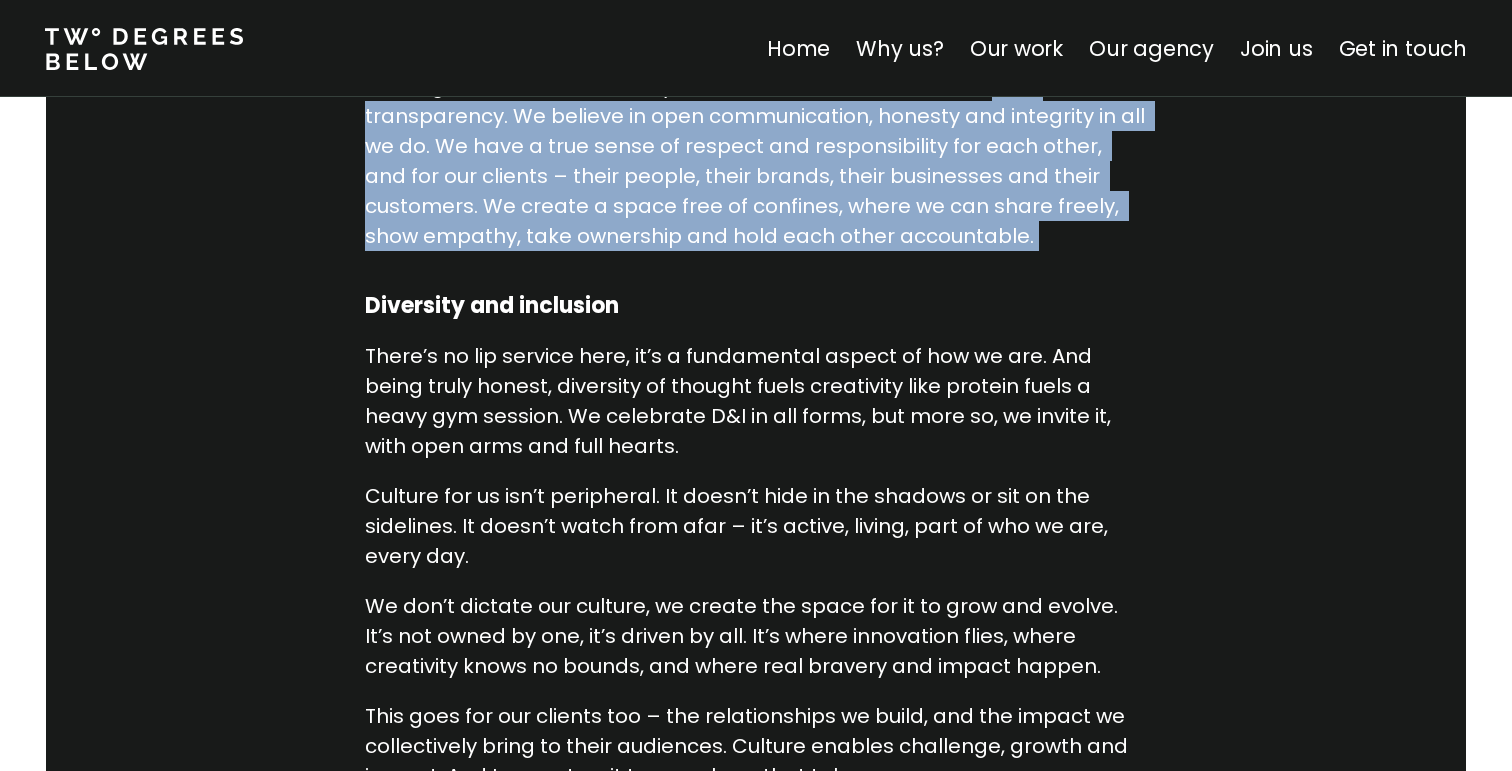 scroll, scrollTop: 2209, scrollLeft: 0, axis: vertical 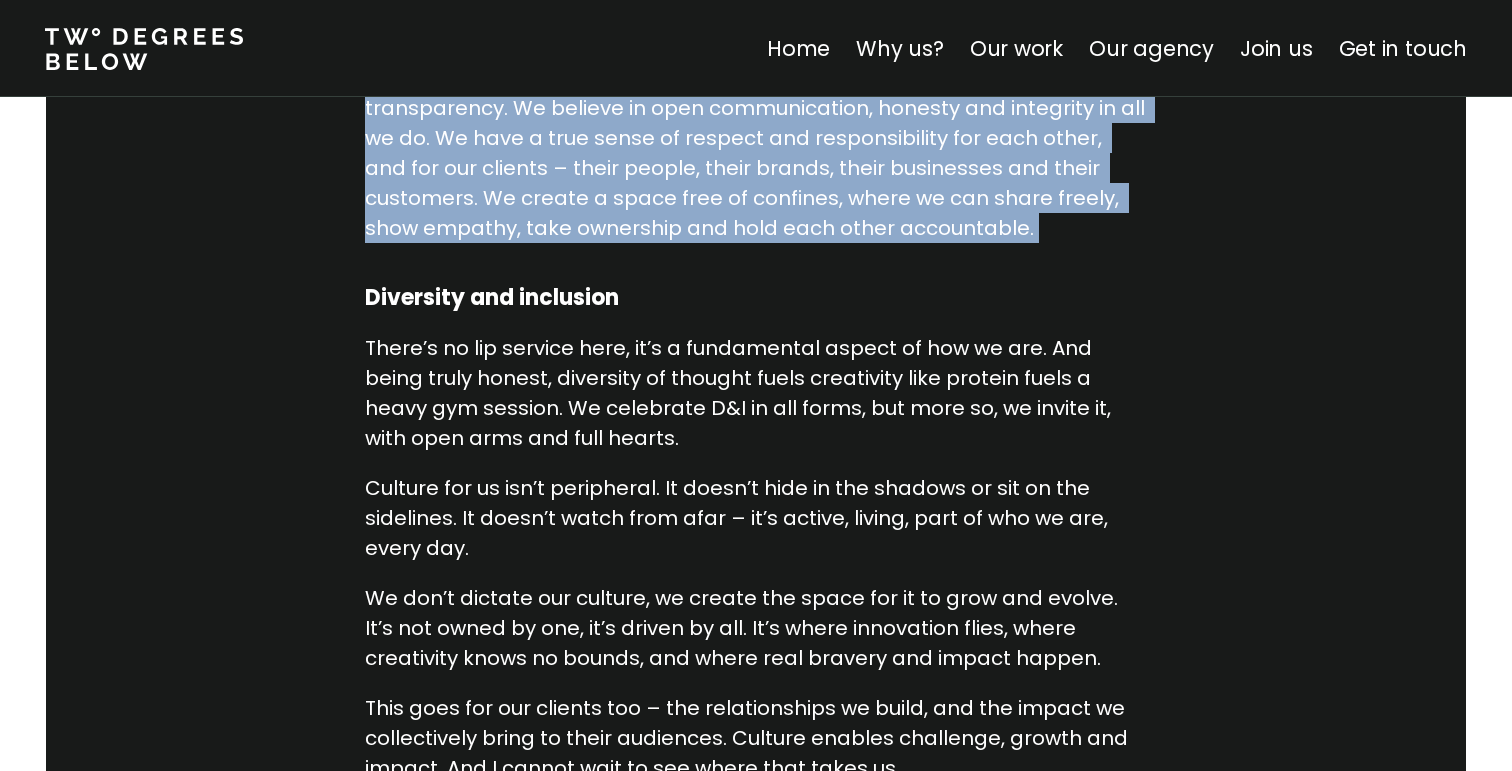 click on "We’ve got where we are today based on a foundation of trust and transparency. We believe in open communication, honesty and integrity in all we do. We have a true sense of respect and responsibility for each other, and for our clients – their people, their brands, their businesses and their customers. We create a space free of confines, where we can share freely, show empathy, take ownership and hold each other accountable." at bounding box center [756, 153] 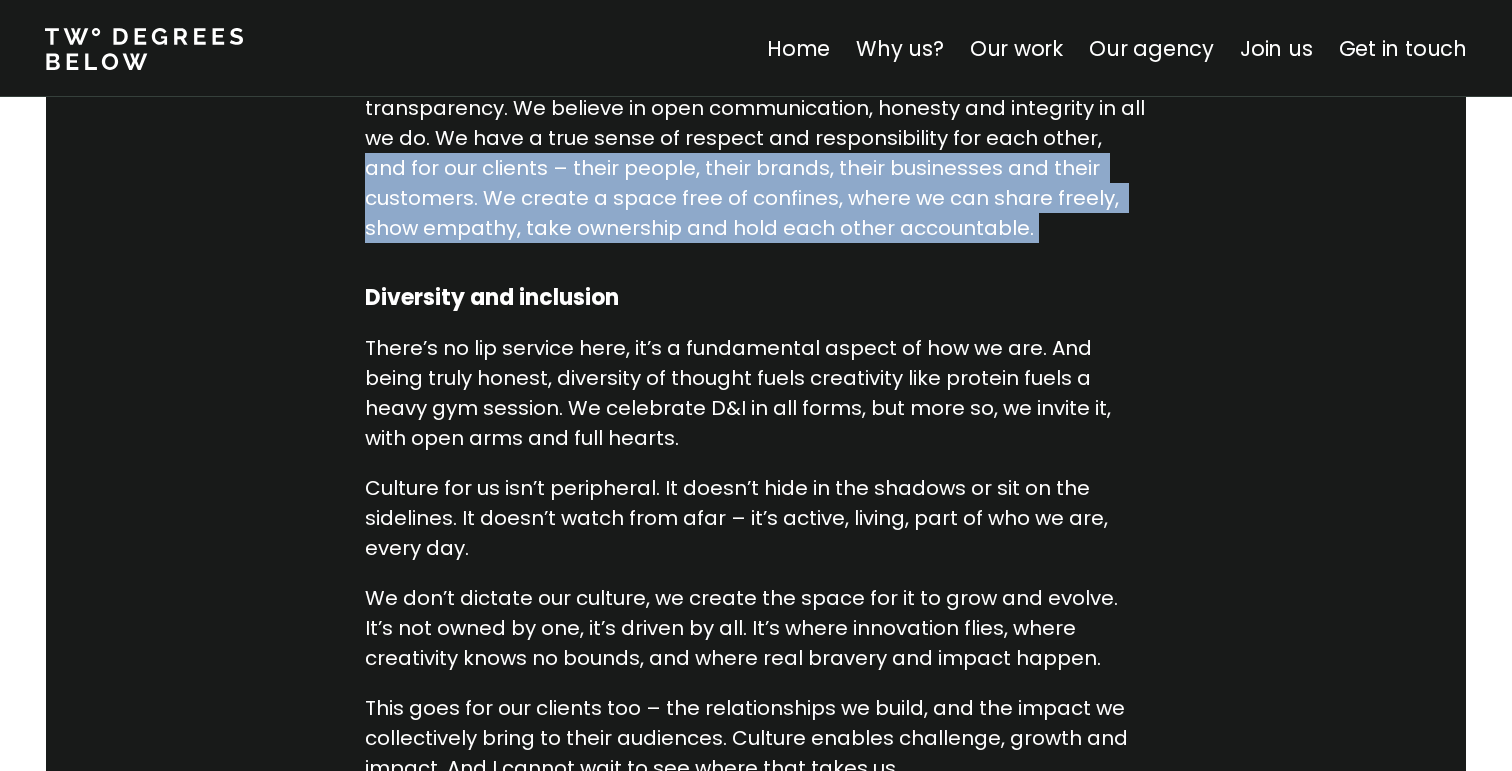 drag, startPoint x: 1110, startPoint y: 133, endPoint x: 1099, endPoint y: 223, distance: 90.66973 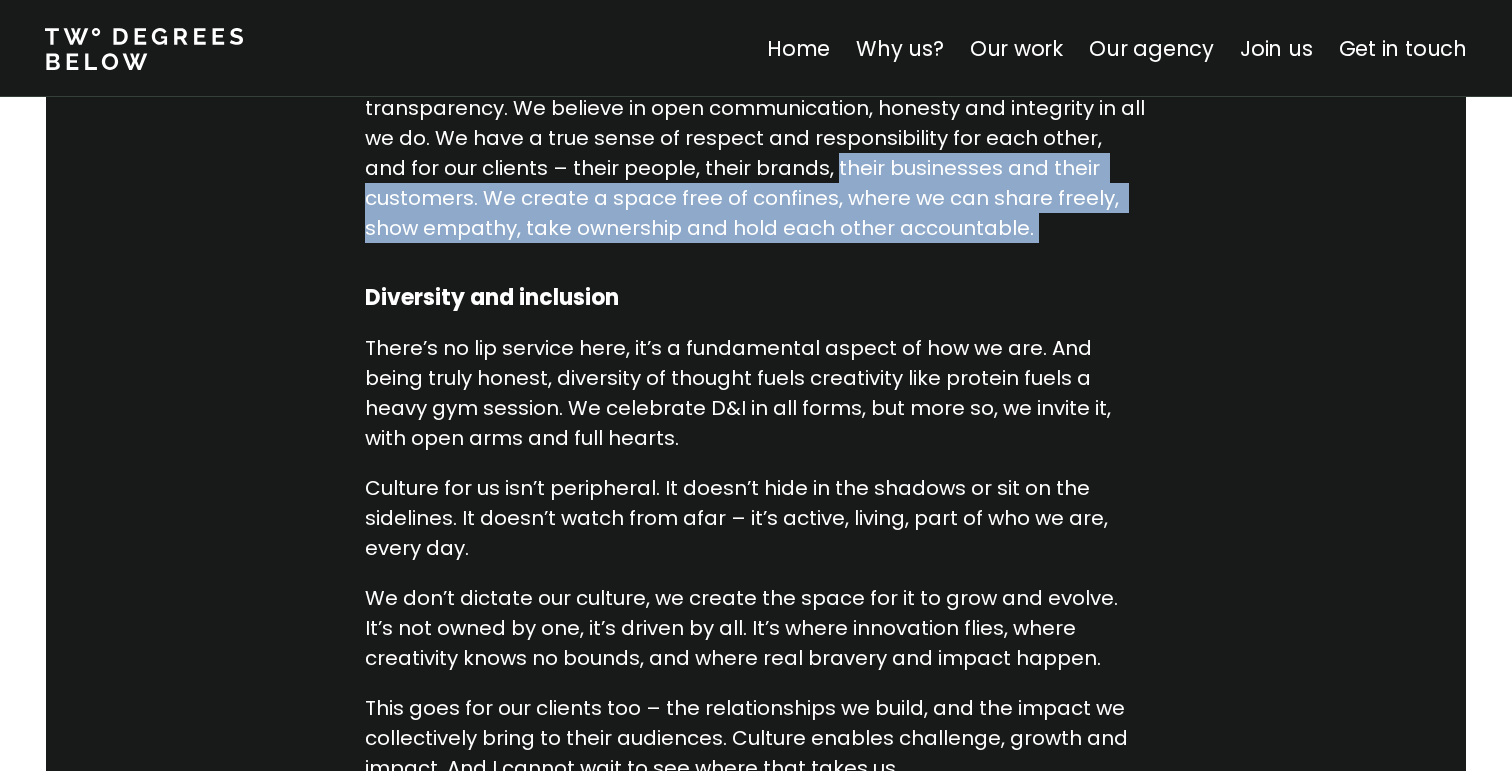 drag, startPoint x: 820, startPoint y: 154, endPoint x: 1078, endPoint y: 251, distance: 275.632 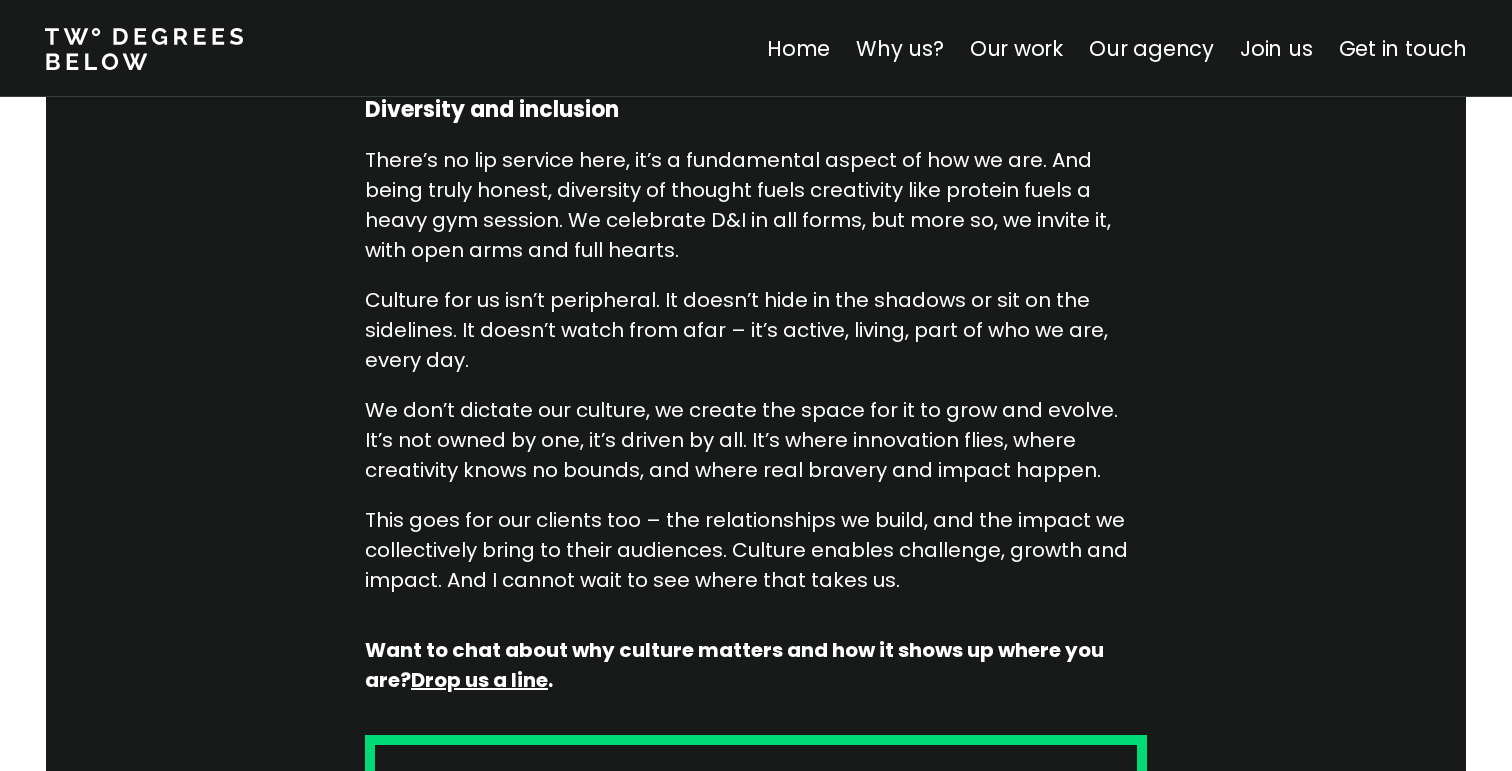 scroll, scrollTop: 2370, scrollLeft: 0, axis: vertical 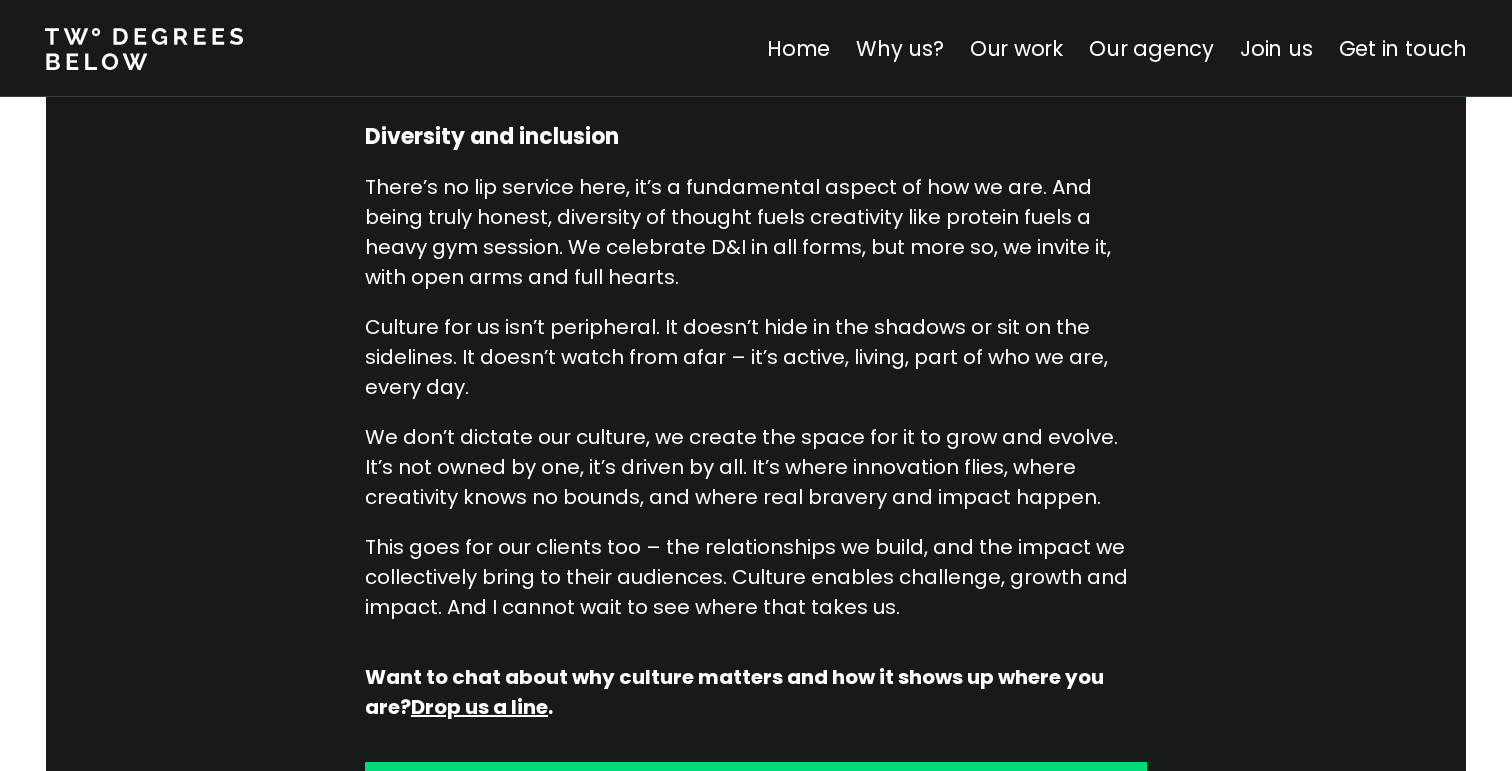 click on "Ideas and innovation are the lifeblood of what we do, who we are and what we bring to the client table. And one catalyst for that? Meet the invisible force, culture. Shaping us and every aspect of who we are. But why does culture matter – and how does it show up? Cultivating collaboration Collaboration. It’s a cornerstone of our culture. Why? Because it’s in those moments of togetherness where the best ideas happen. It’s where diverse perspectives meet and interact, and where creativity comes to life. In the space where every voice is heard, and valued. We don’t just say it, we mean it. We ask our teams to share openly, ideate collectively and build on each other’s thinking. It fosters greater innovation, but equally a greater sense of camaraderie and shared purpose. The curious case of creativity Fostering a growth mindset Listen and speak up Diversity and inclusion Want to chat about why culture matters and how it shows up where you are?  Drop us a line ." at bounding box center (756, -263) 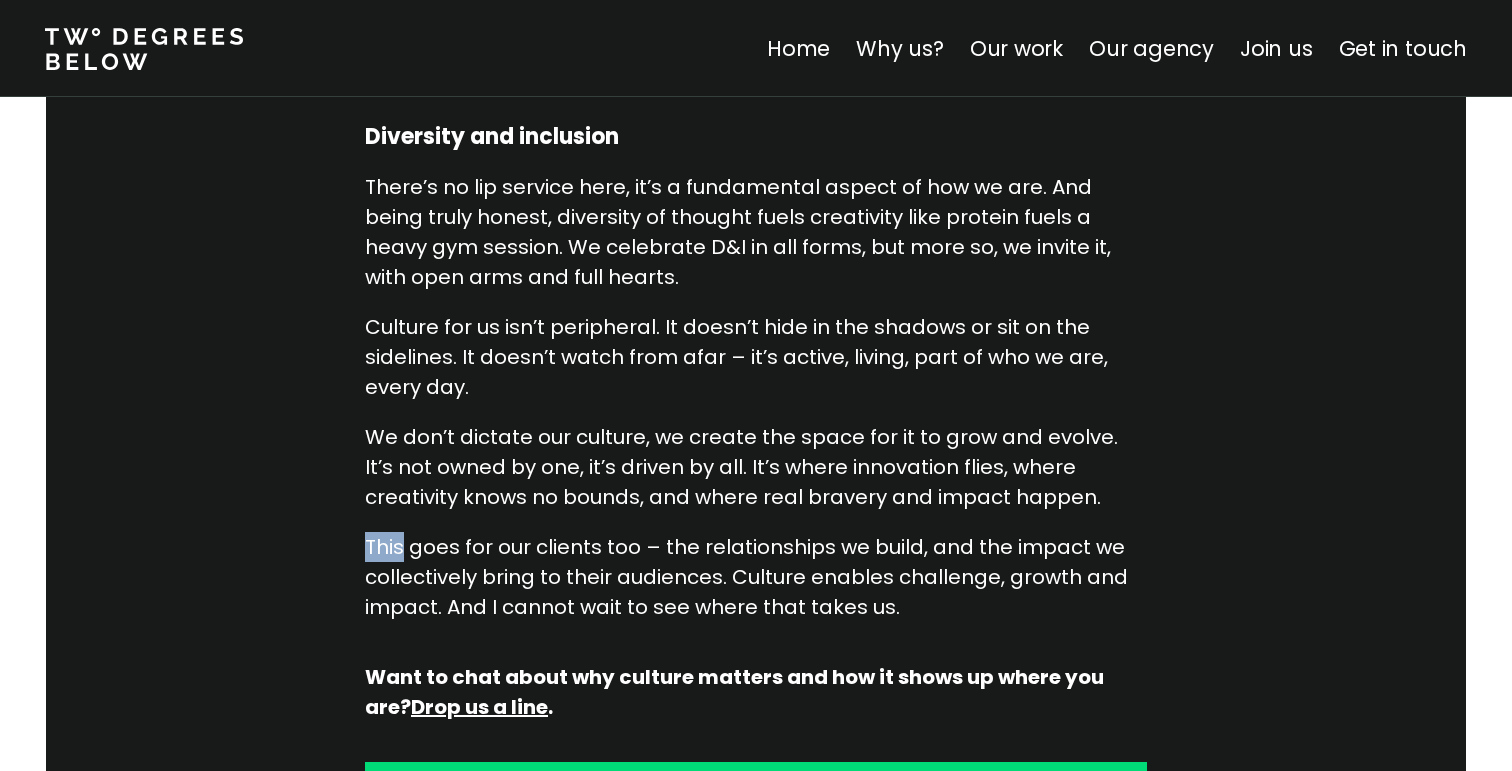 click on "Ideas and innovation are the lifeblood of what we do, who we are and what we bring to the client table. And one catalyst for that? Meet the invisible force, culture. Shaping us and every aspect of who we are. But why does culture matter – and how does it show up? Cultivating collaboration Collaboration. It’s a cornerstone of our culture. Why? Because it’s in those moments of togetherness where the best ideas happen. It’s where diverse perspectives meet and interact, and where creativity comes to life. In the space where every voice is heard, and valued. We don’t just say it, we mean it. We ask our teams to share openly, ideate collectively and build on each other’s thinking. It fosters greater innovation, but equally a greater sense of camaraderie and shared purpose. The curious case of creativity Fostering a growth mindset Listen and speak up Diversity and inclusion Want to chat about why culture matters and how it shows up where you are?  Drop us a line ." at bounding box center (756, -263) 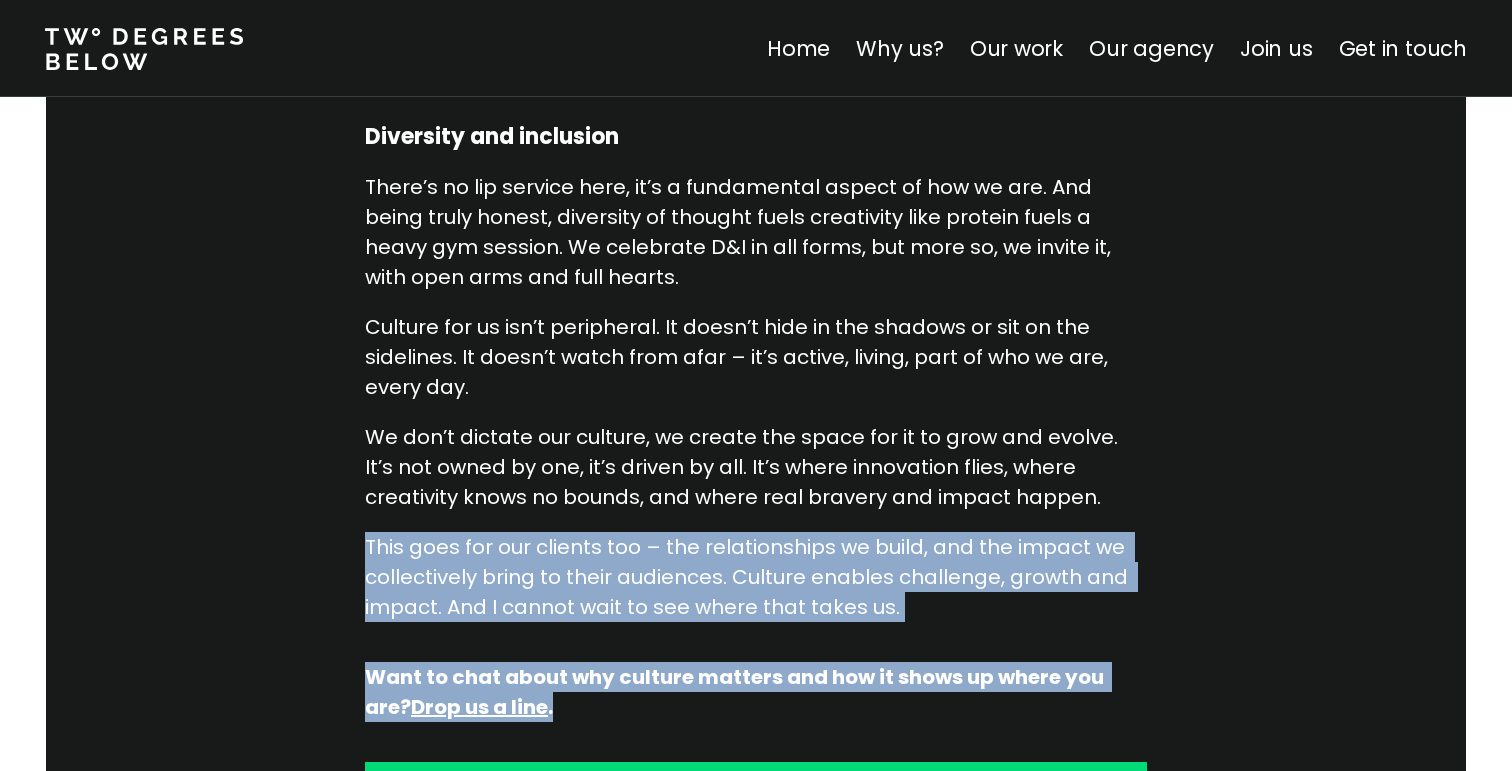drag, startPoint x: 883, startPoint y: 527, endPoint x: 900, endPoint y: 687, distance: 160.90059 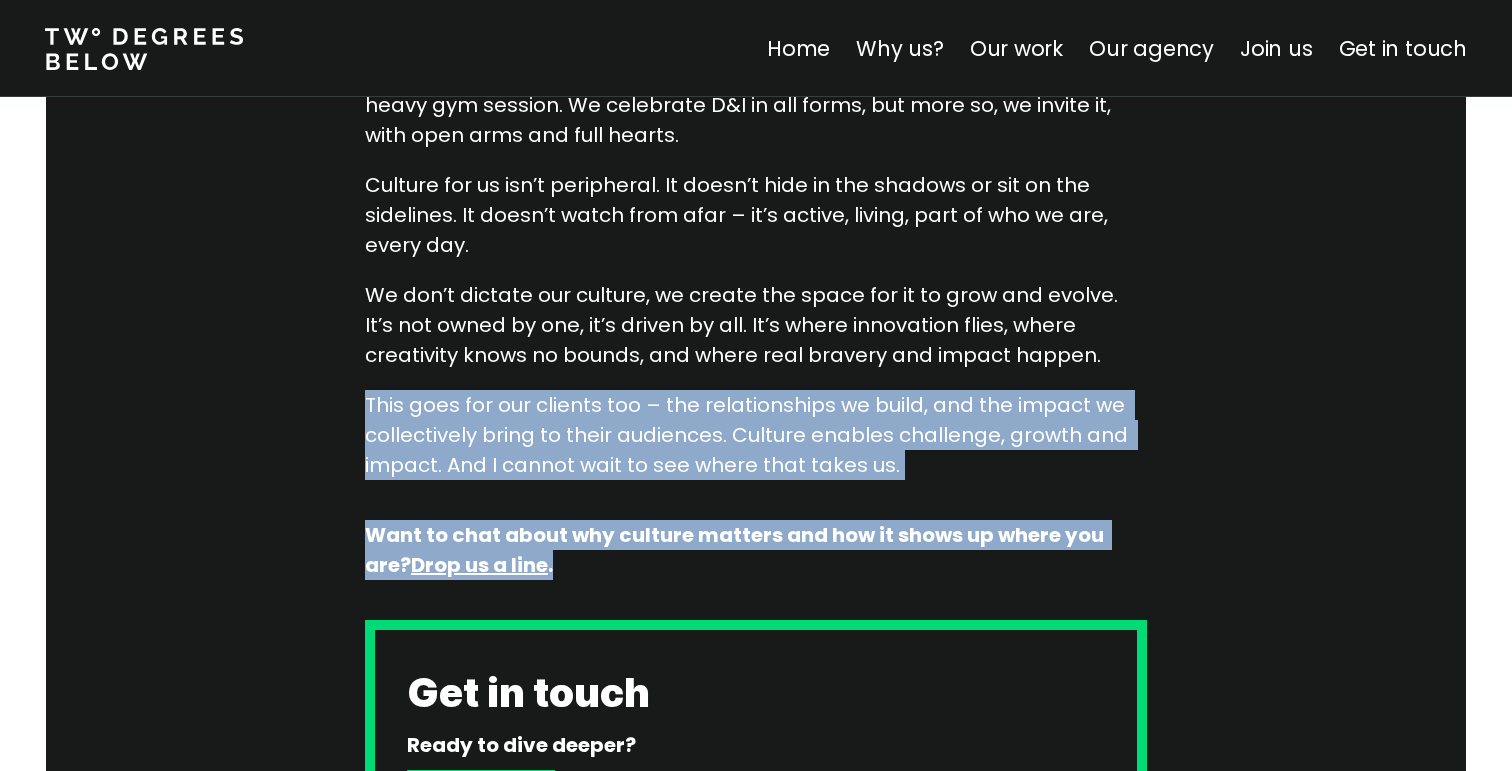scroll, scrollTop: 2572, scrollLeft: 0, axis: vertical 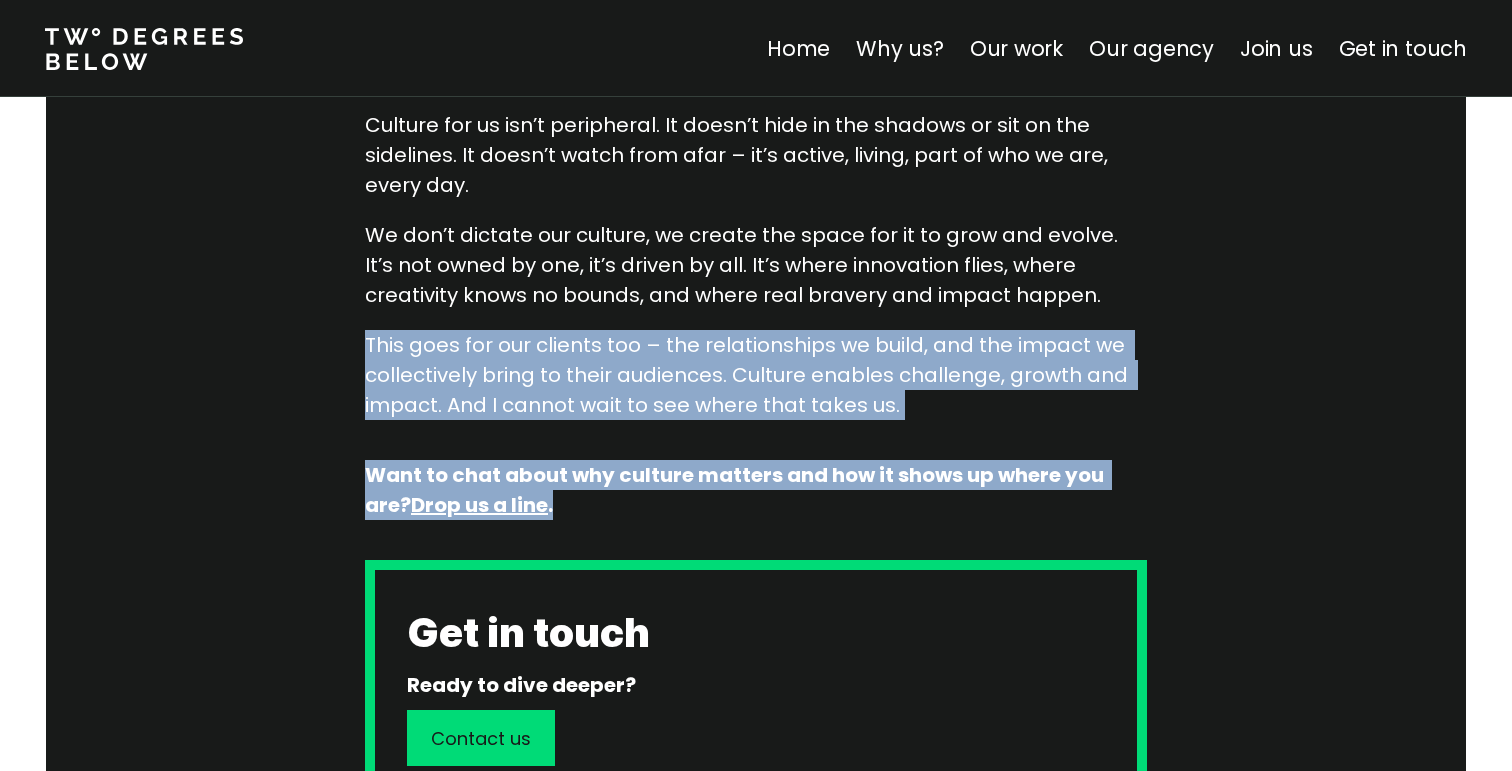 click on "This goes for our clients too – the relationships we build, and the impact we collectively bring to their audiences. Culture enables challenge, growth and impact. And I cannot wait to see where that takes us." at bounding box center (756, 375) 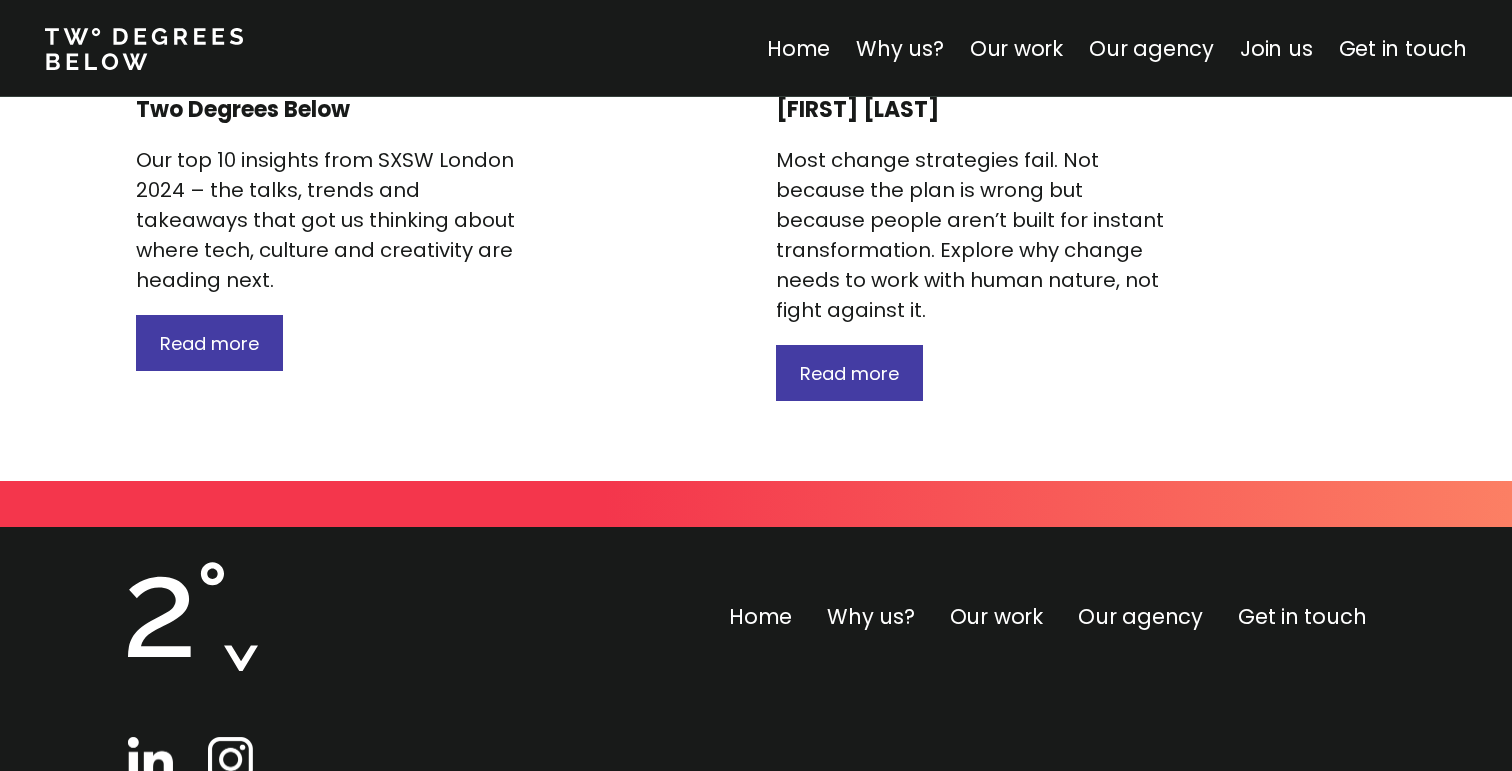 scroll, scrollTop: 4346, scrollLeft: 0, axis: vertical 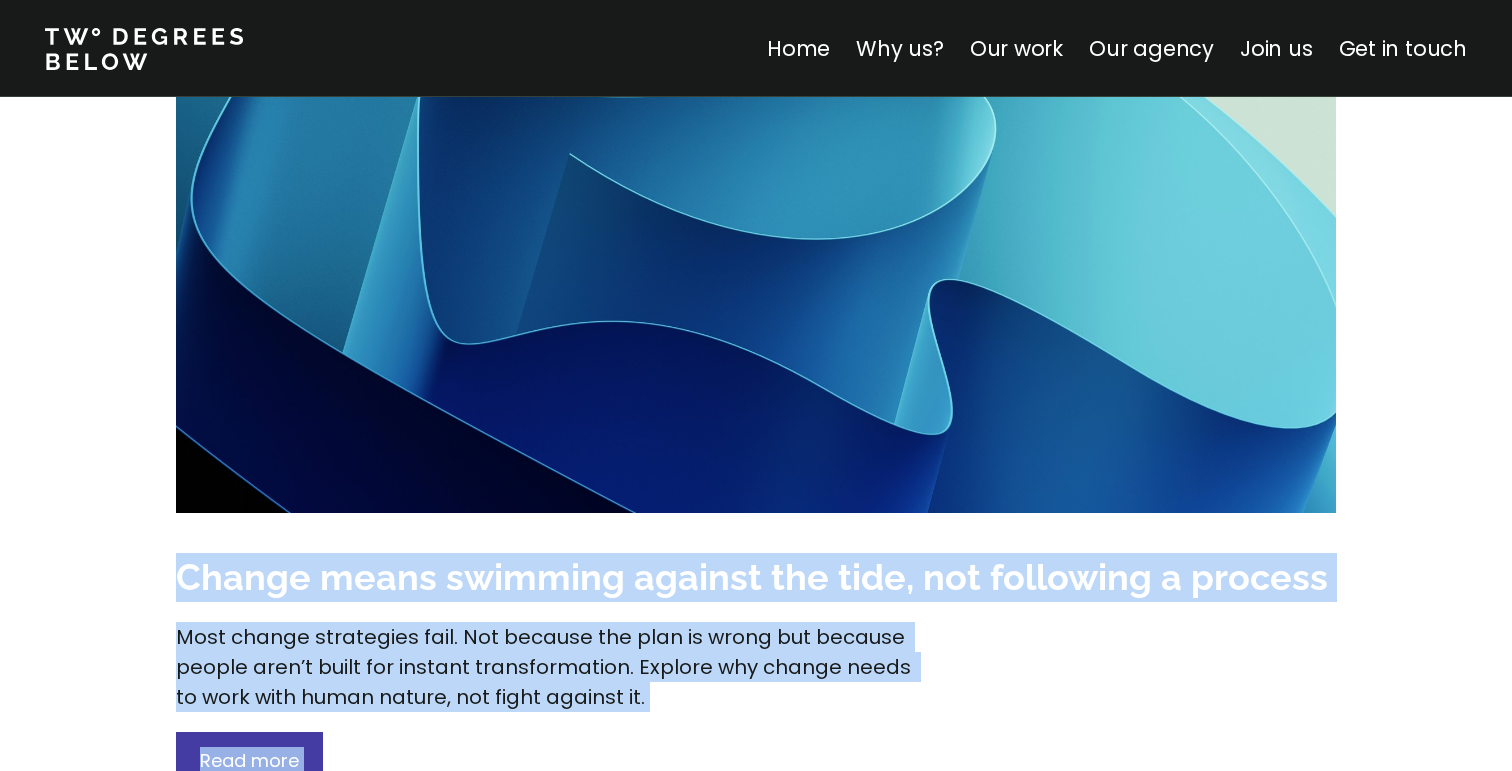 click on "Change means swimming against the tide, not following a process Most change strategies fail. Not because the plan is wrong but because people aren’t built for instant transformation. Explore why change needs to work with human nature, not fight against it. Read more" at bounding box center [756, 670] 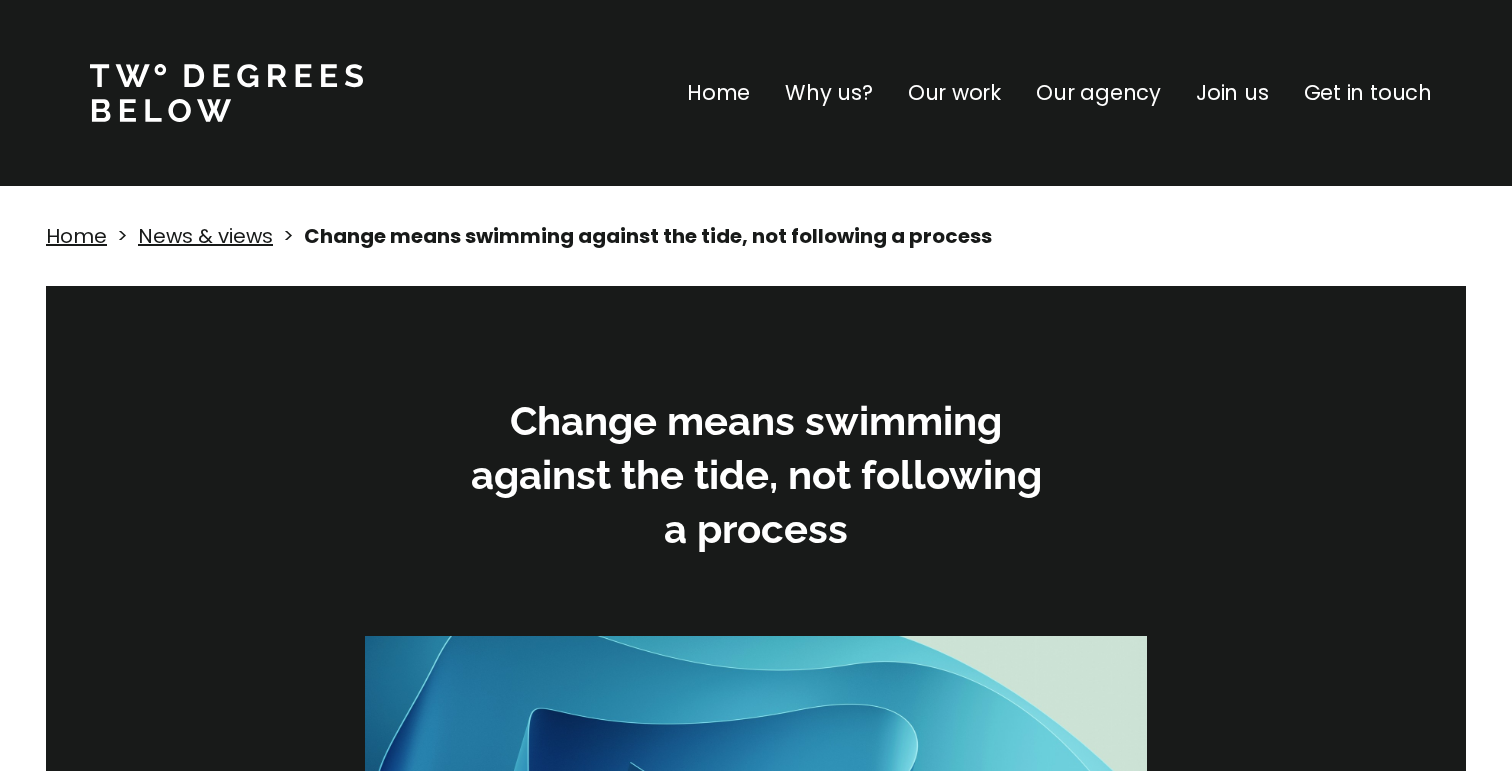 scroll, scrollTop: 0, scrollLeft: 0, axis: both 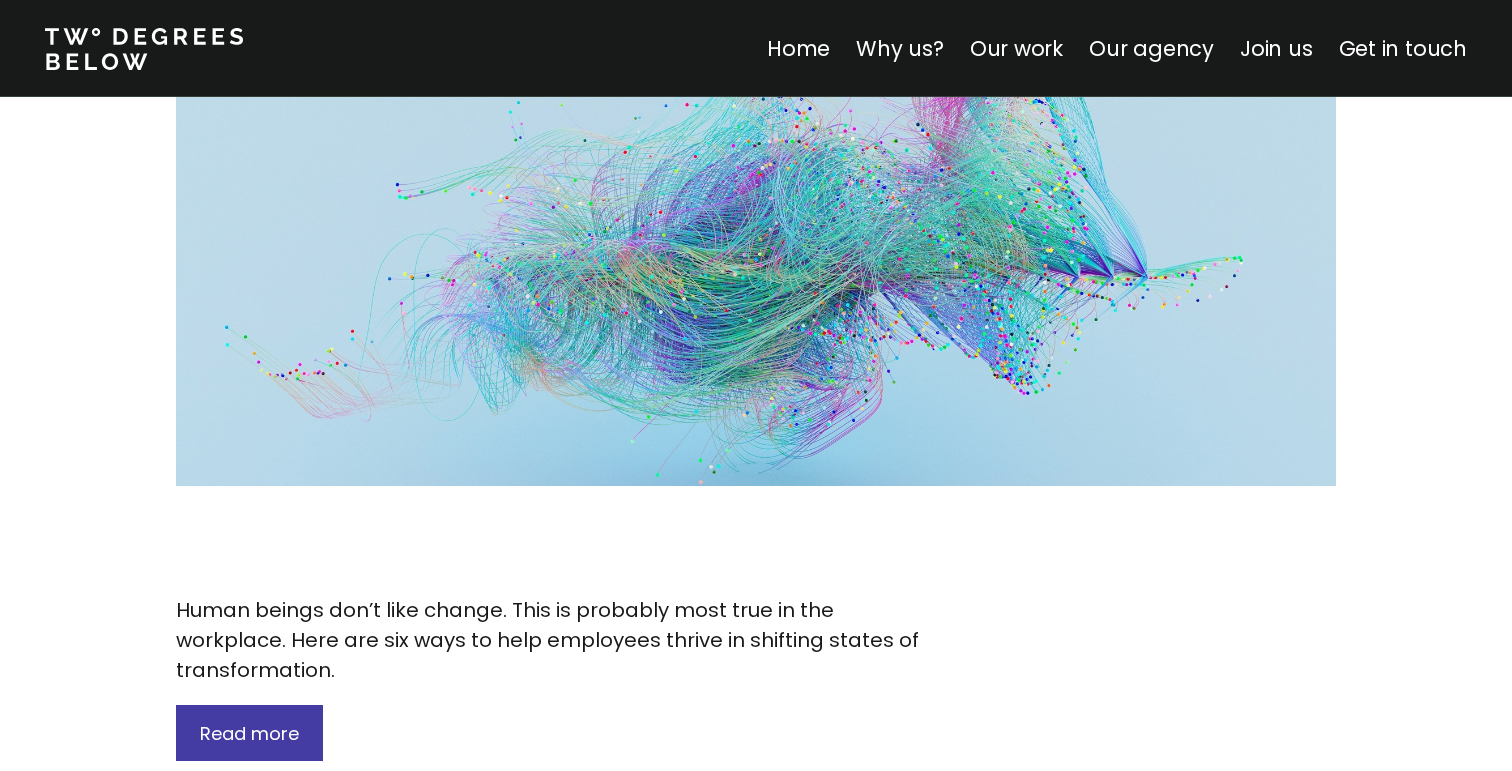 click at bounding box center (756, 236) 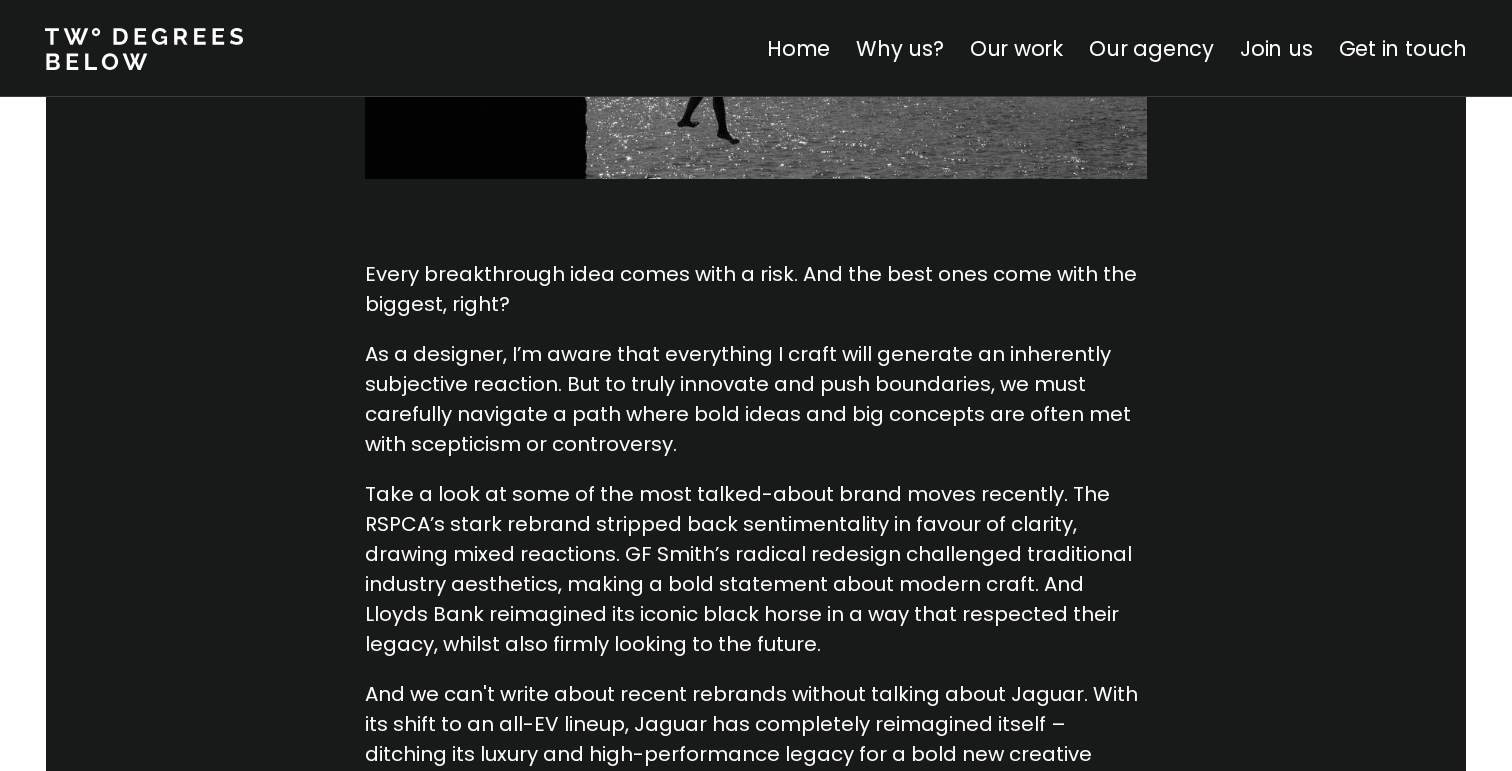 scroll, scrollTop: 956, scrollLeft: 0, axis: vertical 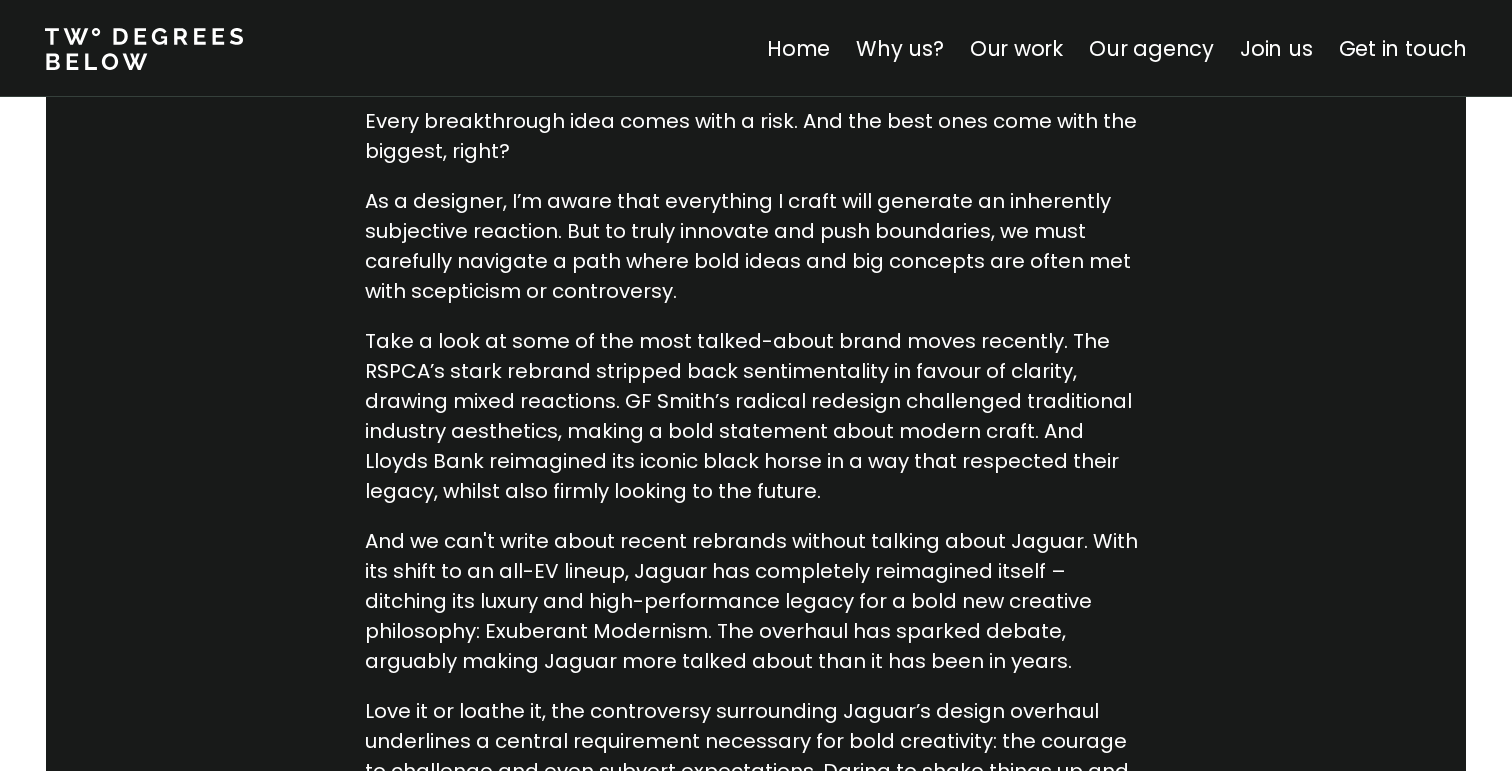 click on "As a designer, I’m aware that everything I craft will generate an inherently subjective reaction. But to truly innovate and push boundaries, we must carefully navigate a path where bold ideas and big concepts are often met with scepticism or controversy." at bounding box center (756, 246) 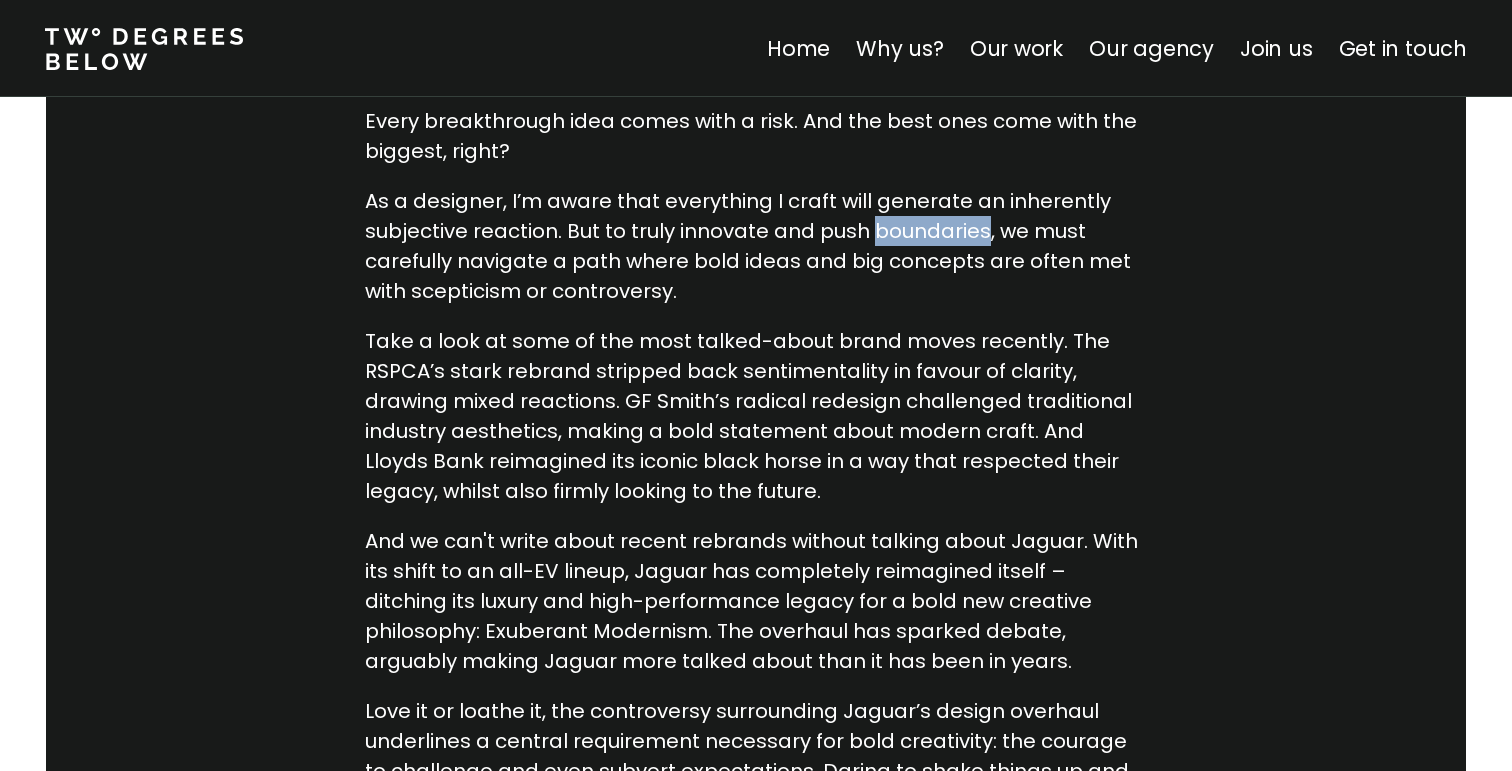 click on "As a designer, I’m aware that everything I craft will generate an inherently subjective reaction. But to truly innovate and push boundaries, we must carefully navigate a path where bold ideas and big concepts are often met with scepticism or controversy." at bounding box center (756, 246) 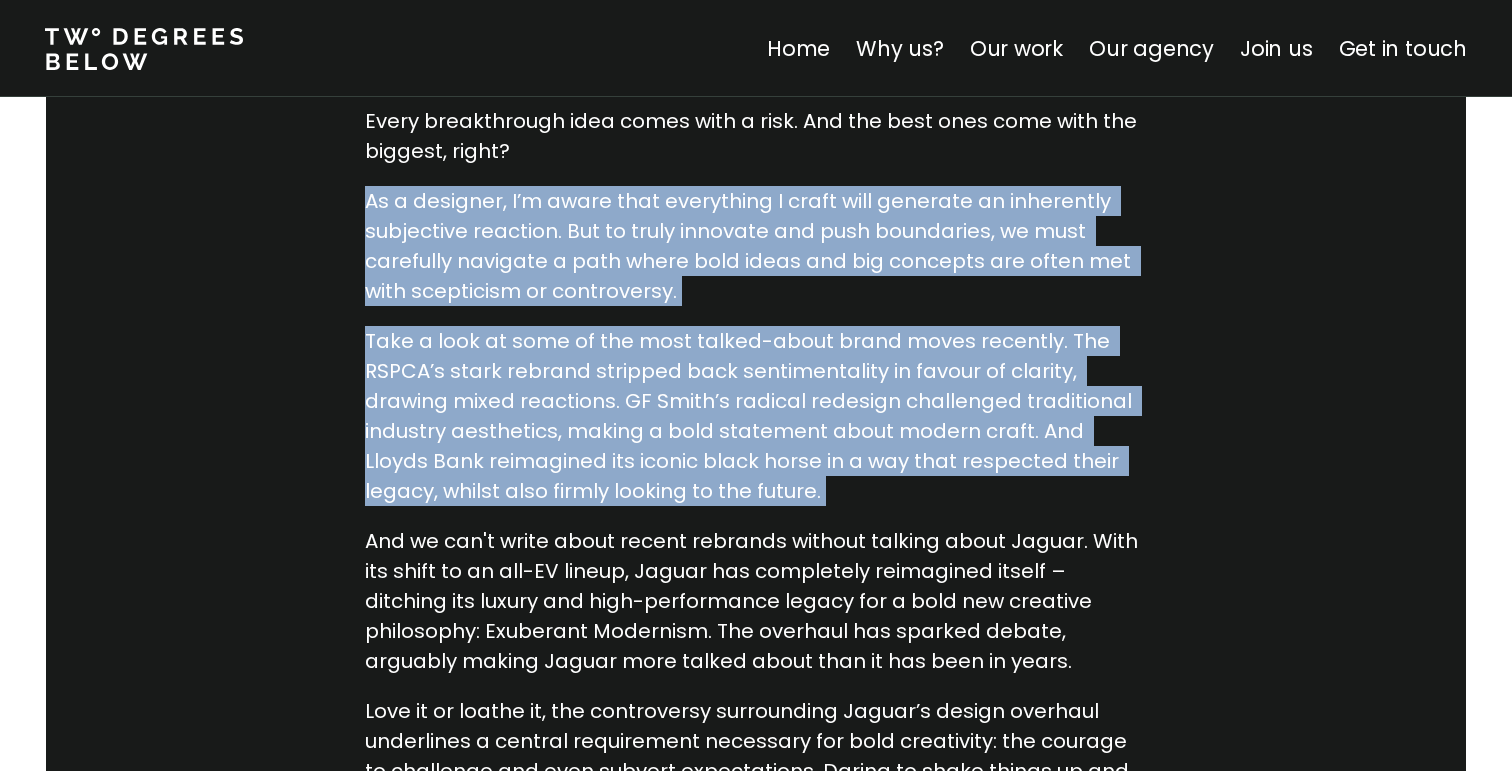 drag, startPoint x: 897, startPoint y: 238, endPoint x: 885, endPoint y: 358, distance: 120.59851 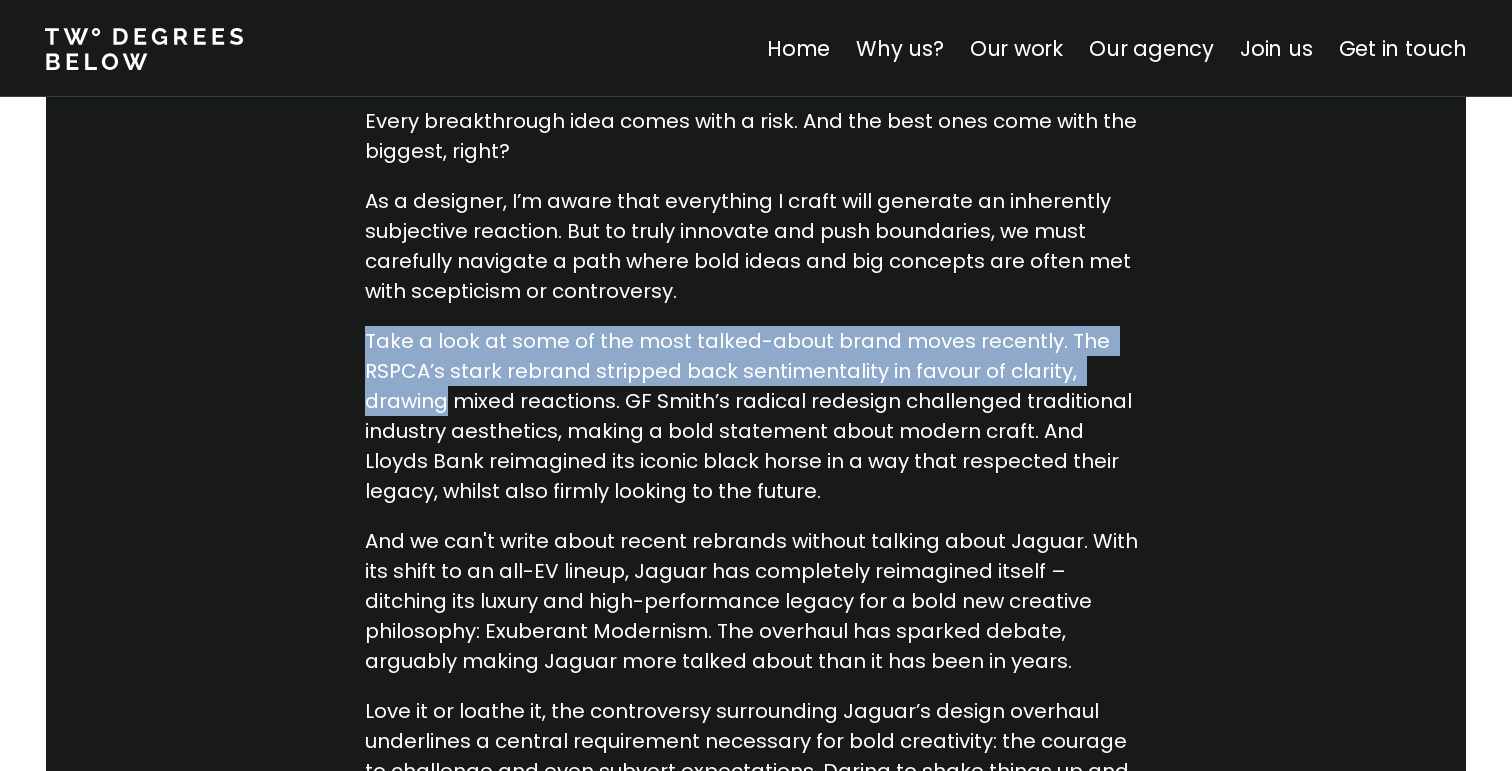 drag, startPoint x: 373, startPoint y: 341, endPoint x: 1104, endPoint y: 369, distance: 731.5361 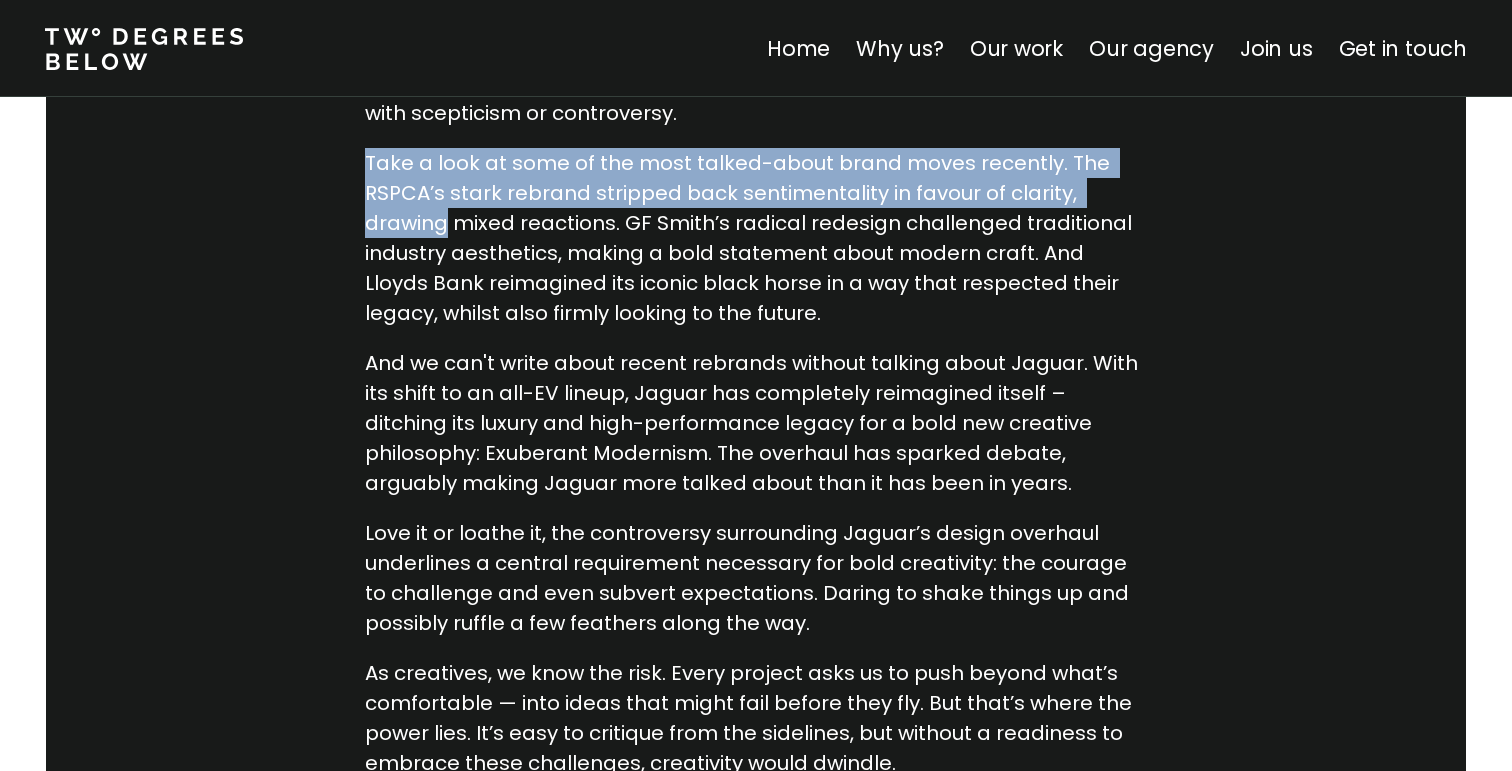 scroll, scrollTop: 1149, scrollLeft: 0, axis: vertical 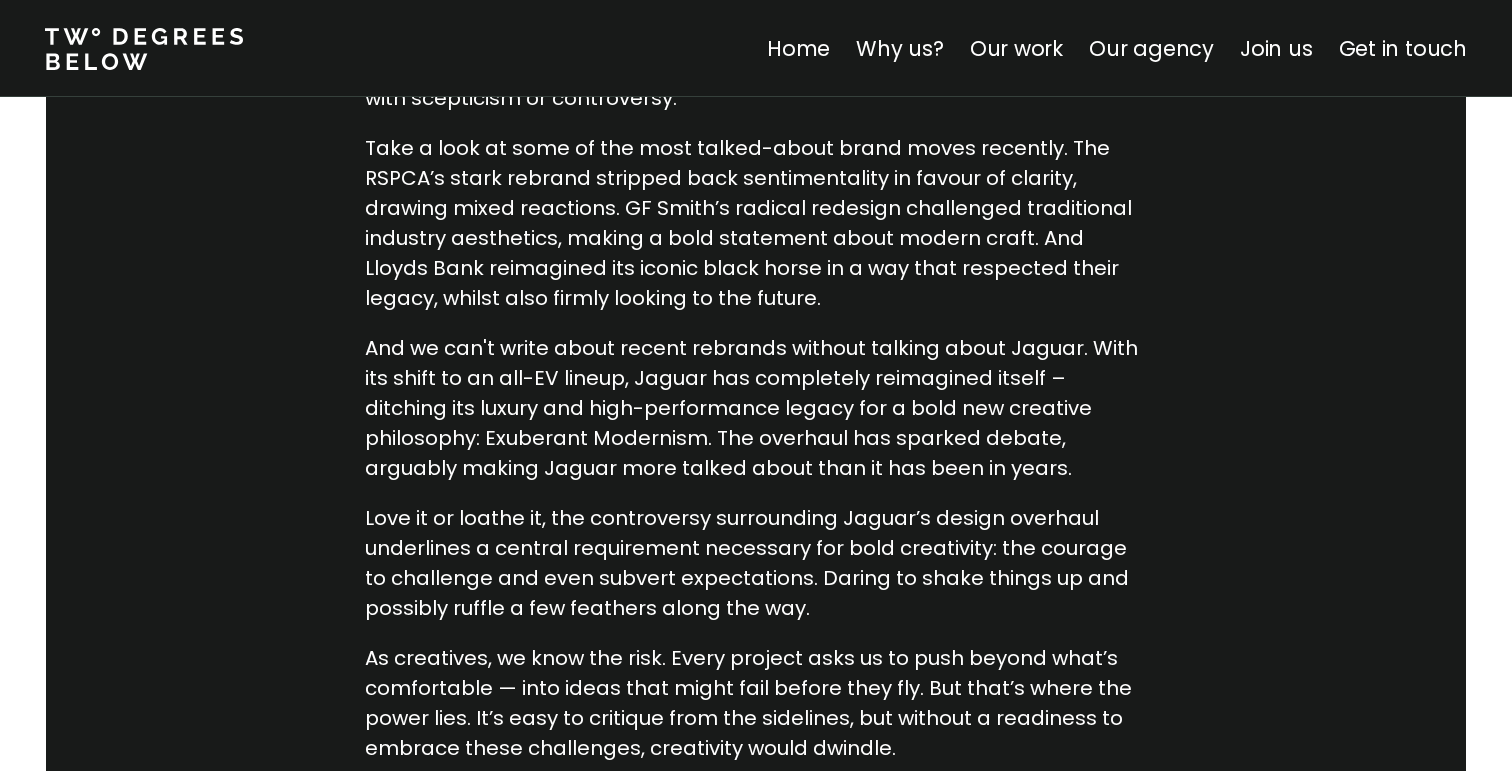 click on "Take a look at some of the most talked-about brand moves recently. The RSPCA’s stark rebrand stripped back sentimentality in favour of clarity, drawing mixed reactions. GF Smith’s radical redesign challenged traditional industry aesthetics, making a bold statement about modern craft. And Lloyds Bank reimagined its iconic black horse in a way that respected their legacy, whilst also firmly looking to the future." at bounding box center (756, 223) 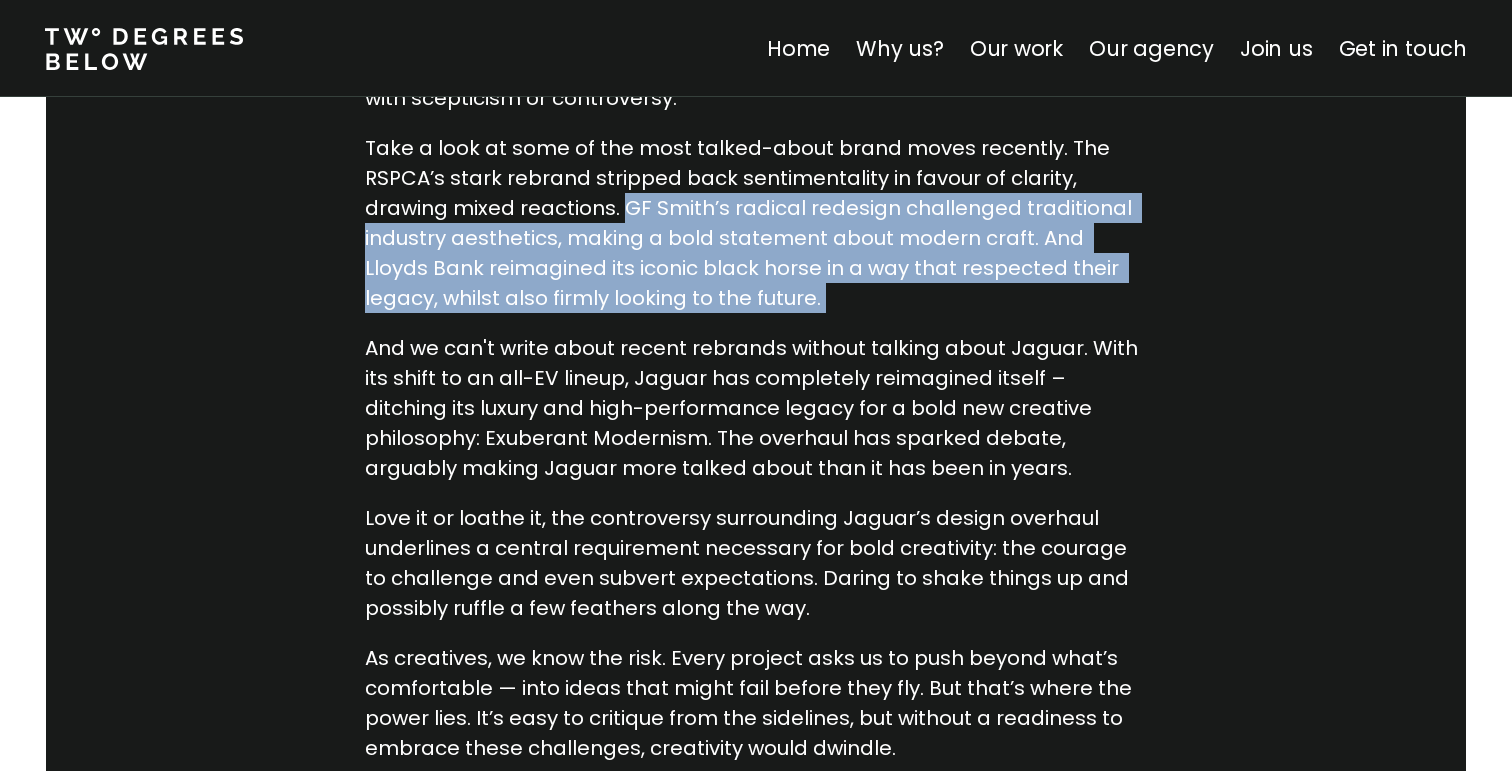 drag, startPoint x: 639, startPoint y: 209, endPoint x: 1132, endPoint y: 293, distance: 500.10498 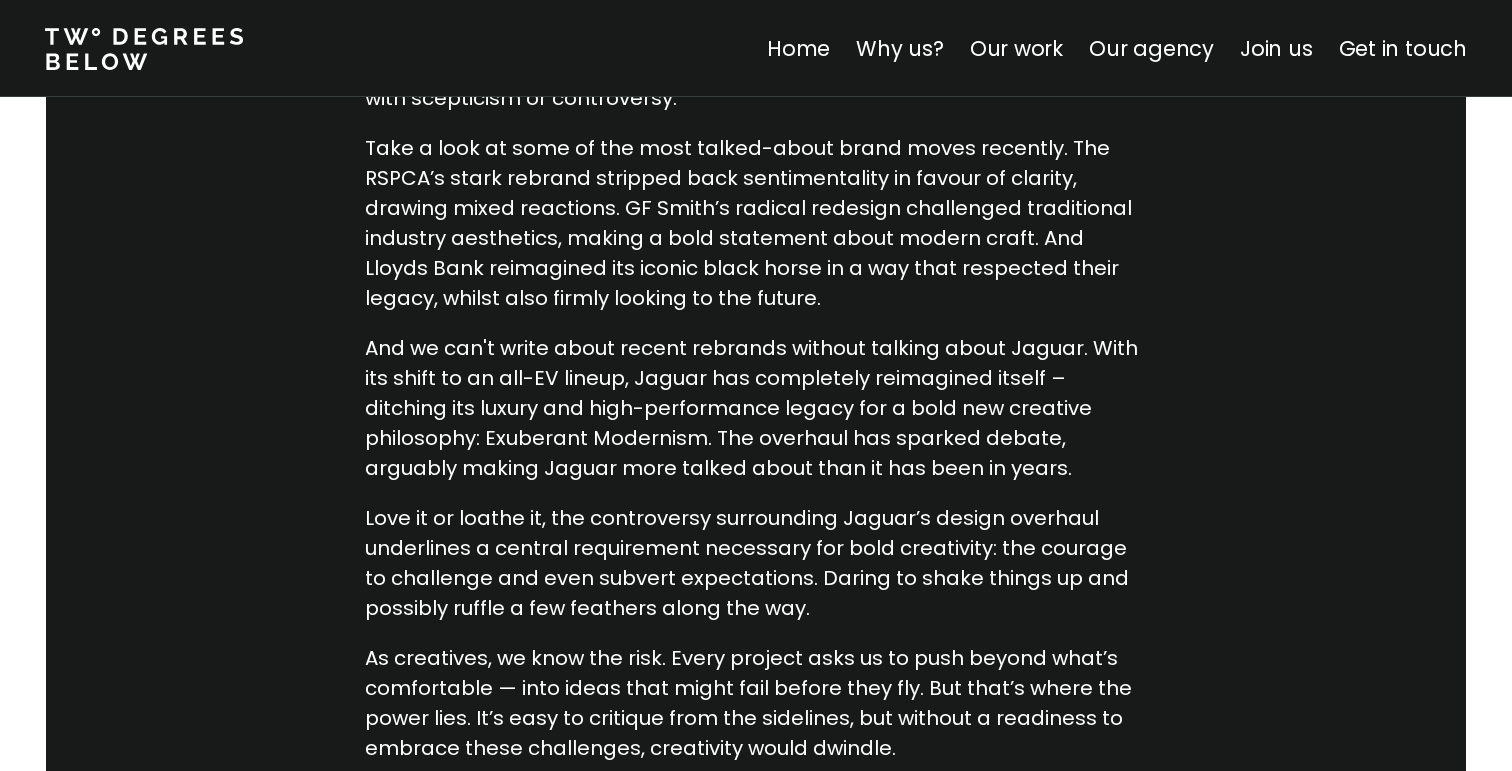 click on "Take a look at some of the most talked-about brand moves recently. The RSPCA’s stark rebrand stripped back sentimentality in favour of clarity, drawing mixed reactions. GF Smith’s radical redesign challenged traditional industry aesthetics, making a bold statement about modern craft. And Lloyds Bank reimagined its iconic black horse in a way that respected their legacy, whilst also firmly looking to the future." at bounding box center [756, 223] 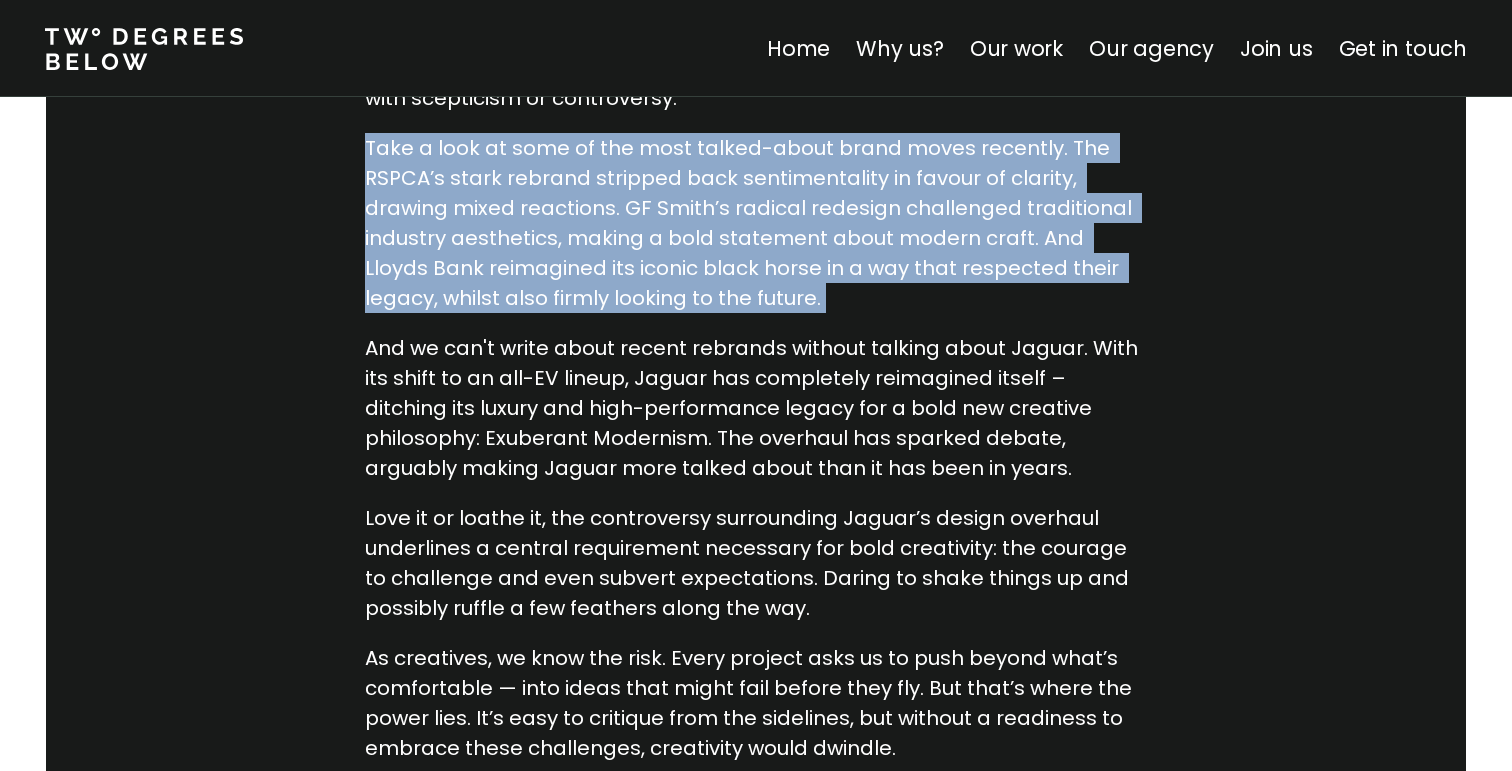 click on "Take a look at some of the most talked-about brand moves recently. The RSPCA’s stark rebrand stripped back sentimentality in favour of clarity, drawing mixed reactions. GF Smith’s radical redesign challenged traditional industry aesthetics, making a bold statement about modern craft. And Lloyds Bank reimagined its iconic black horse in a way that respected their legacy, whilst also firmly looking to the future." at bounding box center [756, 223] 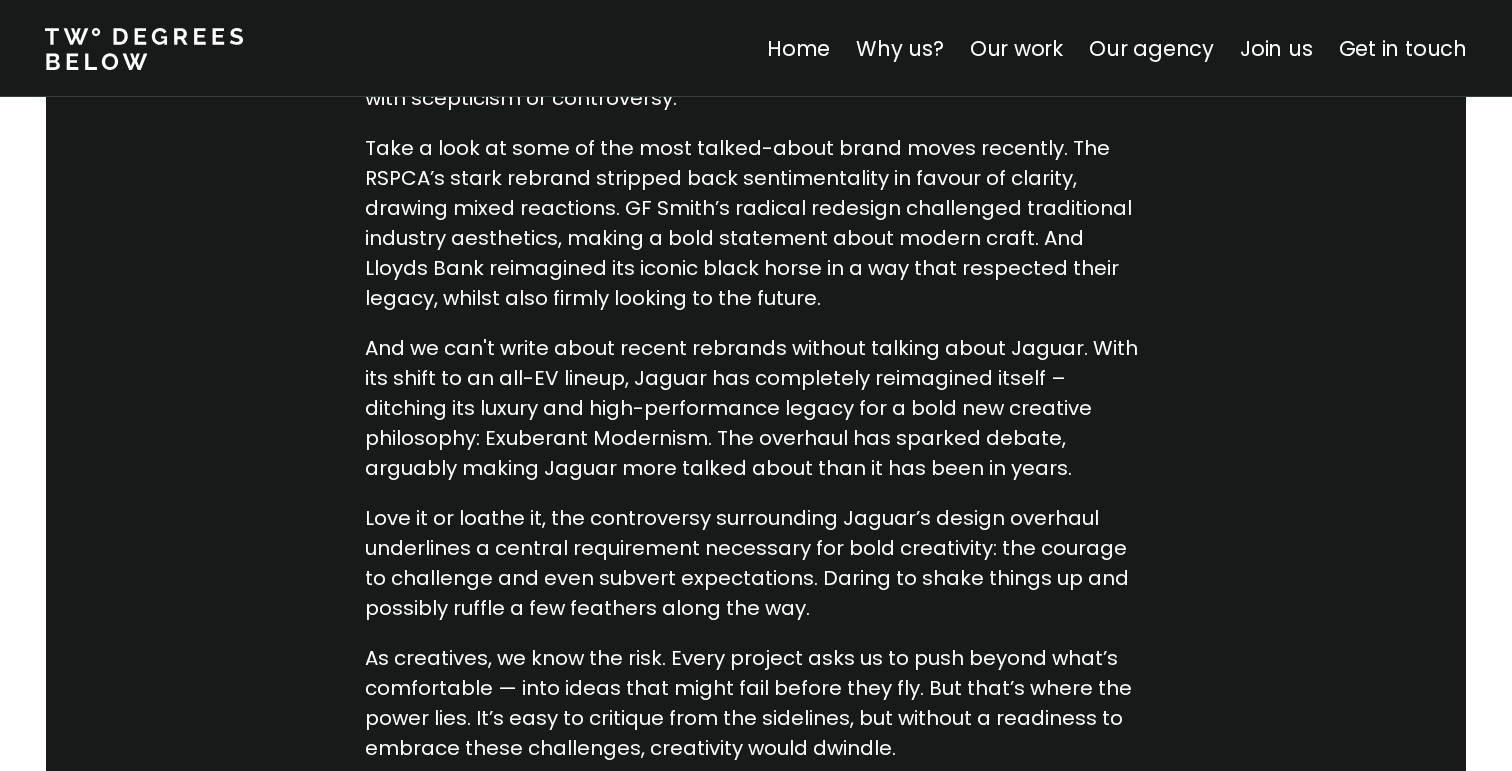 scroll, scrollTop: 1197, scrollLeft: 0, axis: vertical 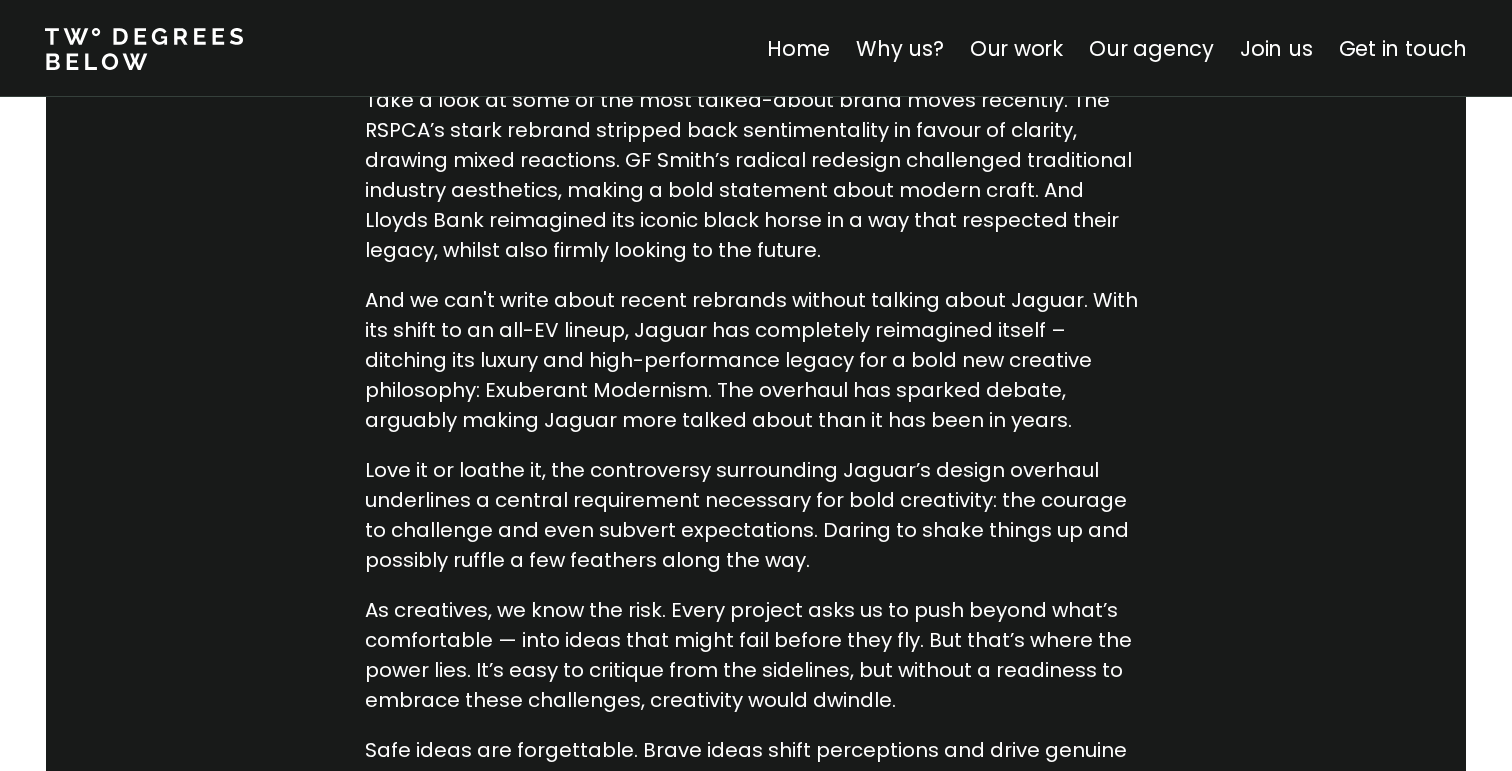 click on "Take a look at some of the most talked-about brand moves recently. The RSPCA’s stark rebrand stripped back sentimentality in favour of clarity, drawing mixed reactions. GF Smith’s radical redesign challenged traditional industry aesthetics, making a bold statement about modern craft. And Lloyds Bank reimagined its iconic black horse in a way that respected their legacy, whilst also firmly looking to the future." at bounding box center [756, 175] 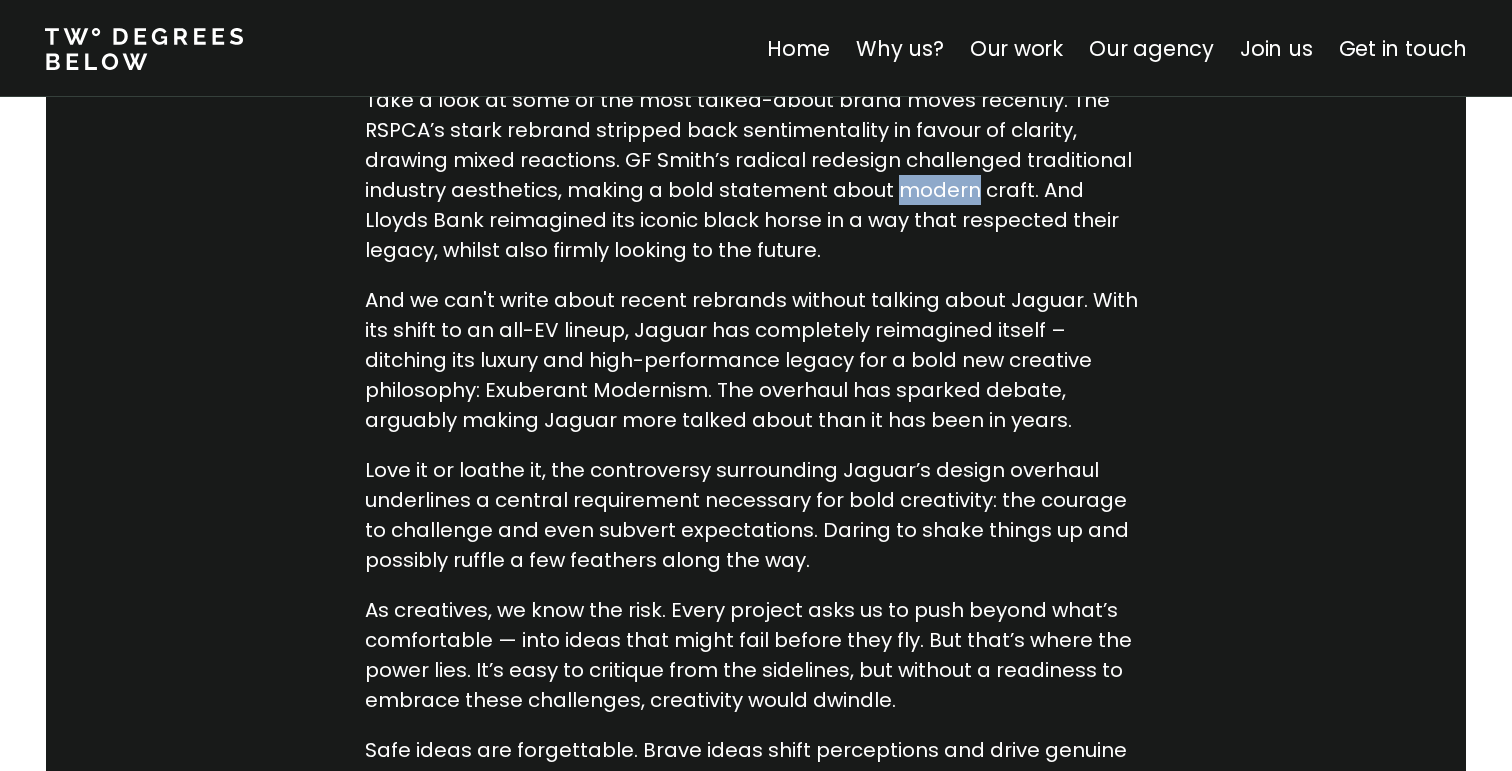 click on "Take a look at some of the most talked-about brand moves recently. The RSPCA’s stark rebrand stripped back sentimentality in favour of clarity, drawing mixed reactions. GF Smith’s radical redesign challenged traditional industry aesthetics, making a bold statement about modern craft. And Lloyds Bank reimagined its iconic black horse in a way that respected their legacy, whilst also firmly looking to the future." at bounding box center [756, 175] 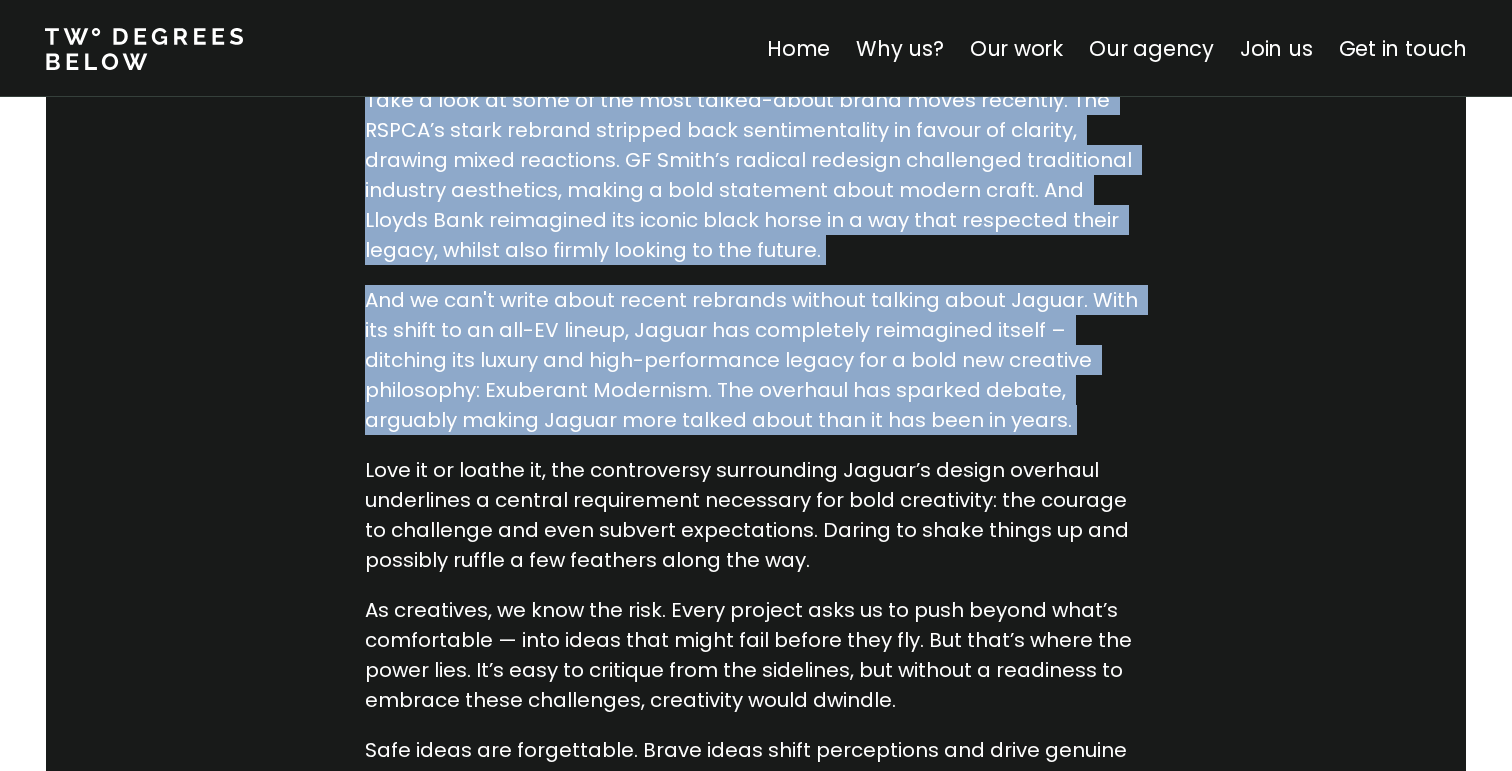 drag, startPoint x: 957, startPoint y: 197, endPoint x: 953, endPoint y: 325, distance: 128.06248 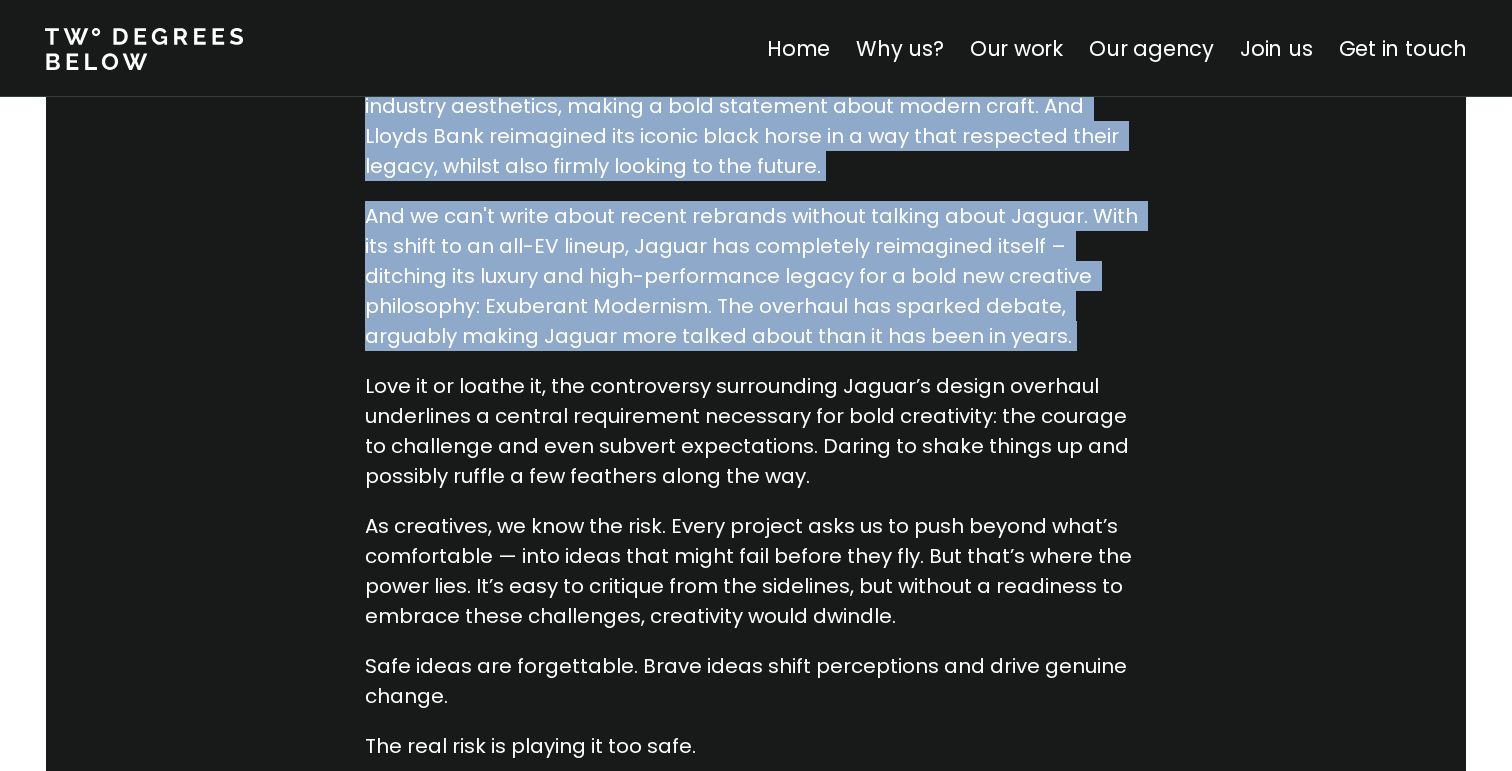 scroll, scrollTop: 1306, scrollLeft: 0, axis: vertical 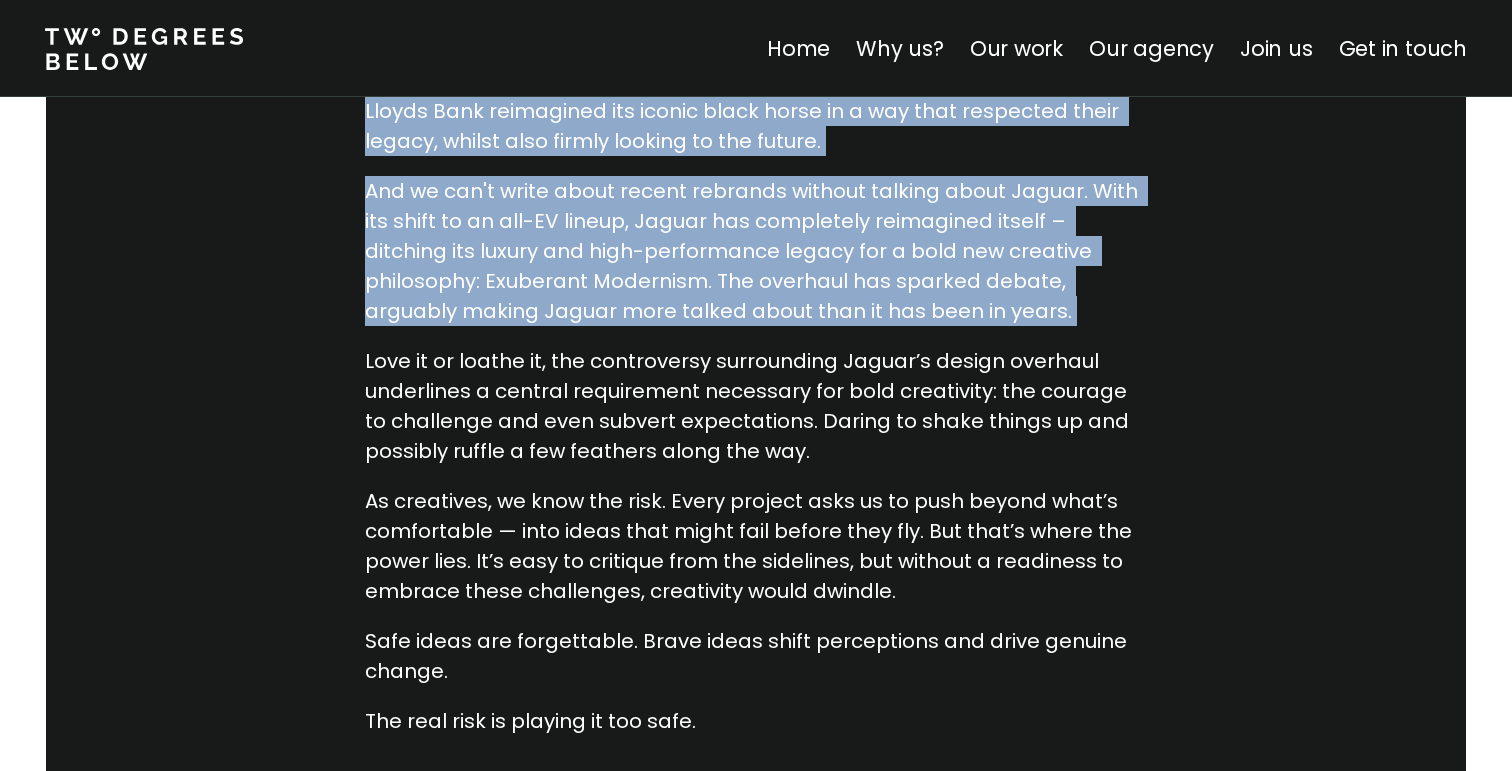 click on "And we can't write about recent rebrands without talking about Jaguar. With its shift to an all-EV lineup, Jaguar has completely reimagined itself – ditching its luxury and high-performance legacy for a bold new creative philosophy: Exuberant Modernism. The overhaul has sparked debate, arguably making Jaguar more talked about than it has been in years." at bounding box center (756, 251) 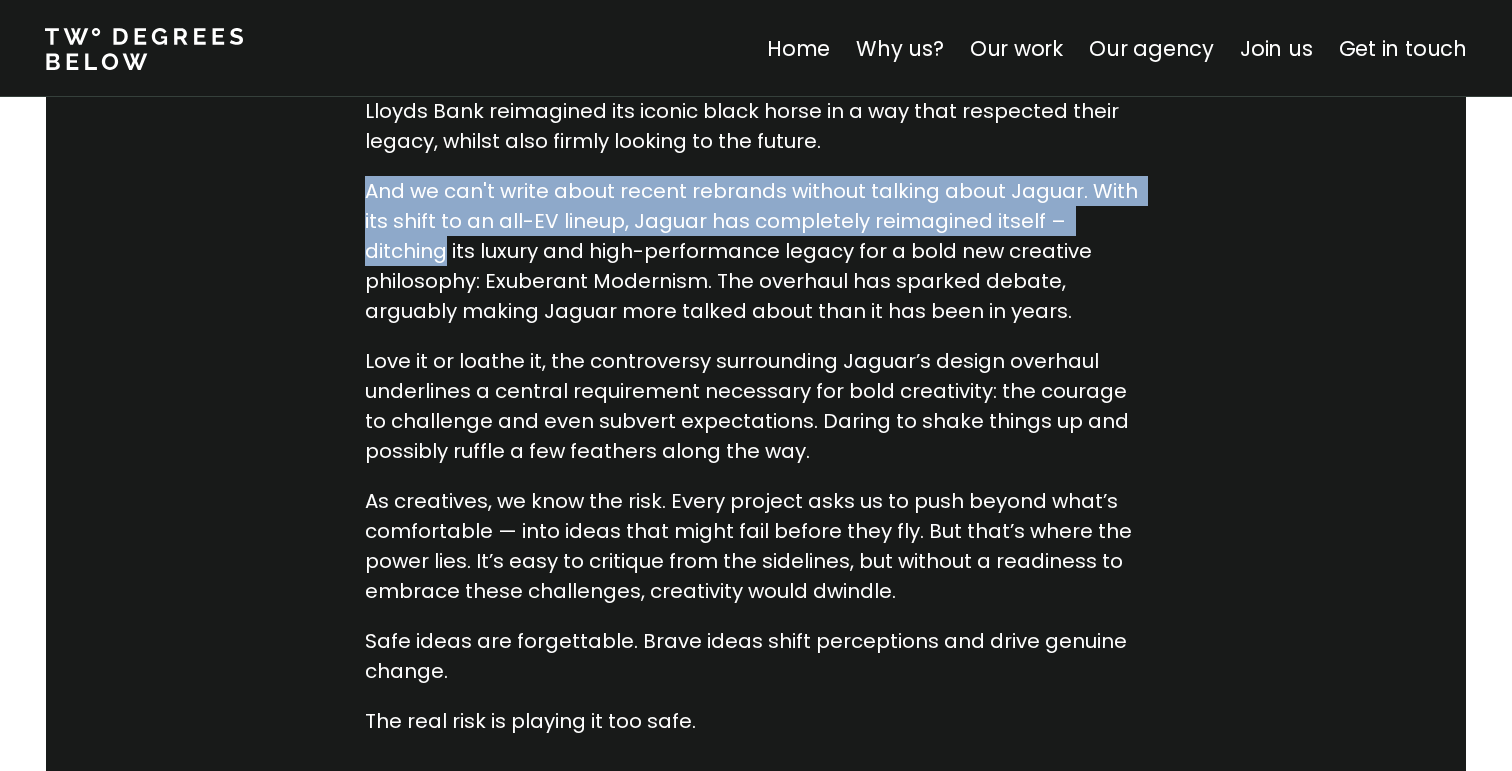 drag, startPoint x: 391, startPoint y: 196, endPoint x: 1121, endPoint y: 221, distance: 730.428 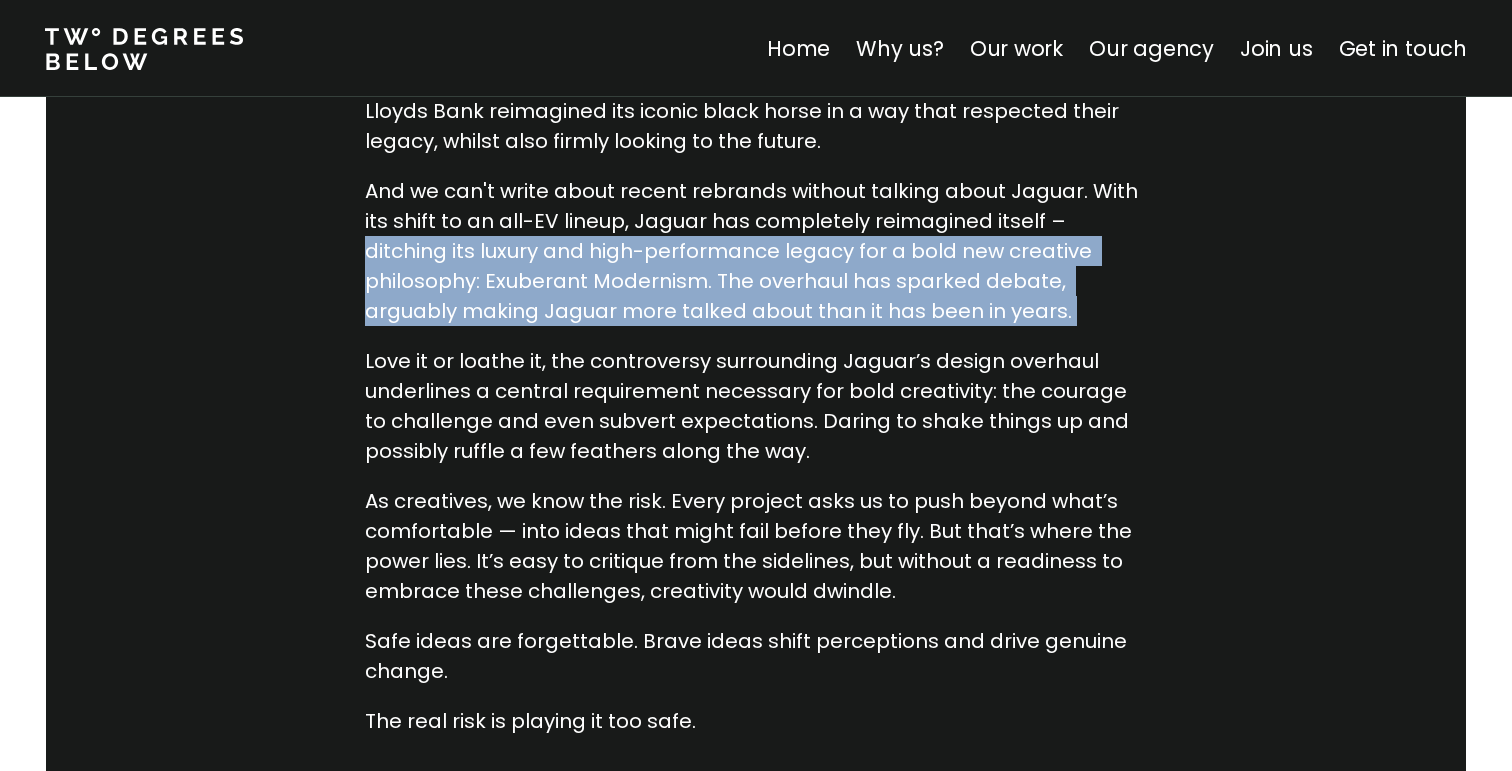 drag, startPoint x: 1111, startPoint y: 220, endPoint x: 1117, endPoint y: 298, distance: 78.23043 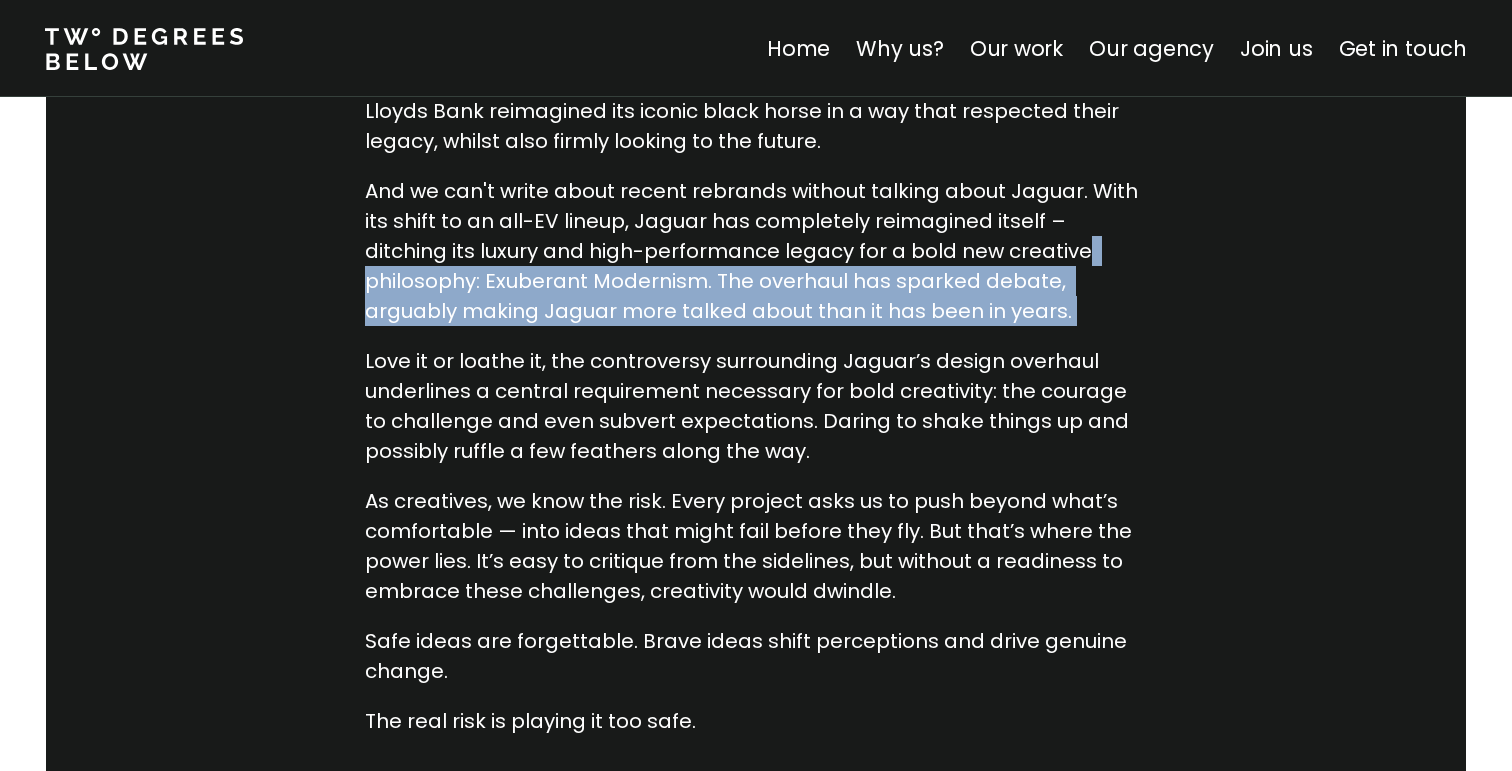 drag, startPoint x: 996, startPoint y: 251, endPoint x: 1103, endPoint y: 309, distance: 121.70867 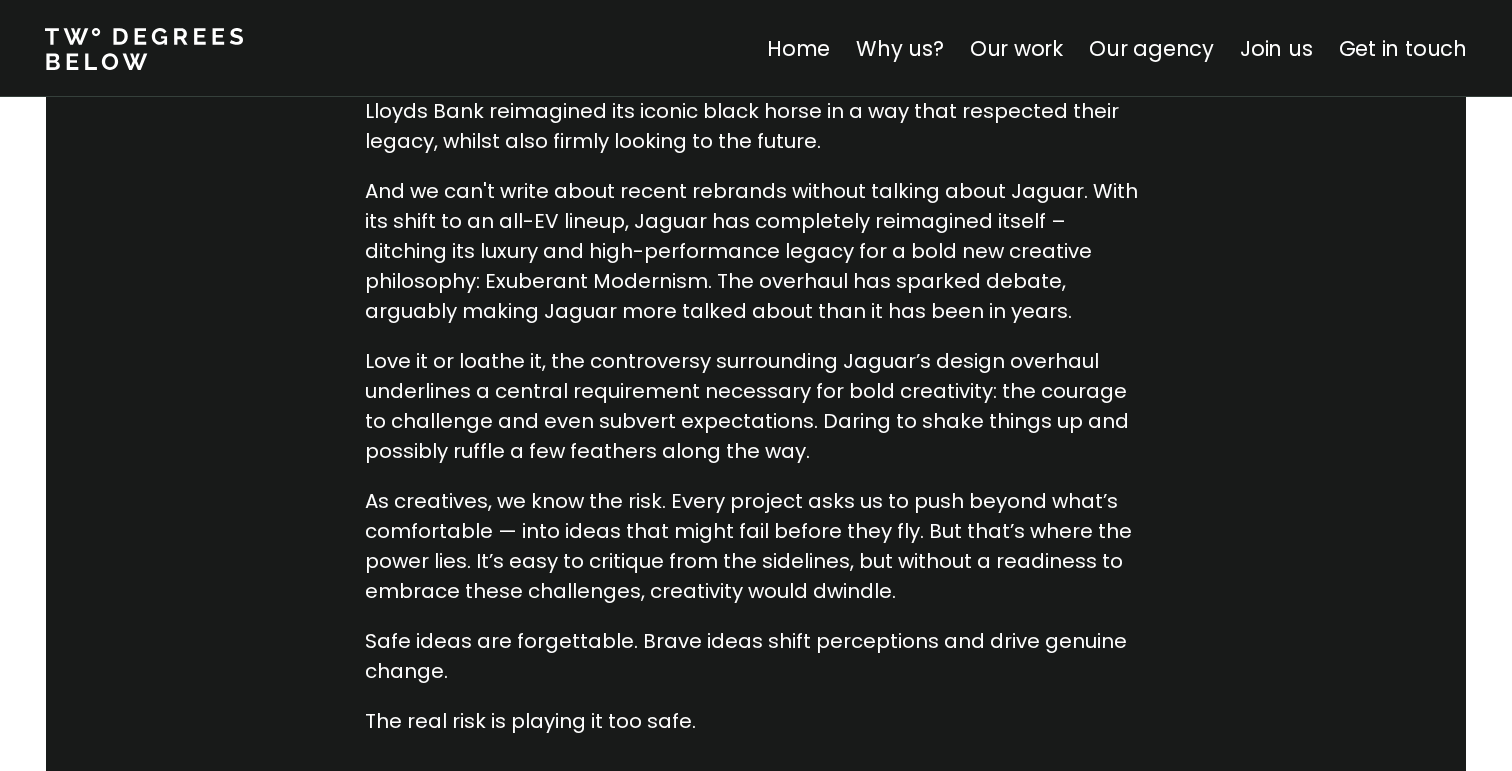 click on "And we can't write about recent rebrands without talking about Jaguar. With its shift to an all-EV lineup, Jaguar has completely reimagined itself – ditching its luxury and high-performance legacy for a bold new creative philosophy: Exuberant Modernism. The overhaul has sparked debate, arguably making Jaguar more talked about than it has been in years." at bounding box center [756, 251] 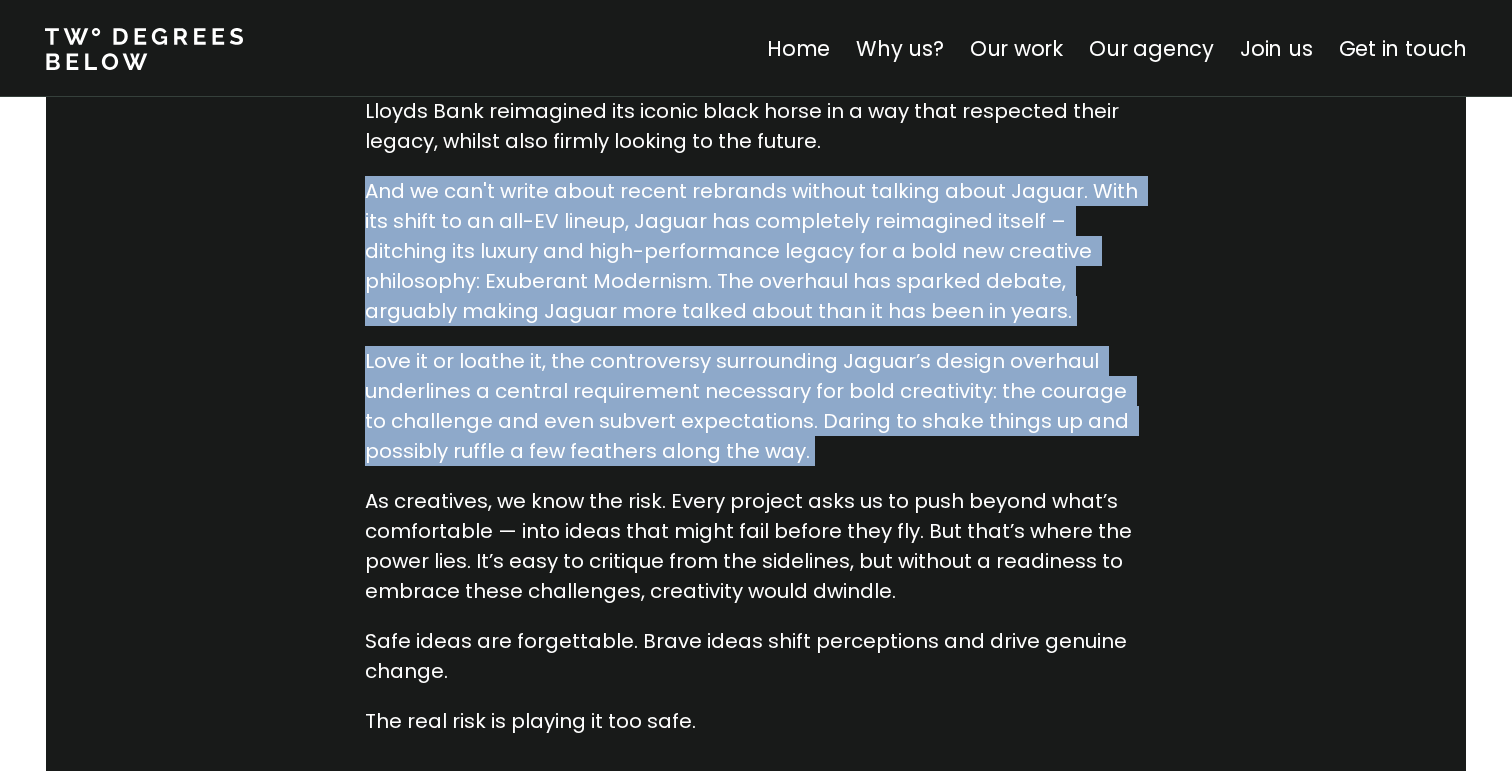 drag, startPoint x: 1001, startPoint y: 297, endPoint x: 1004, endPoint y: 361, distance: 64.070274 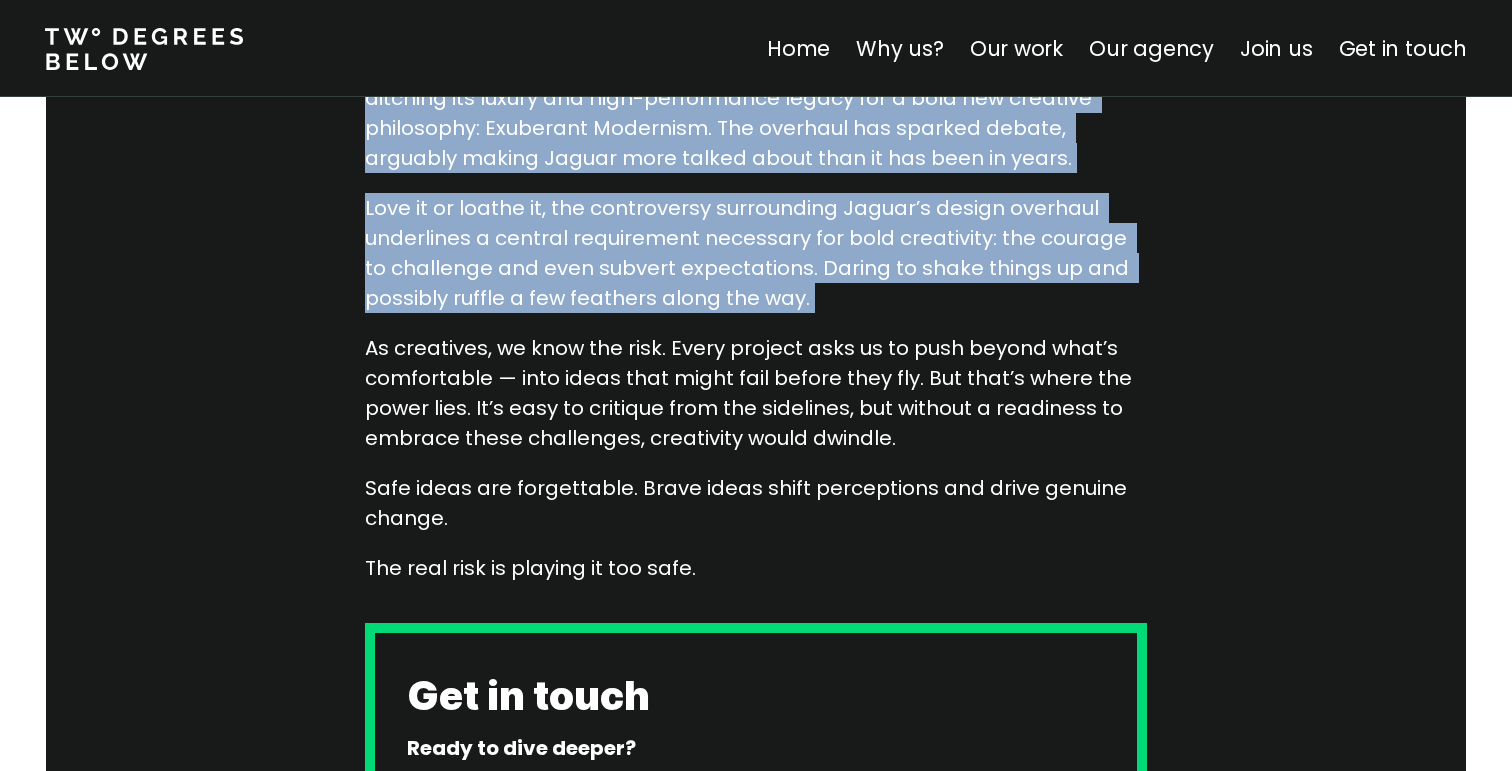 scroll, scrollTop: 1467, scrollLeft: 0, axis: vertical 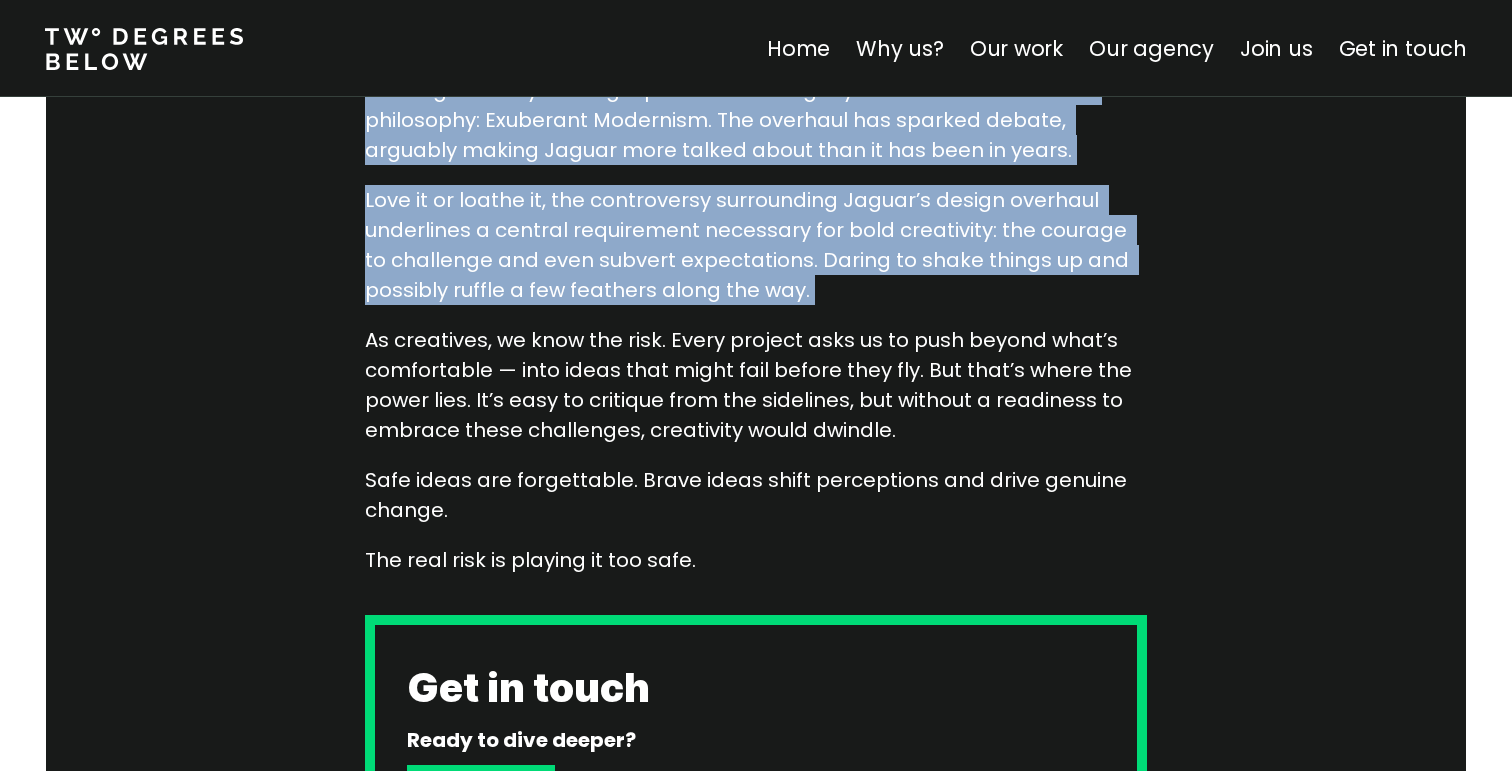 click on "Love it or loathe it, the controversy surrounding Jaguar’s design overhaul underlines a central requirement necessary for bold creativity: the courage to challenge and even subvert expectations. Daring to shake things up and possibly ruffle a few feathers along the way." at bounding box center [756, 245] 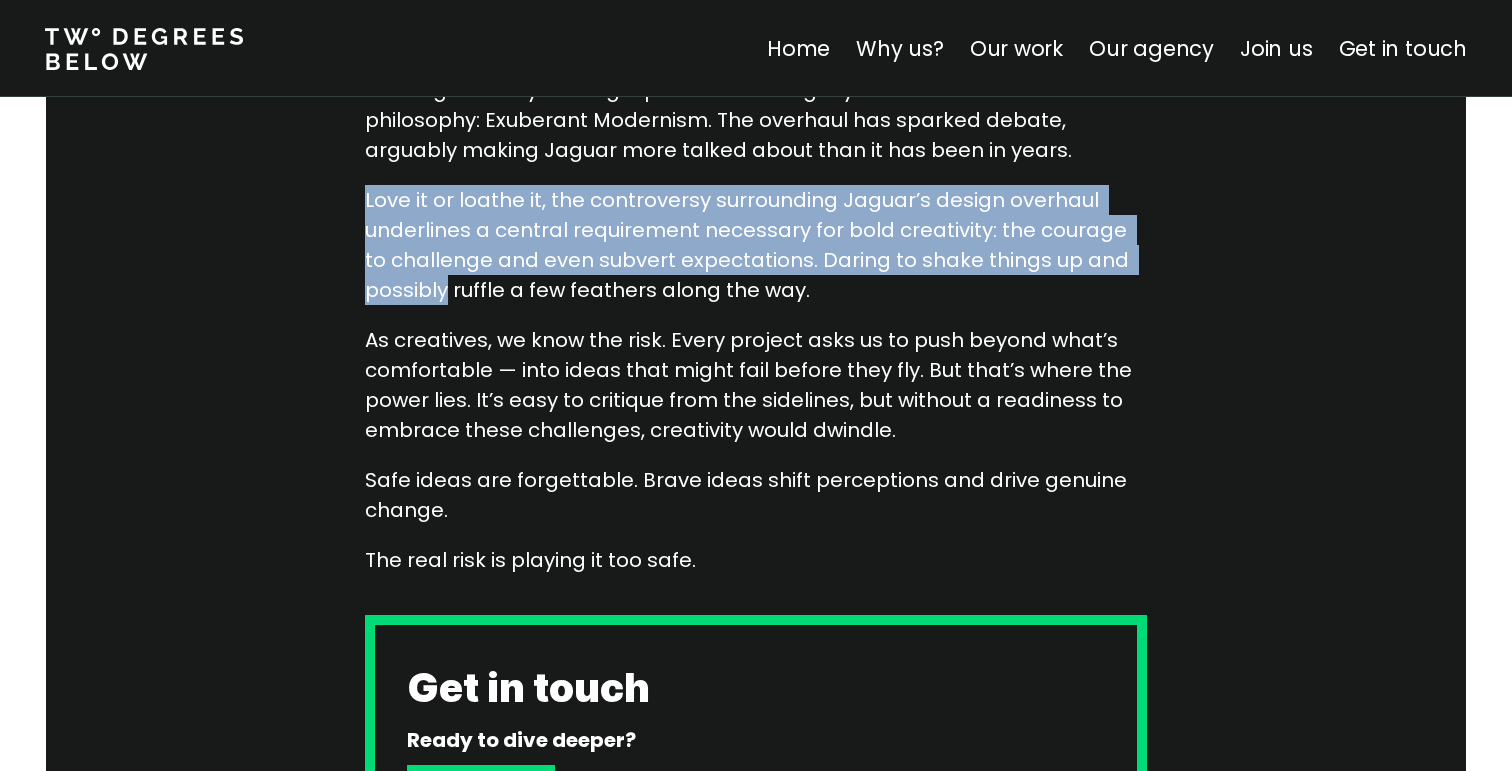 drag, startPoint x: 379, startPoint y: 201, endPoint x: 1139, endPoint y: 251, distance: 761.64294 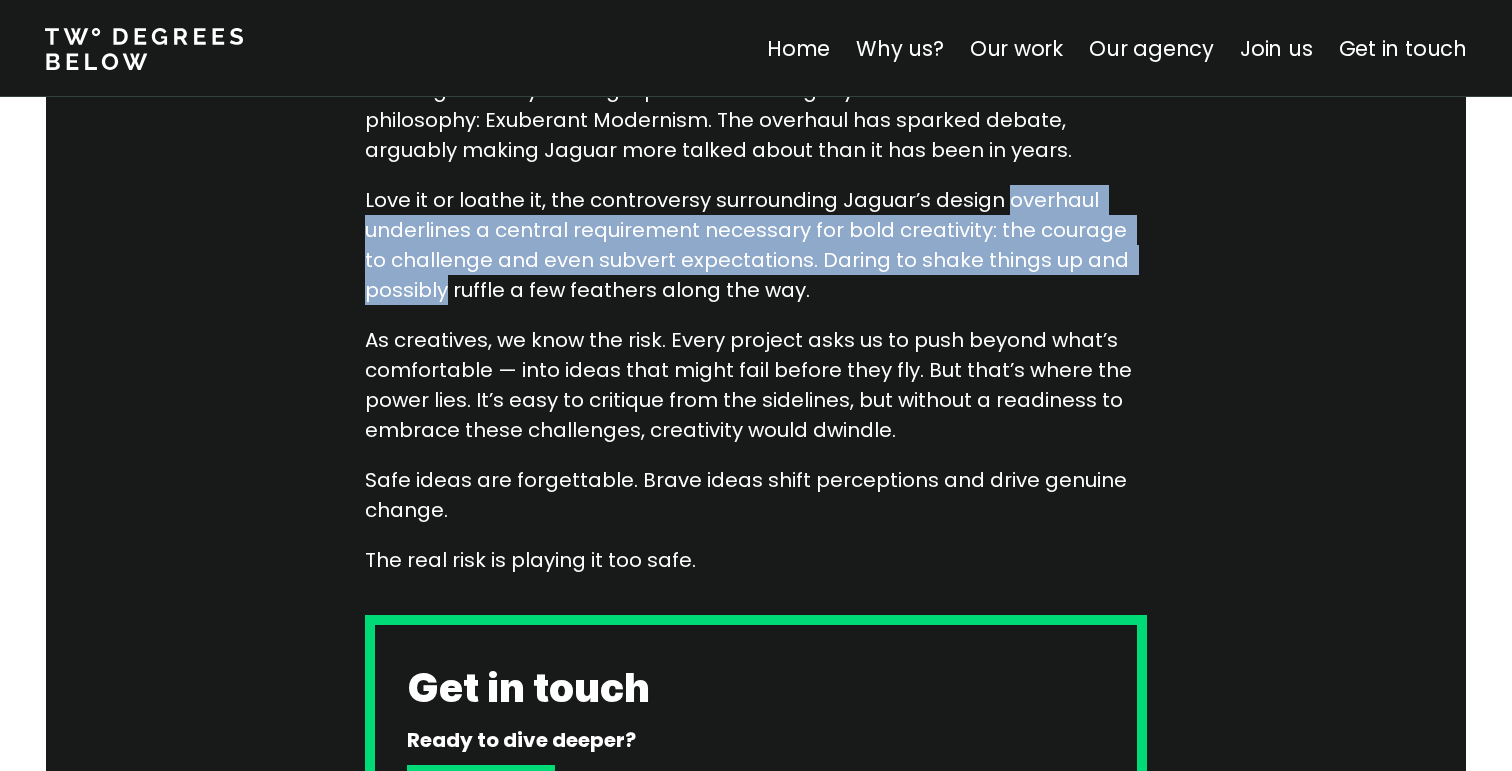 drag, startPoint x: 1059, startPoint y: 205, endPoint x: 1124, endPoint y: 246, distance: 76.8505 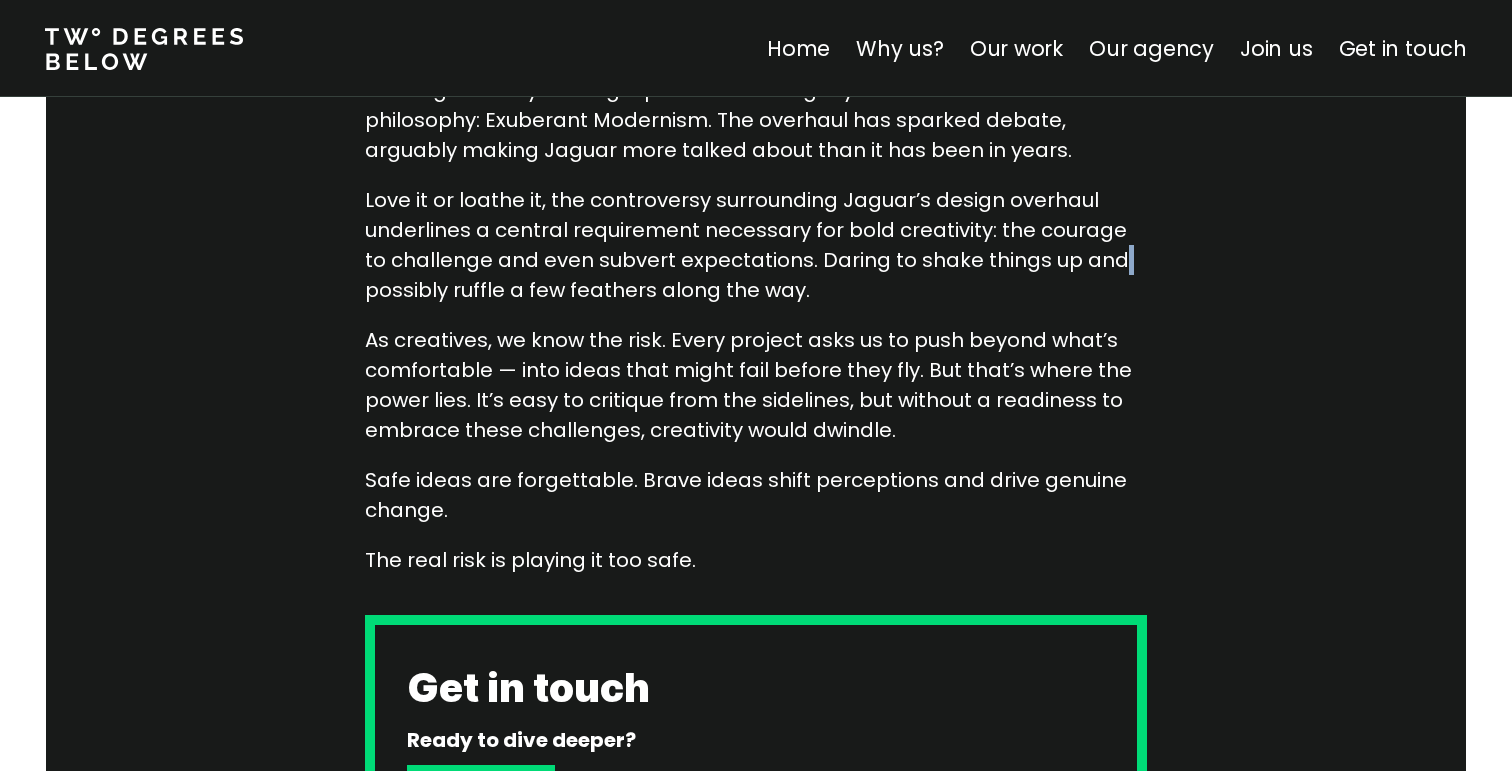 click on "Love it or loathe it, the controversy surrounding Jaguar’s design overhaul underlines a central requirement necessary for bold creativity: the courage to challenge and even subvert expectations. Daring to shake things up and possibly ruffle a few feathers along the way." at bounding box center [756, 245] 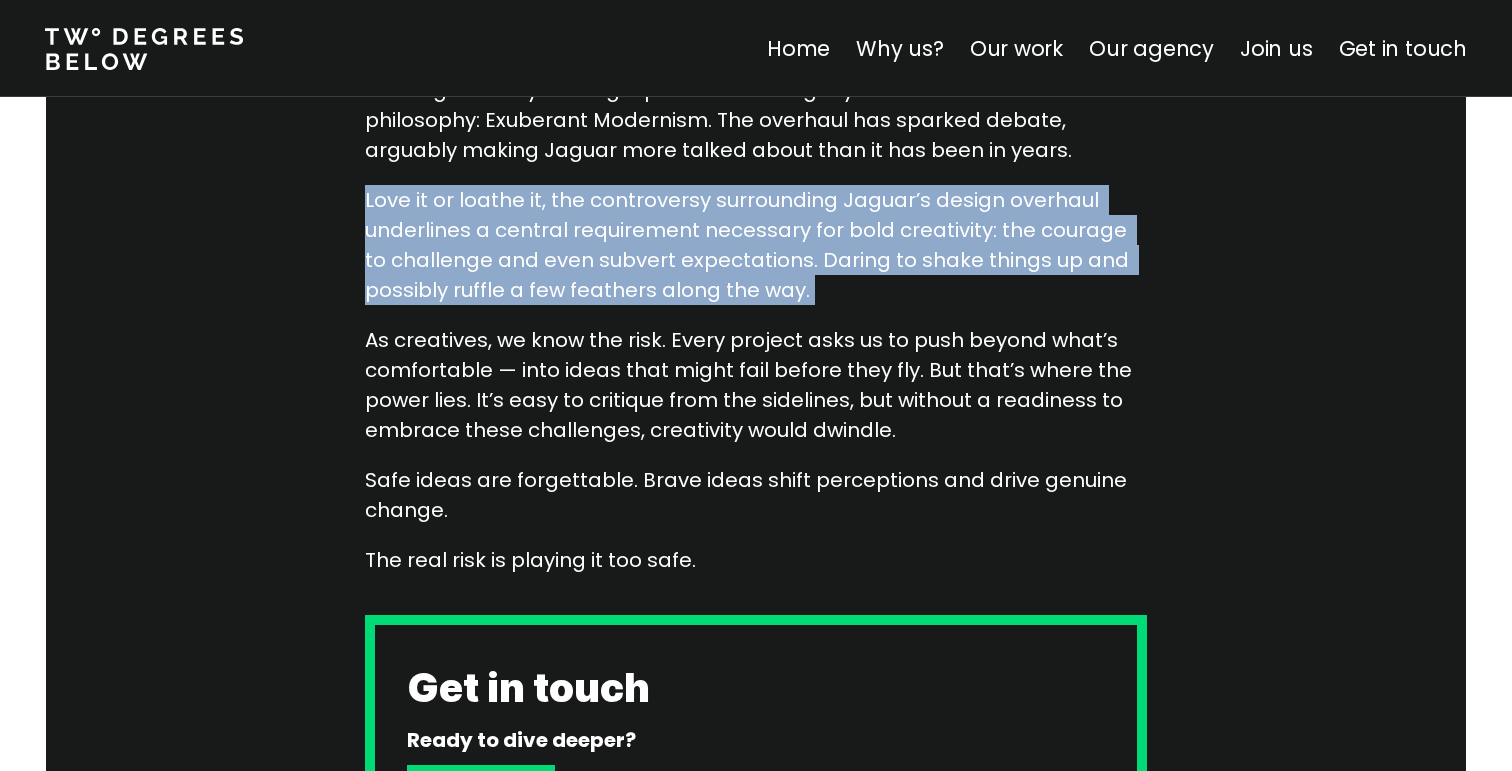 click on "Love it or loathe it, the controversy surrounding Jaguar’s design overhaul underlines a central requirement necessary for bold creativity: the courage to challenge and even subvert expectations. Daring to shake things up and possibly ruffle a few feathers along the way." at bounding box center (756, 245) 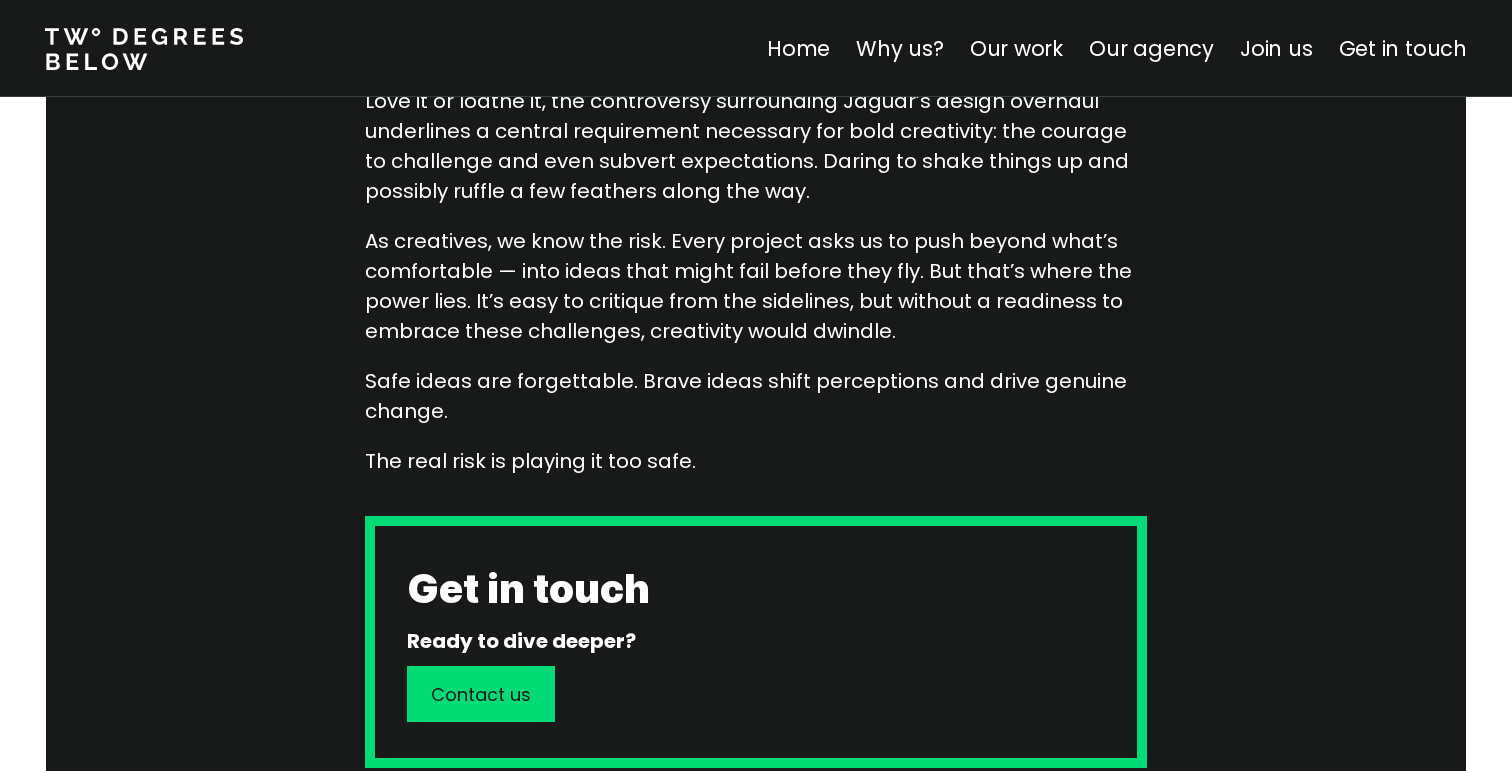 scroll, scrollTop: 1567, scrollLeft: 0, axis: vertical 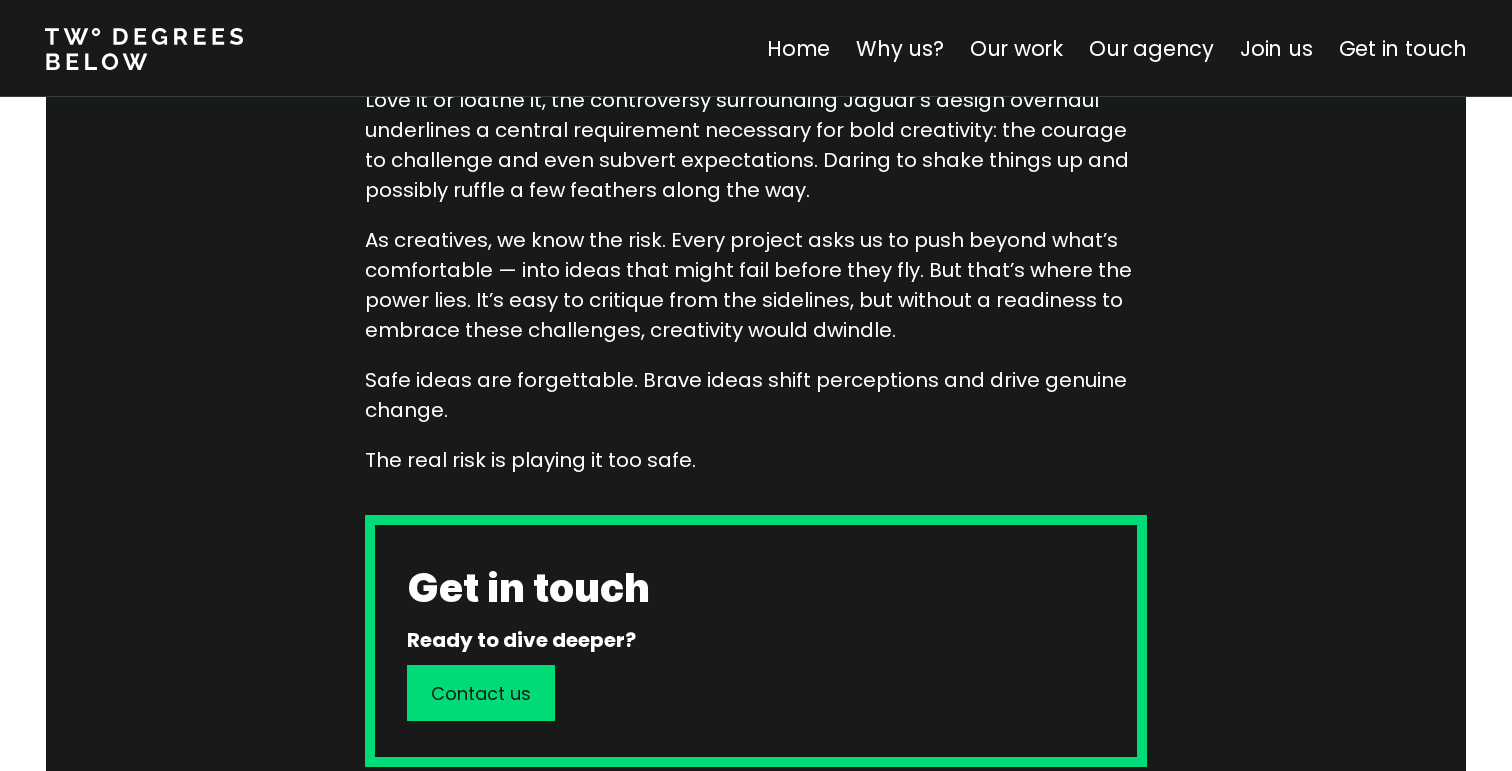 click on "As creatives, we know the risk. Every project asks us to push beyond what’s comfortable — into ideas that might fail before they fly. But that’s where the power lies. It’s easy to critique from the sidelines, but without a readiness to embrace these challenges, creativity would dwindle." at bounding box center [756, 285] 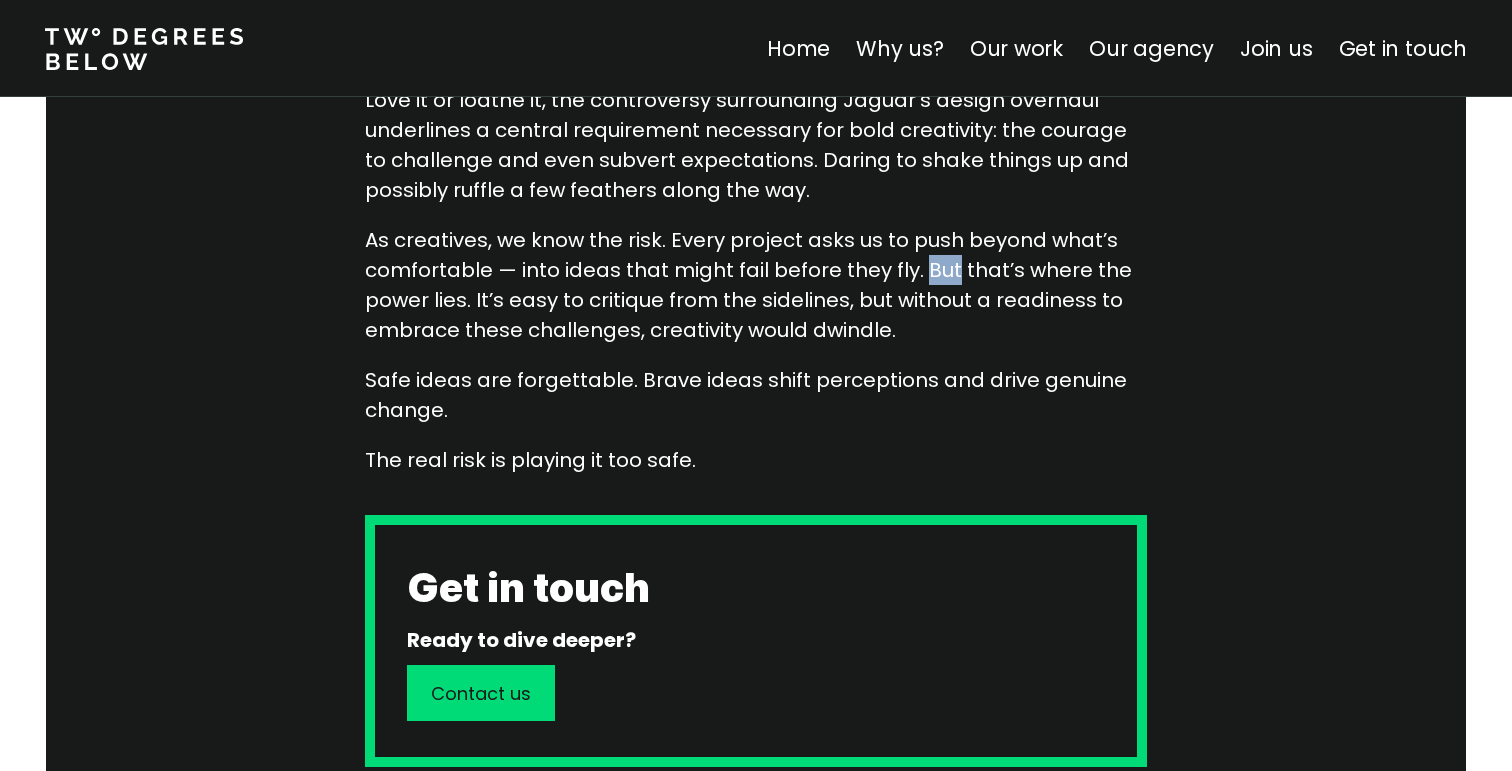 click on "As creatives, we know the risk. Every project asks us to push beyond what’s comfortable — into ideas that might fail before they fly. But that’s where the power lies. It’s easy to critique from the sidelines, but without a readiness to embrace these challenges, creativity would dwindle." at bounding box center (756, 285) 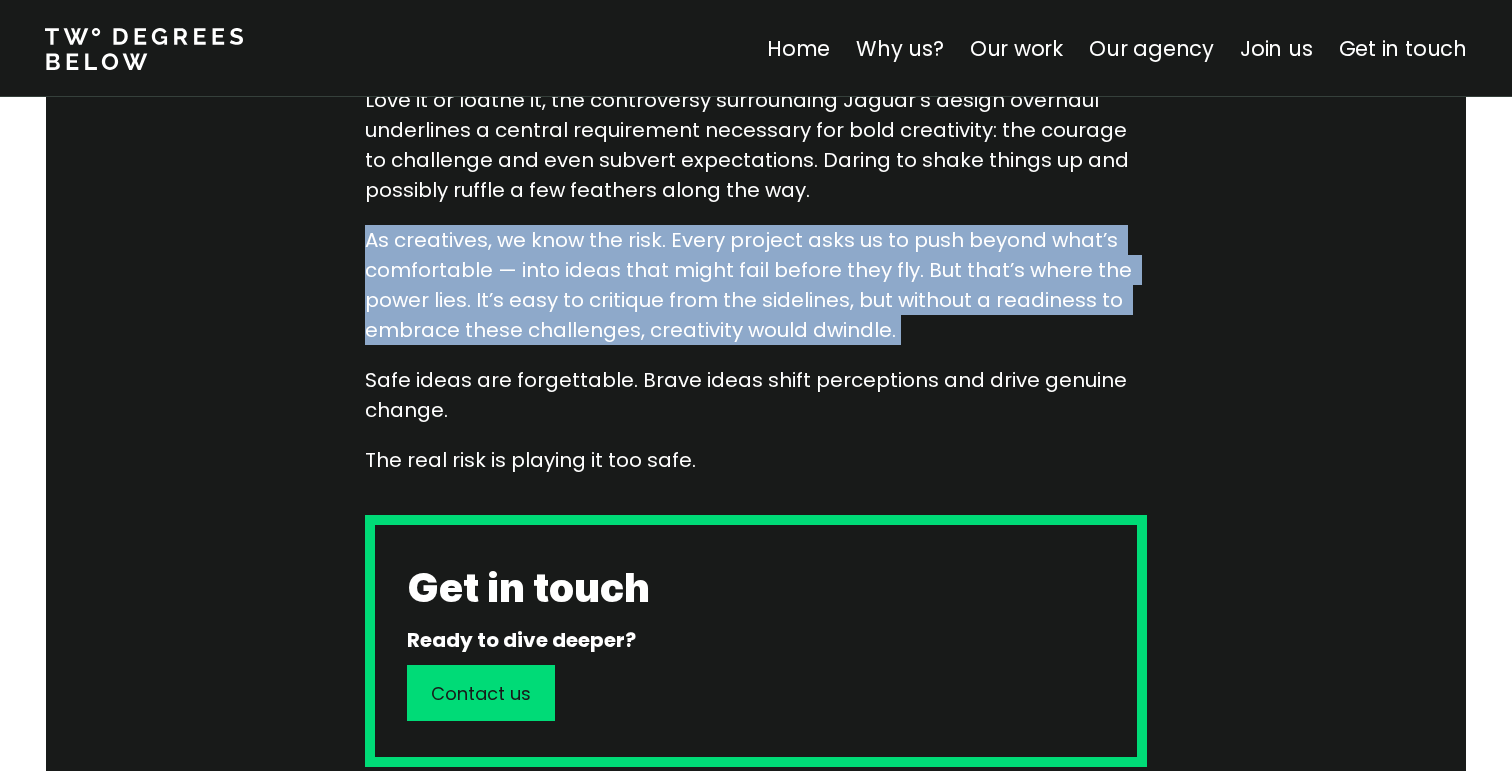 click on "As creatives, we know the risk. Every project asks us to push beyond what’s comfortable — into ideas that might fail before they fly. But that’s where the power lies. It’s easy to critique from the sidelines, but without a readiness to embrace these challenges, creativity would dwindle." at bounding box center (756, 285) 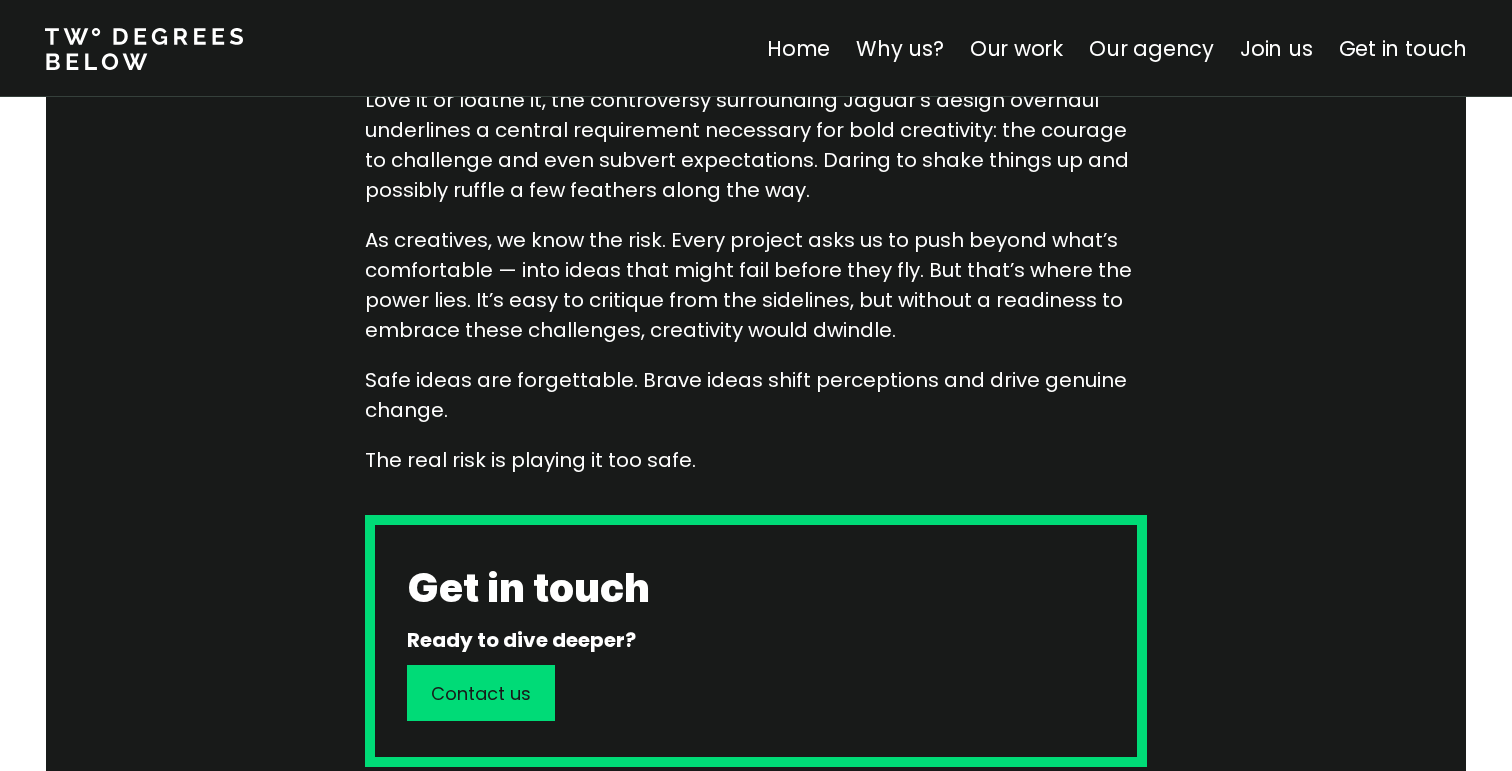 click on "As creatives, we know the risk. Every project asks us to push beyond what’s comfortable — into ideas that might fail before they fly. But that’s where the power lies. It’s easy to critique from the sidelines, but without a readiness to embrace these challenges, creativity would dwindle." at bounding box center (756, 285) 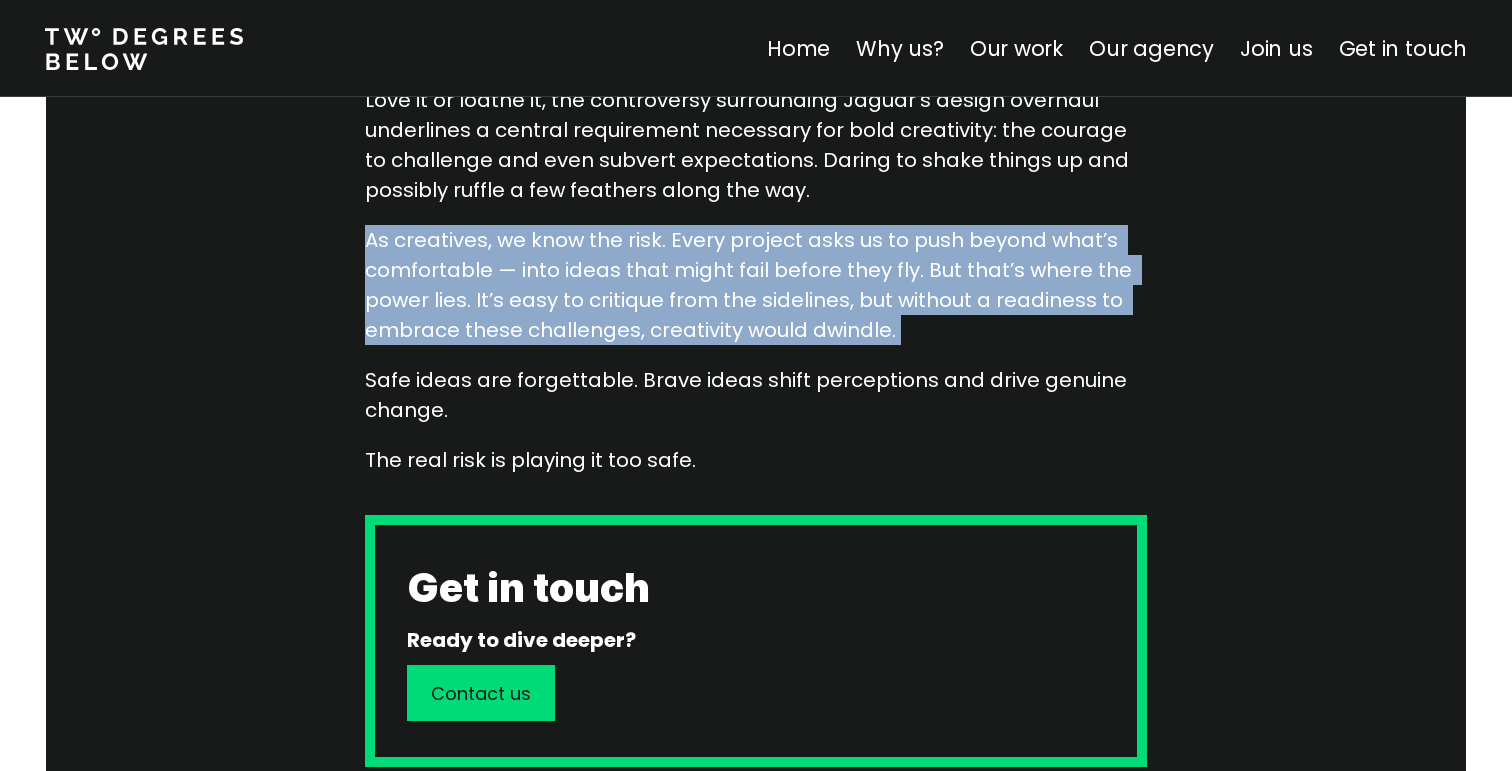 click on "As creatives, we know the risk. Every project asks us to push beyond what’s comfortable — into ideas that might fail before they fly. But that’s where the power lies. It’s easy to critique from the sidelines, but without a readiness to embrace these challenges, creativity would dwindle." at bounding box center [756, 285] 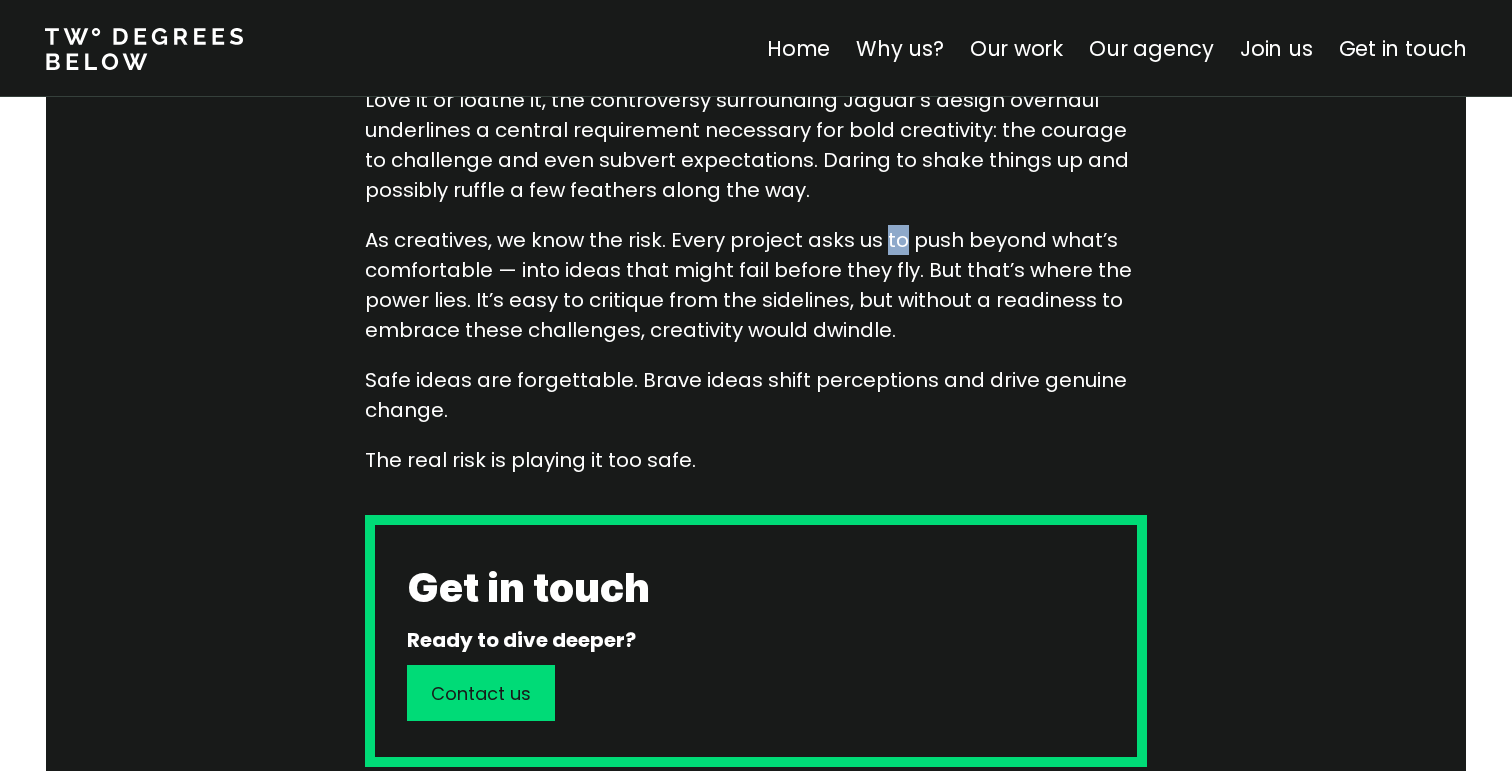 click on "As creatives, we know the risk. Every project asks us to push beyond what’s comfortable — into ideas that might fail before they fly. But that’s where the power lies. It’s easy to critique from the sidelines, but without a readiness to embrace these challenges, creativity would dwindle." at bounding box center (756, 285) 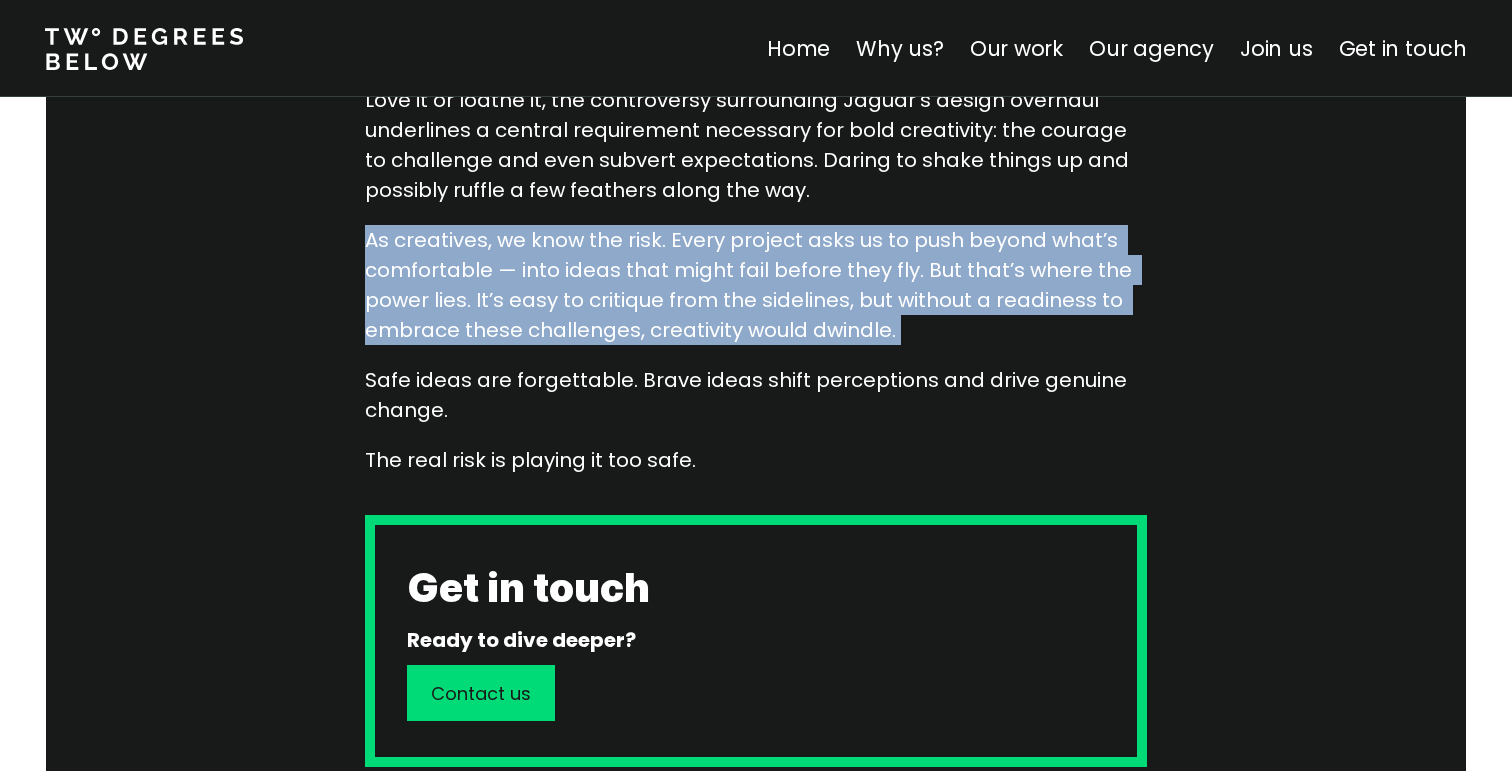 drag, startPoint x: 893, startPoint y: 244, endPoint x: 915, endPoint y: 312, distance: 71.470276 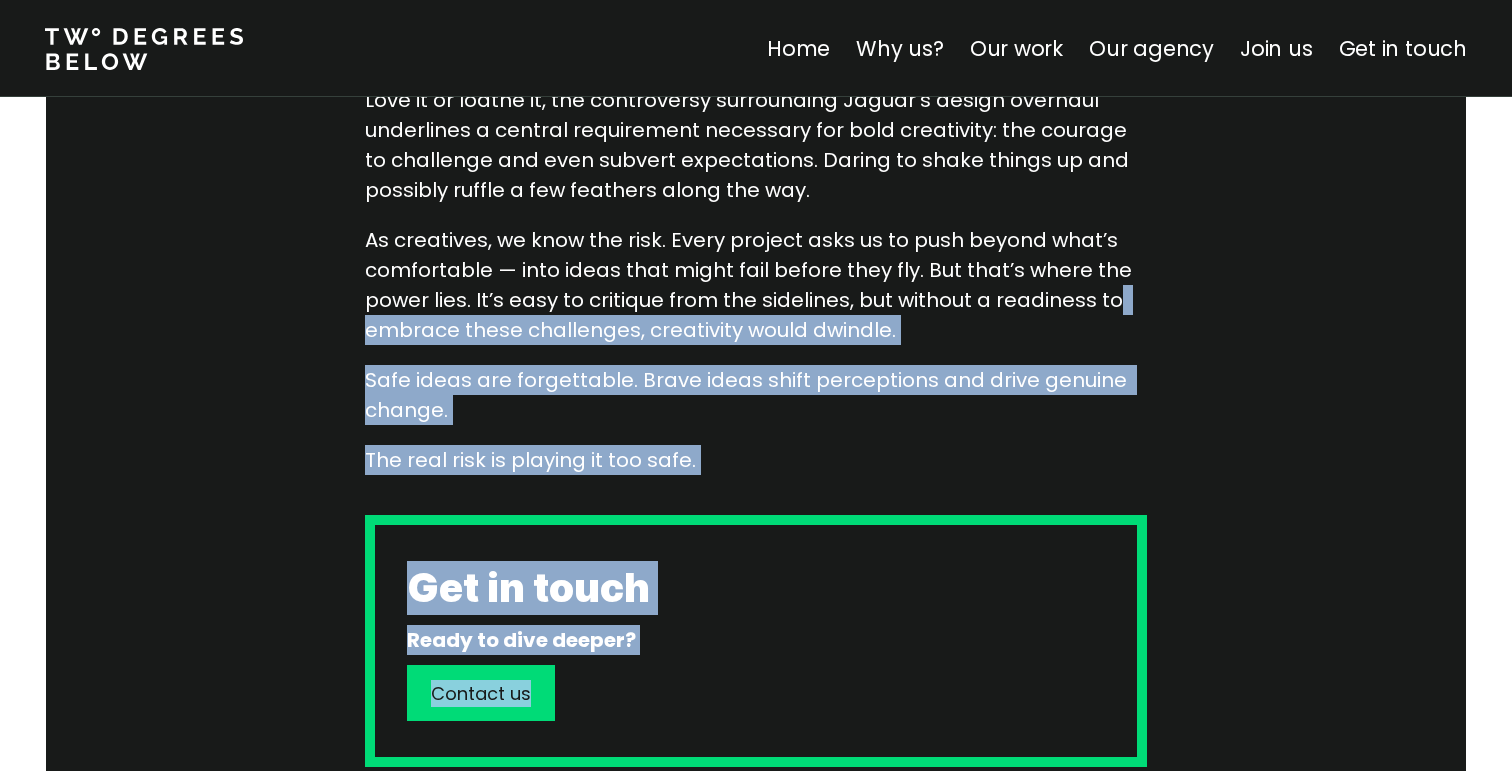 drag, startPoint x: 1113, startPoint y: 296, endPoint x: 1137, endPoint y: 446, distance: 151.90787 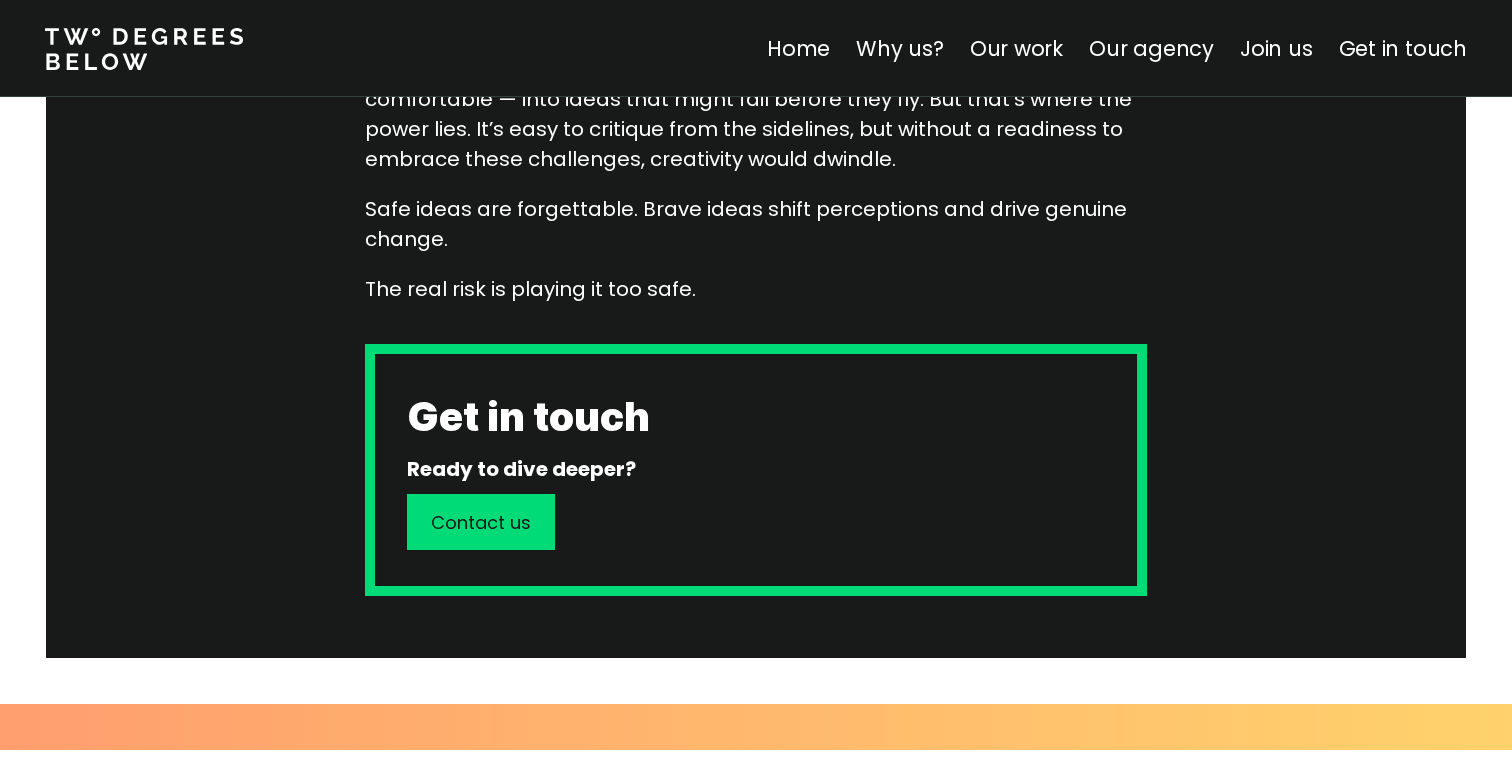 scroll, scrollTop: 1747, scrollLeft: 0, axis: vertical 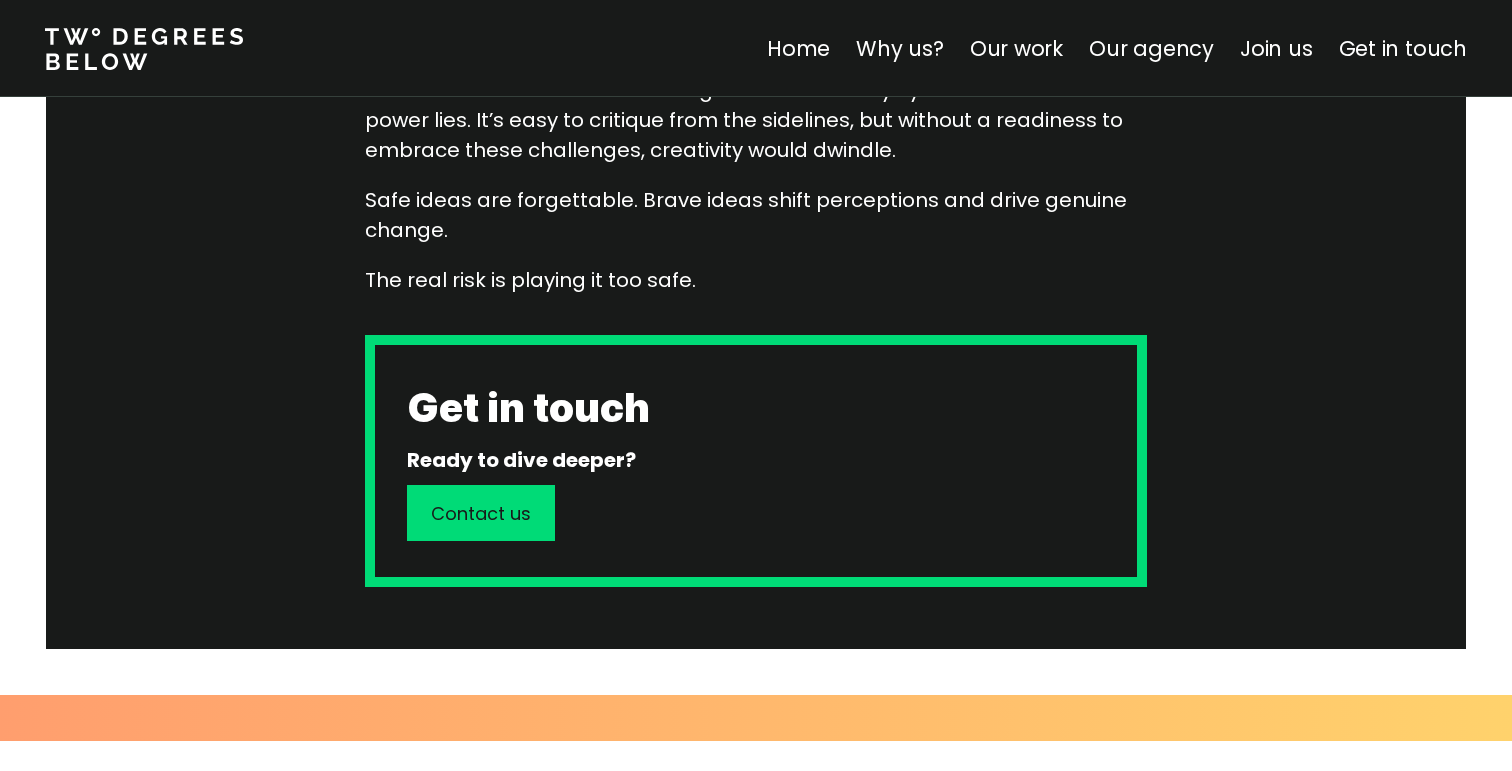 click on "Safe ideas are forgettable. Brave ideas shift perceptions and drive genuine change." at bounding box center [756, 215] 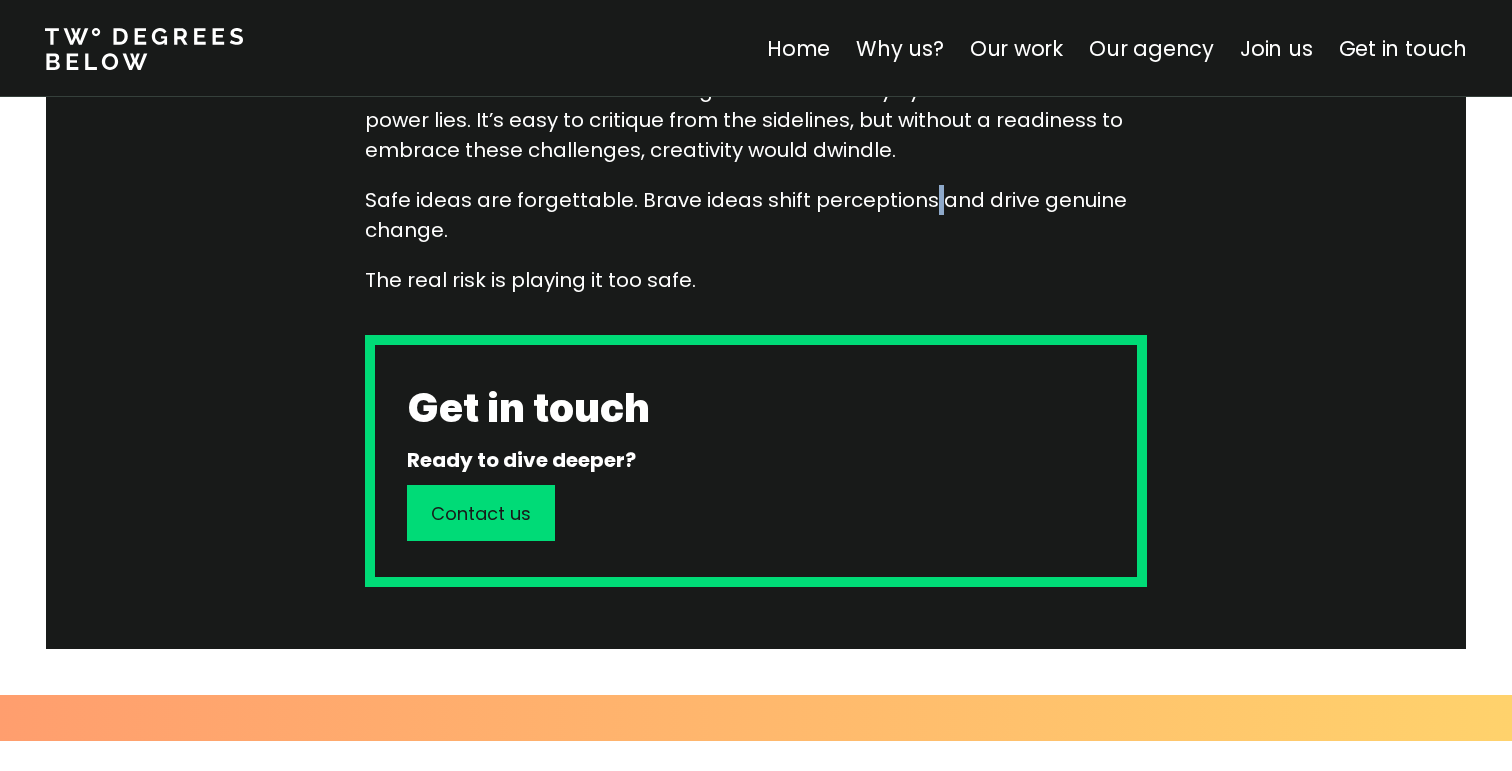 click on "Safe ideas are forgettable. Brave ideas shift perceptions and drive genuine change." at bounding box center (756, 215) 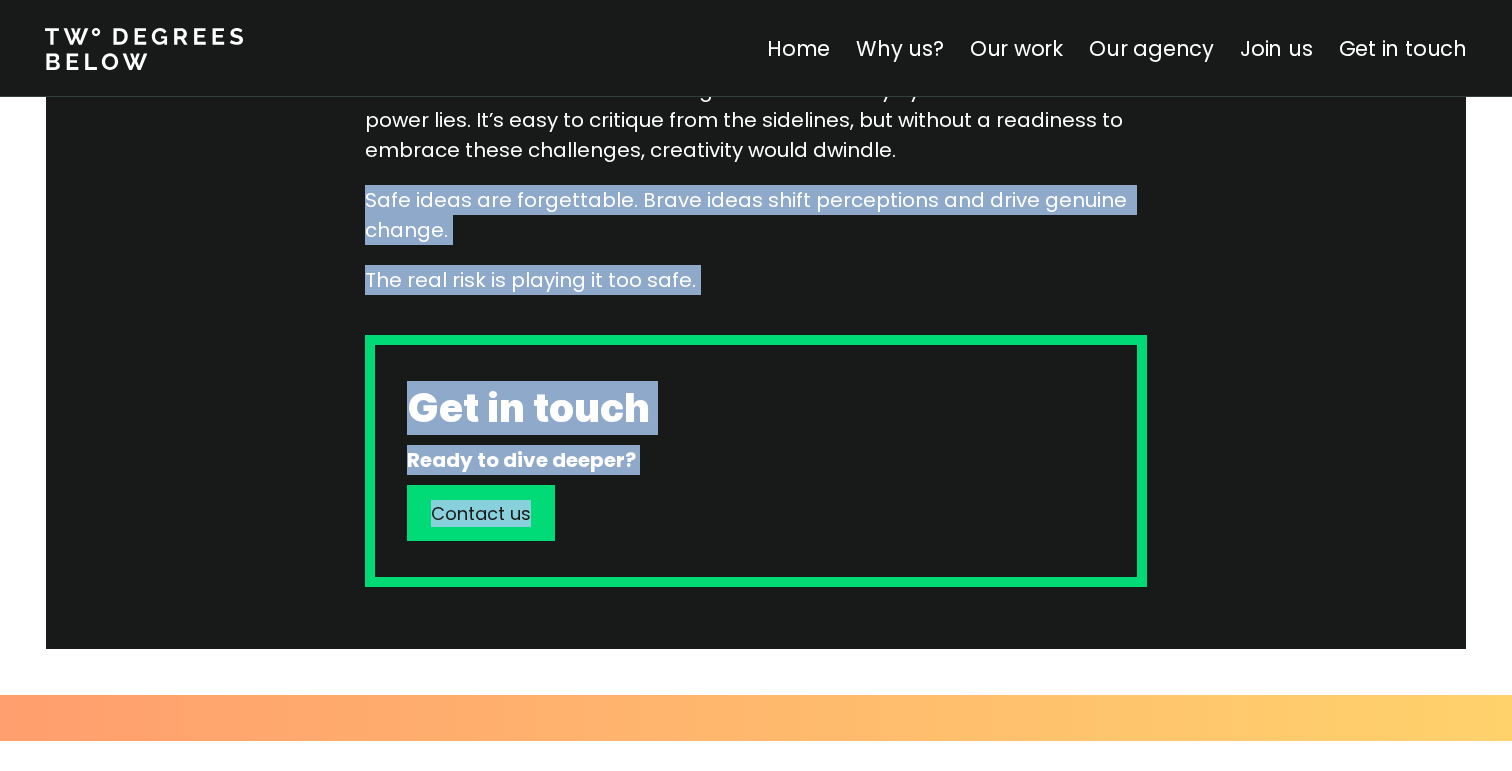 drag, startPoint x: 923, startPoint y: 196, endPoint x: 1003, endPoint y: 536, distance: 349.28497 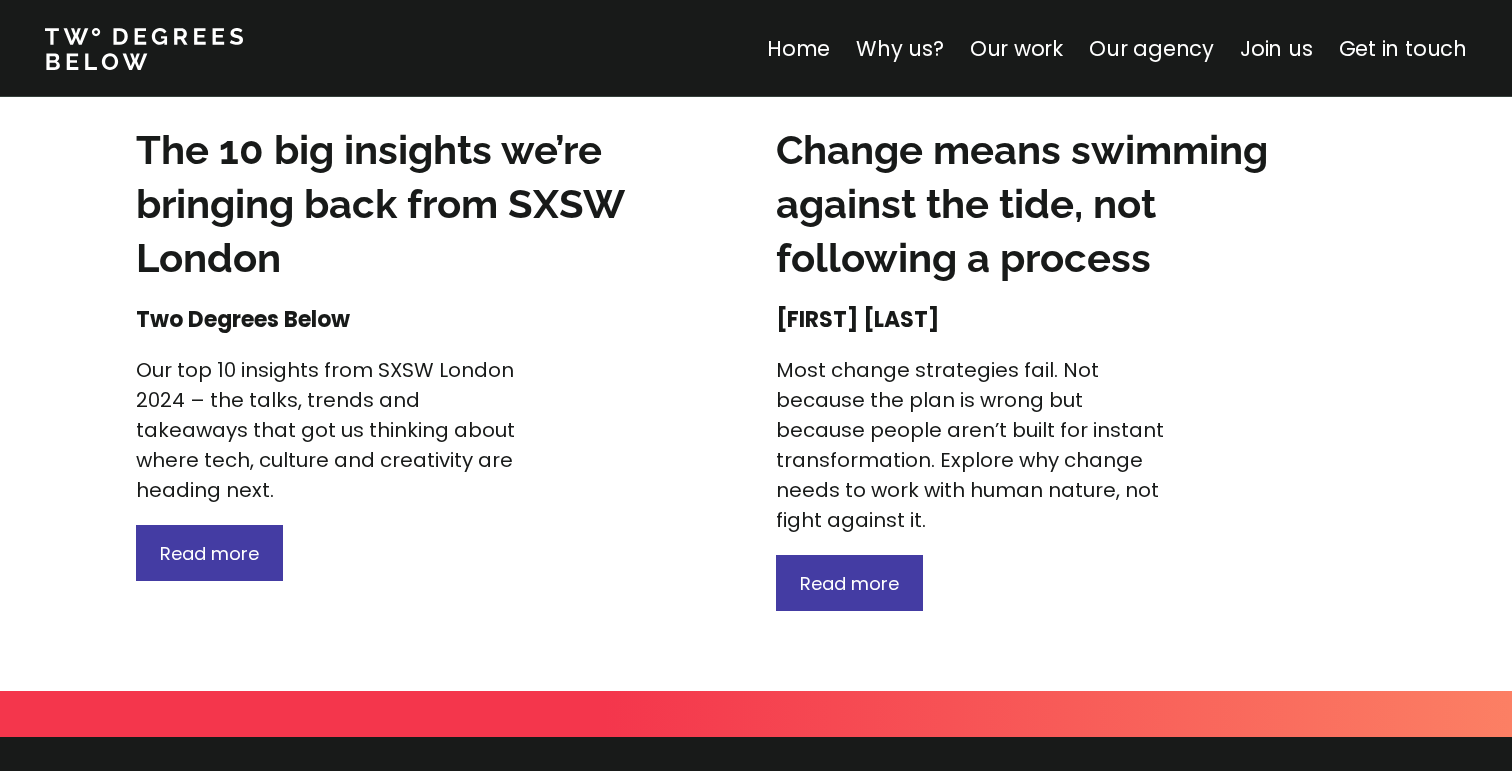 scroll, scrollTop: 3378, scrollLeft: 0, axis: vertical 